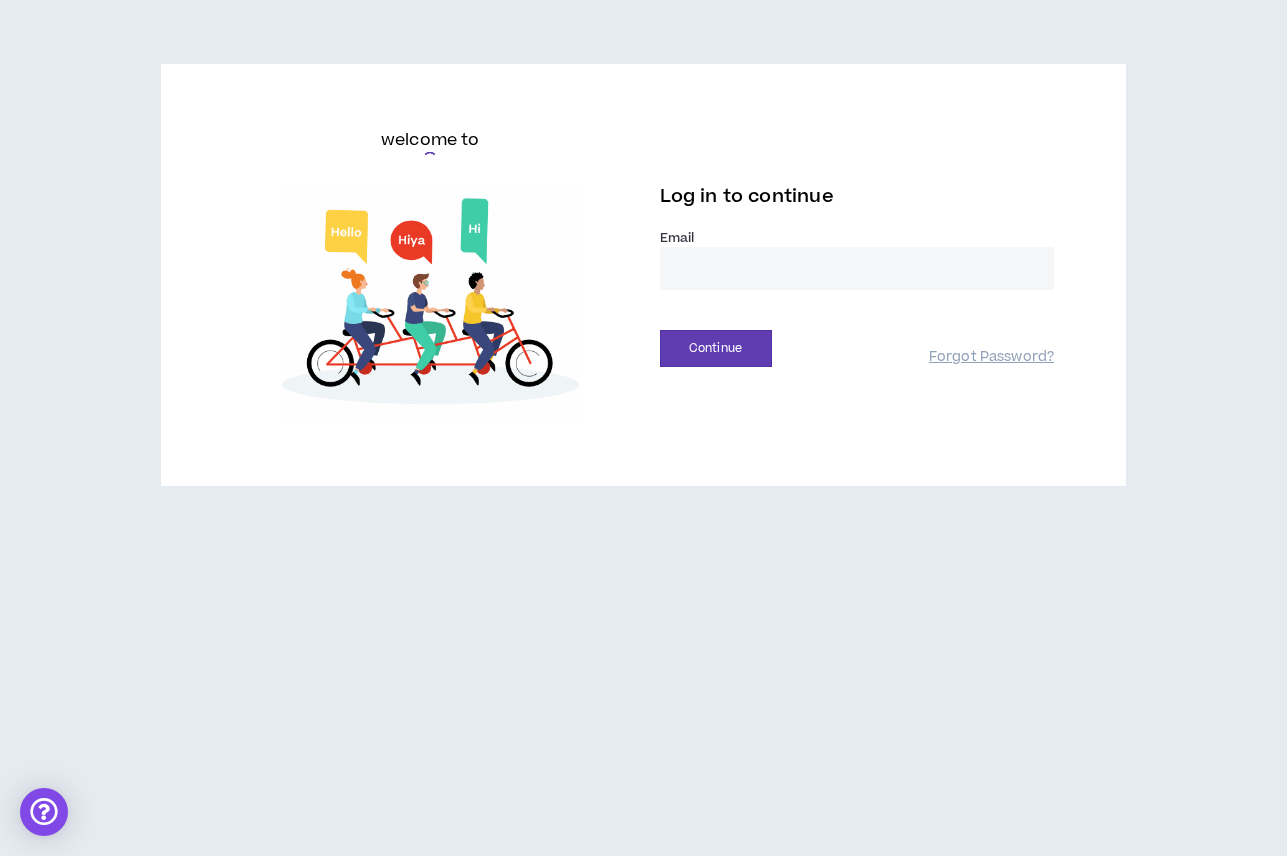 scroll, scrollTop: 0, scrollLeft: 0, axis: both 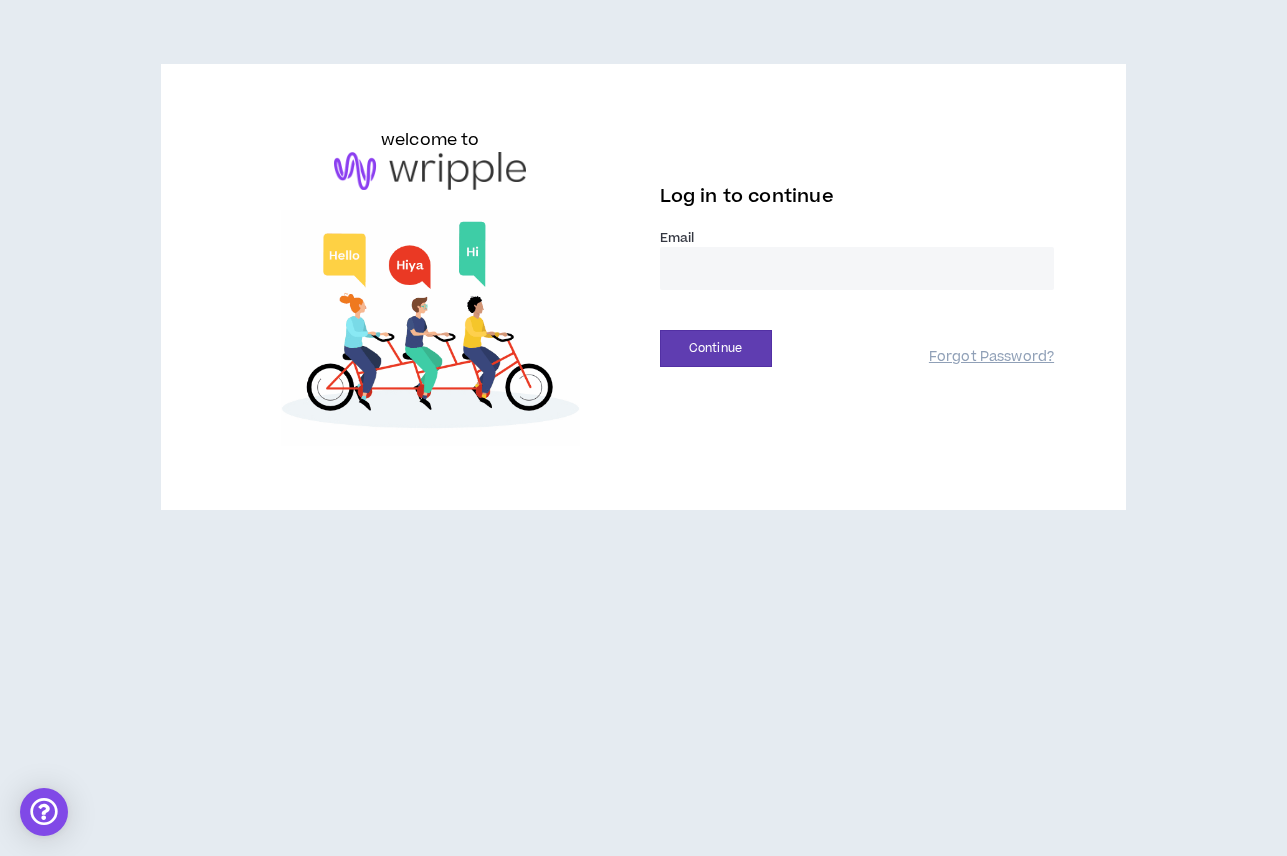 click at bounding box center [857, 268] 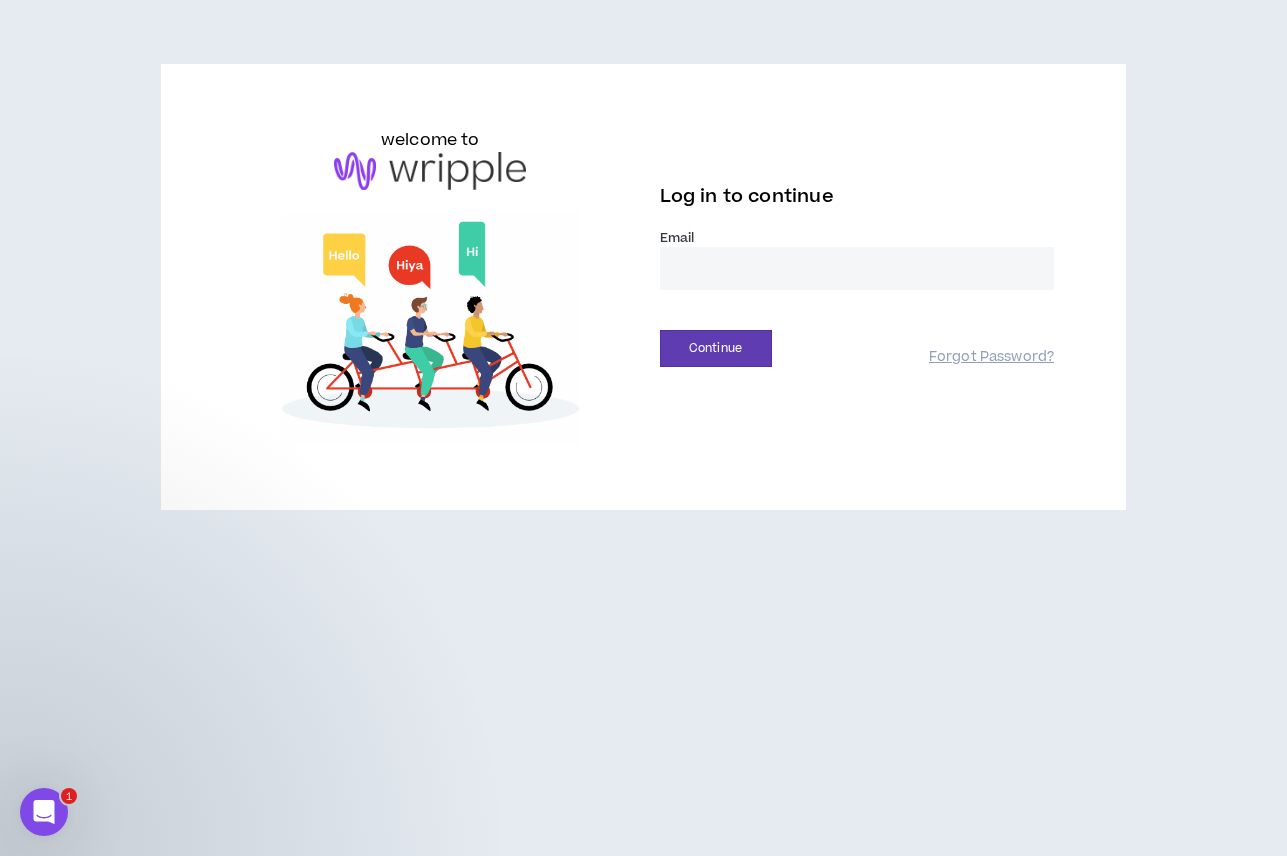 scroll, scrollTop: 0, scrollLeft: 0, axis: both 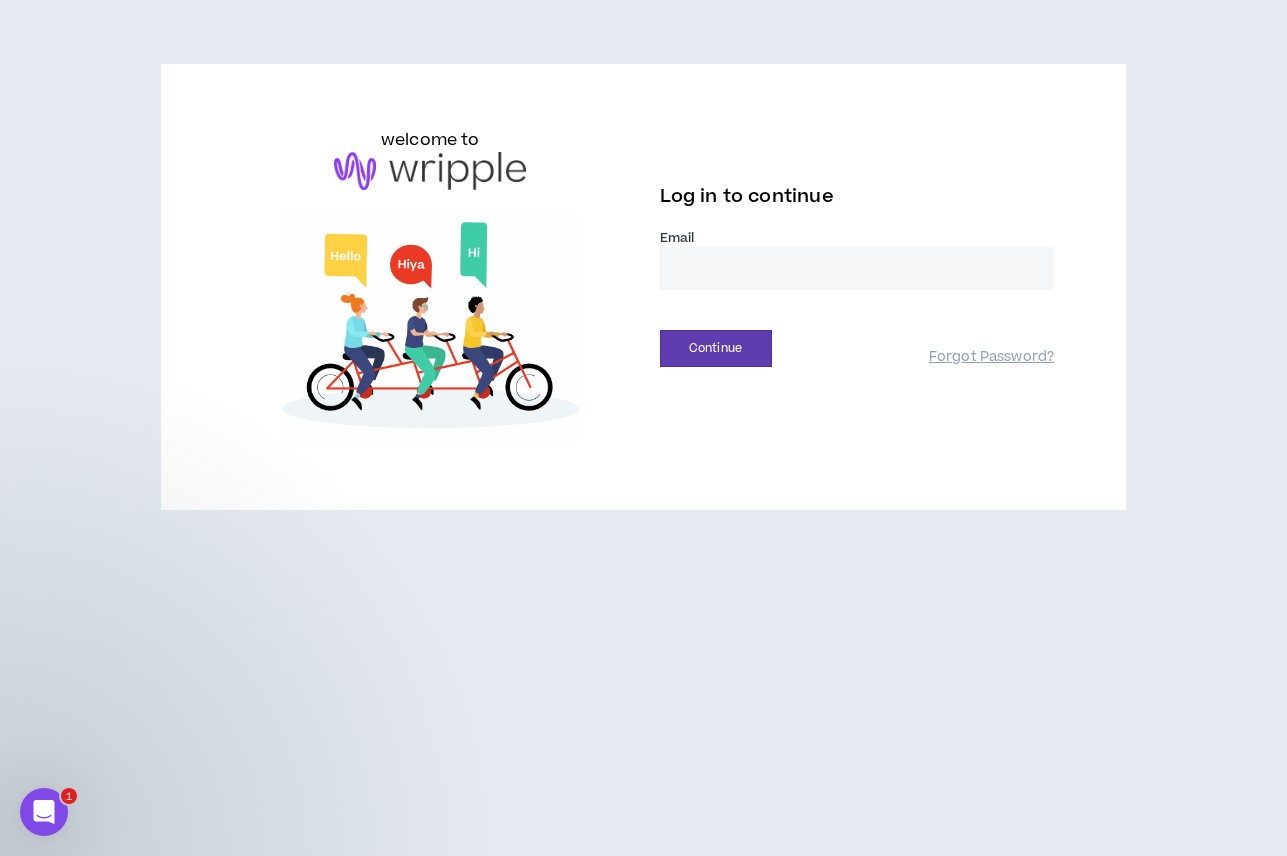 type on "**********" 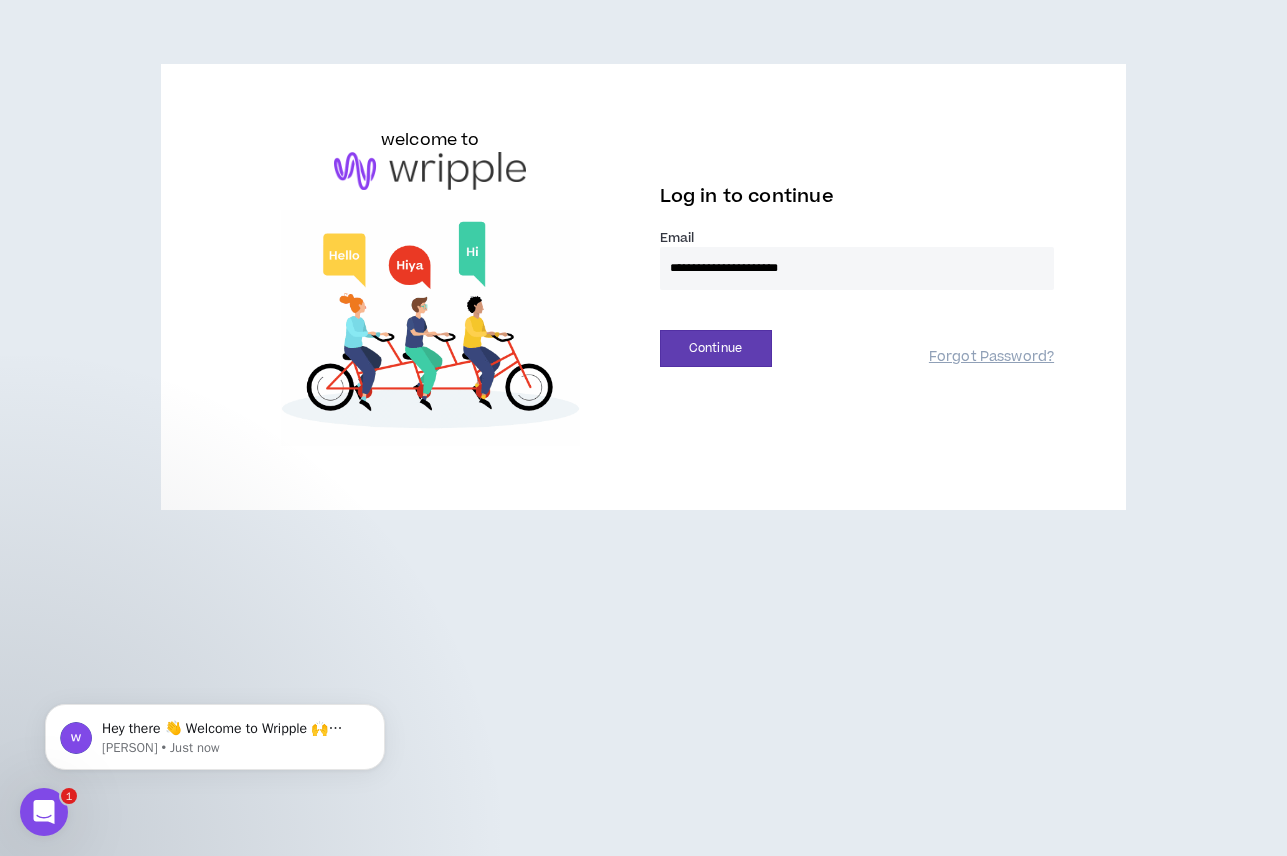 scroll, scrollTop: 0, scrollLeft: 0, axis: both 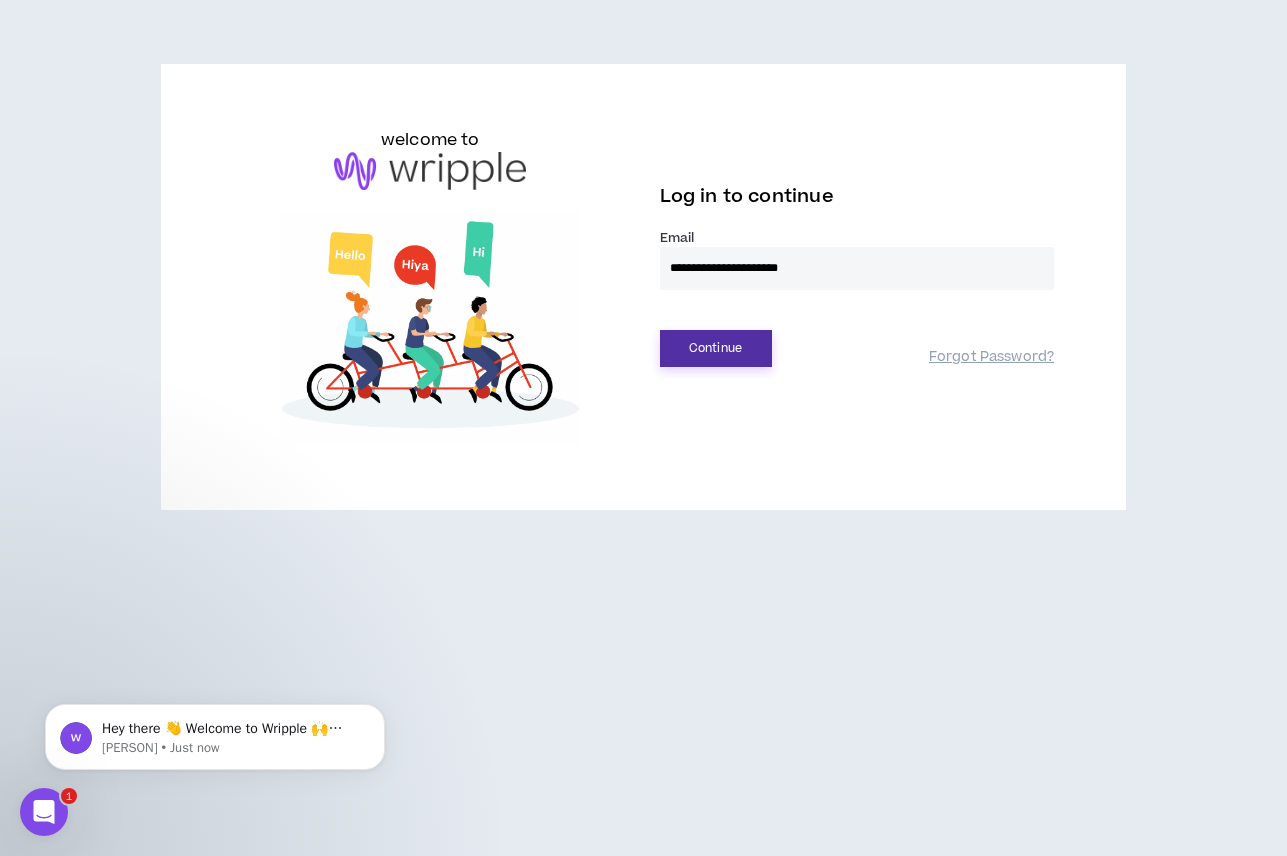 click on "Continue" at bounding box center [716, 348] 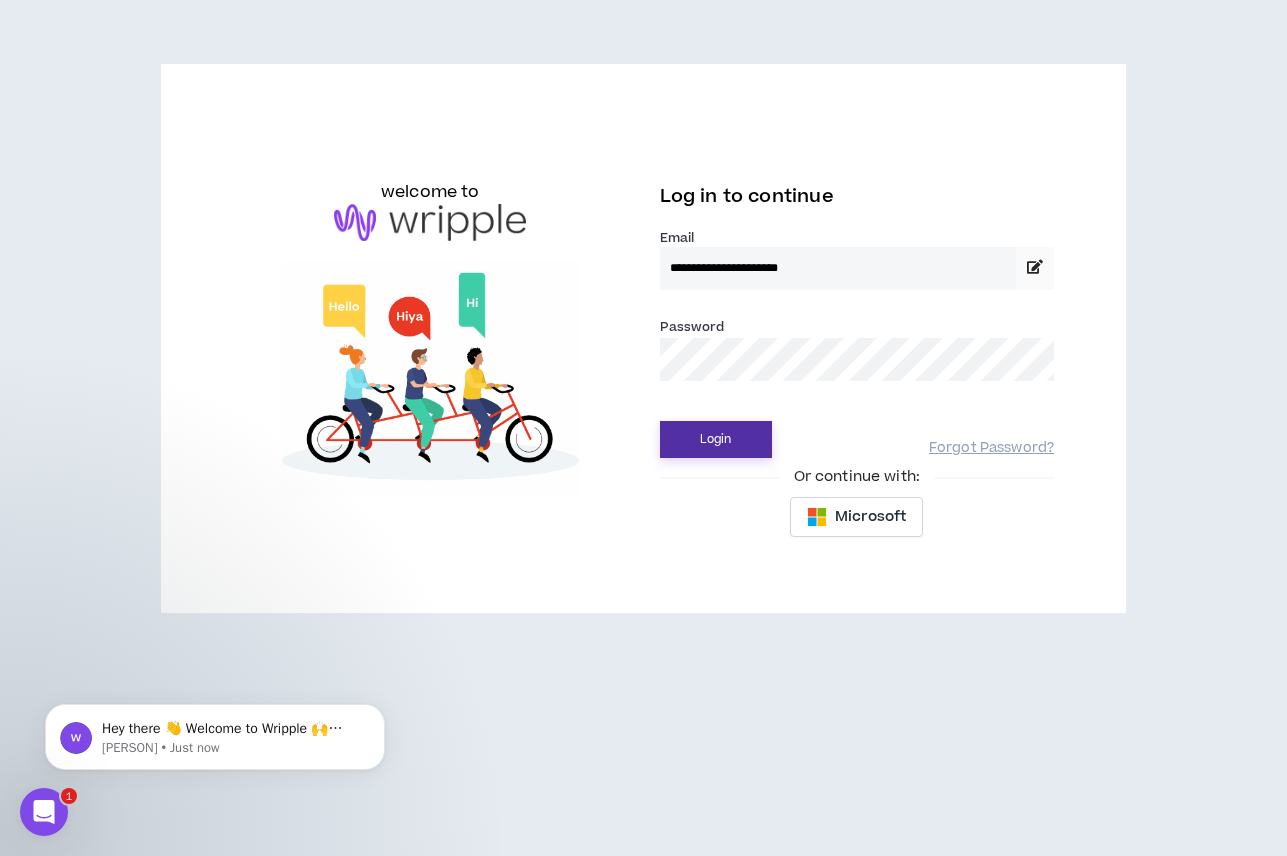 click on "Login" at bounding box center (716, 439) 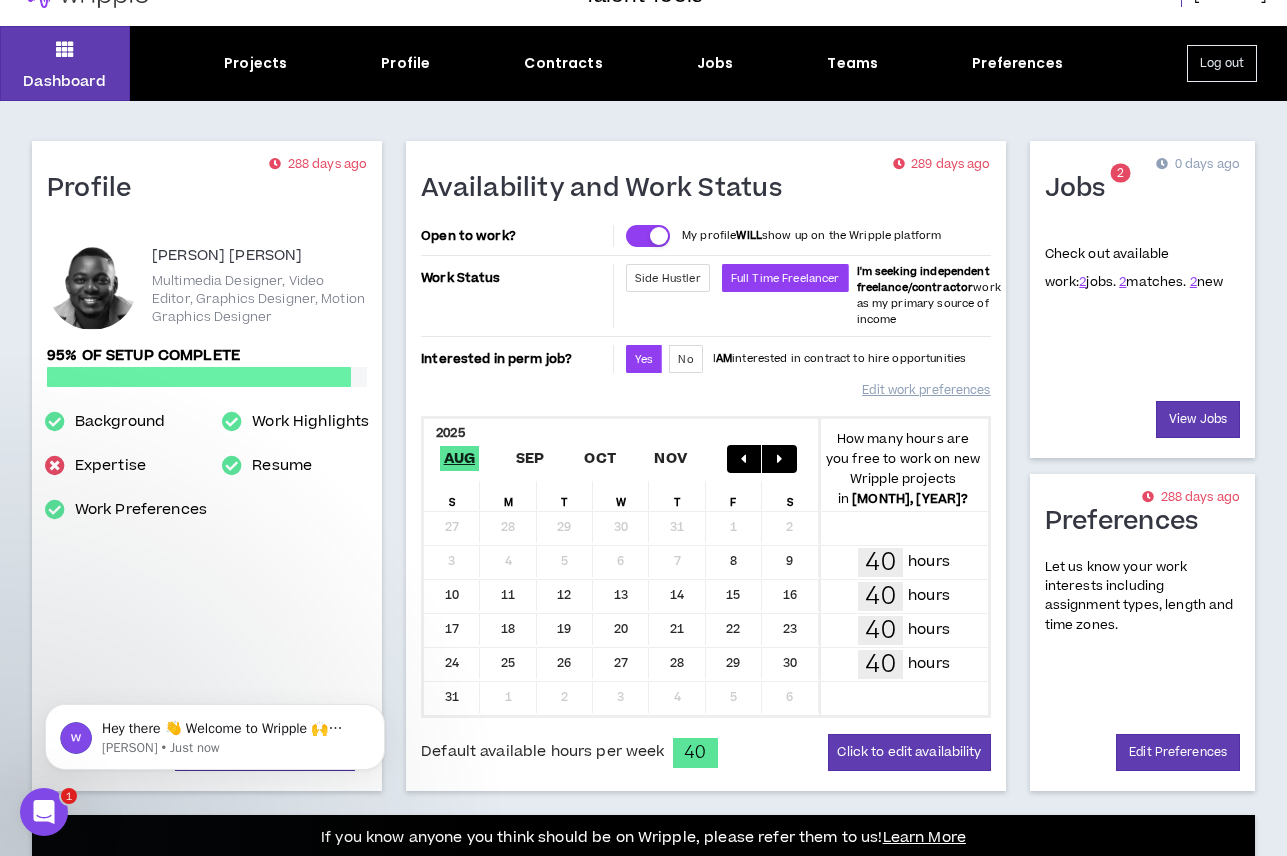 scroll, scrollTop: 42, scrollLeft: 0, axis: vertical 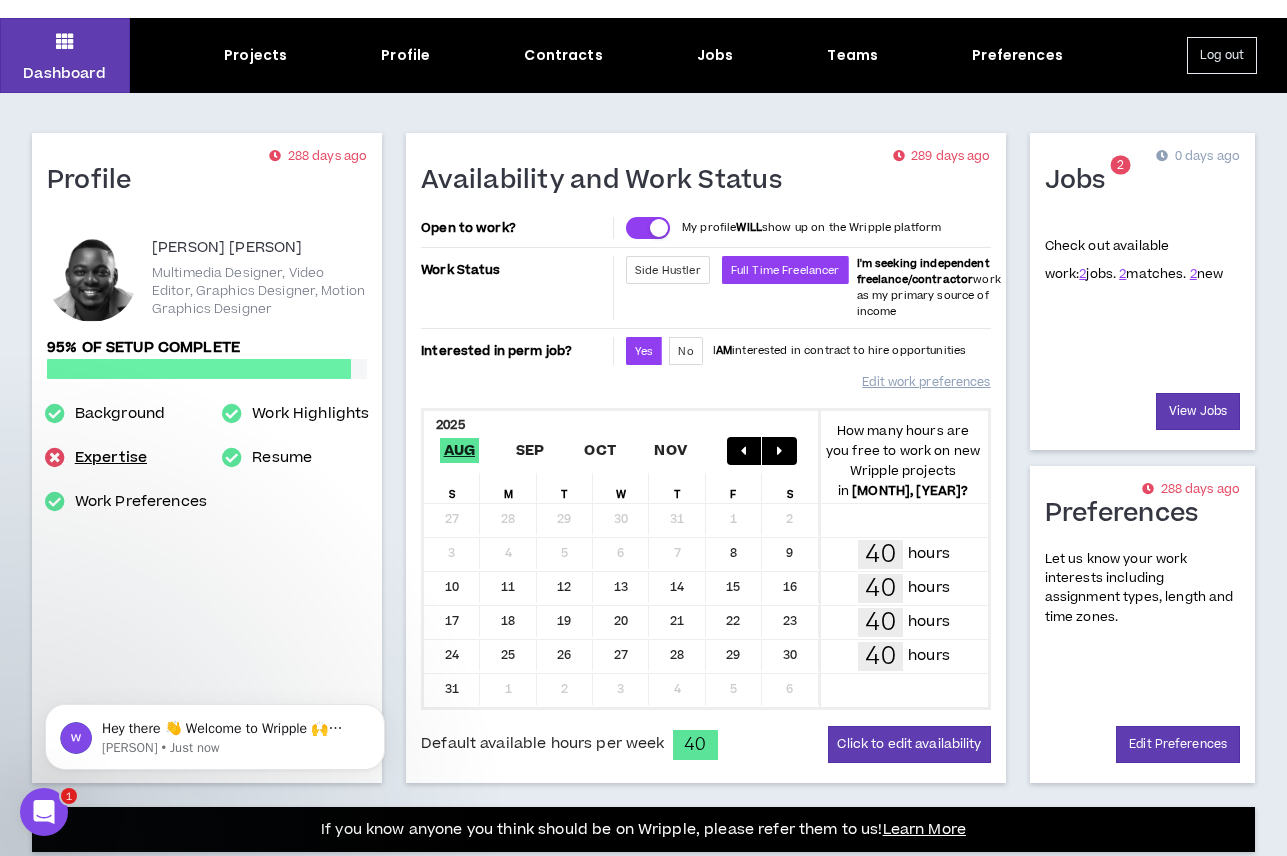 click on "Expertise" at bounding box center [111, 458] 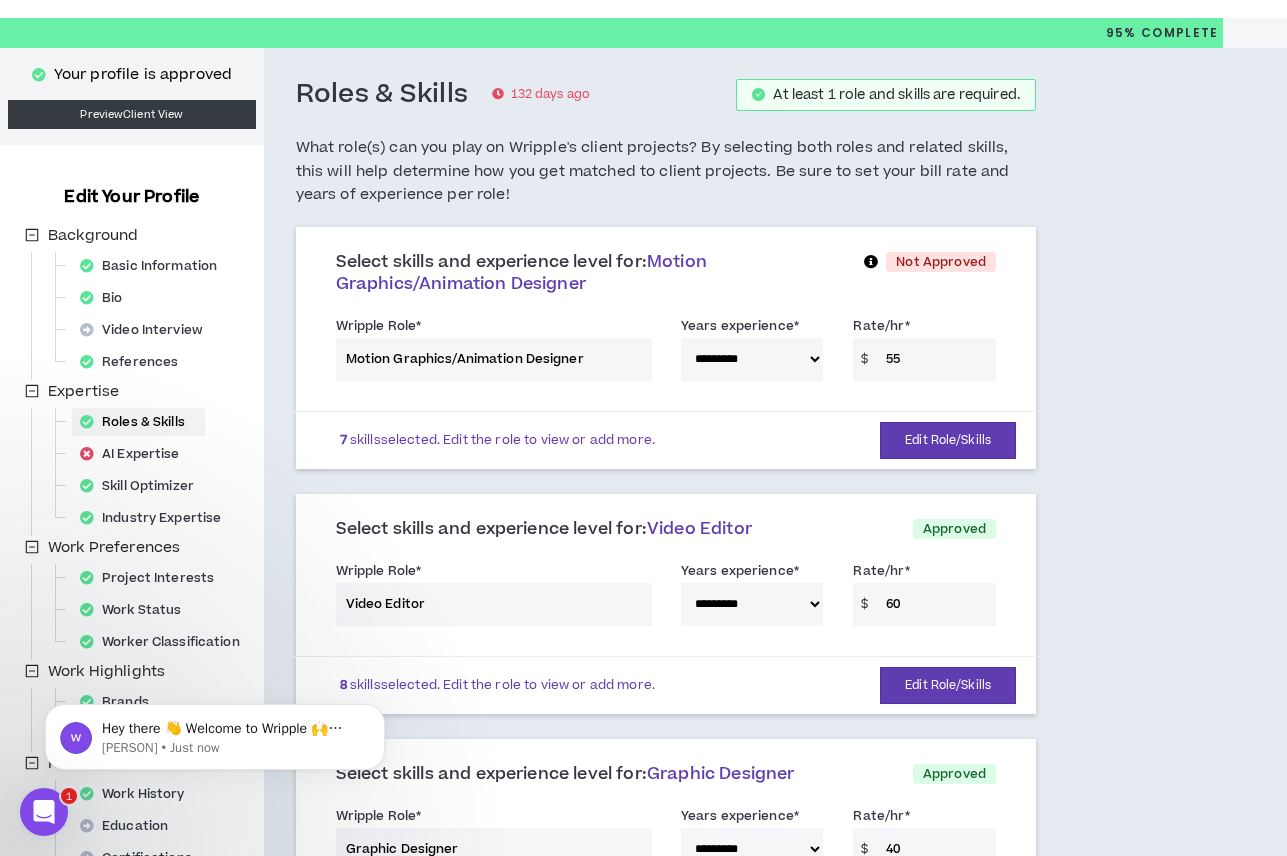 scroll, scrollTop: 0, scrollLeft: 0, axis: both 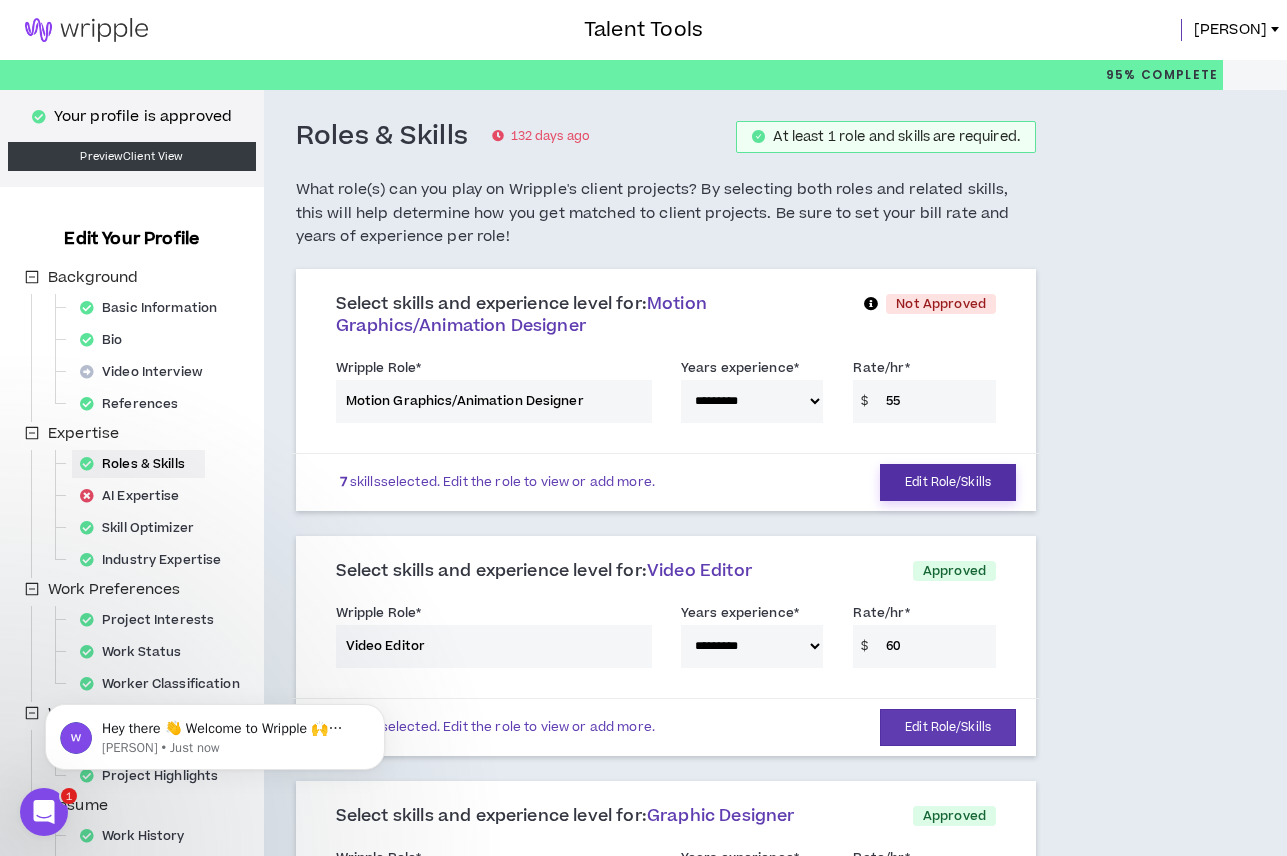 click on "Edit Role/Skills" at bounding box center (948, 482) 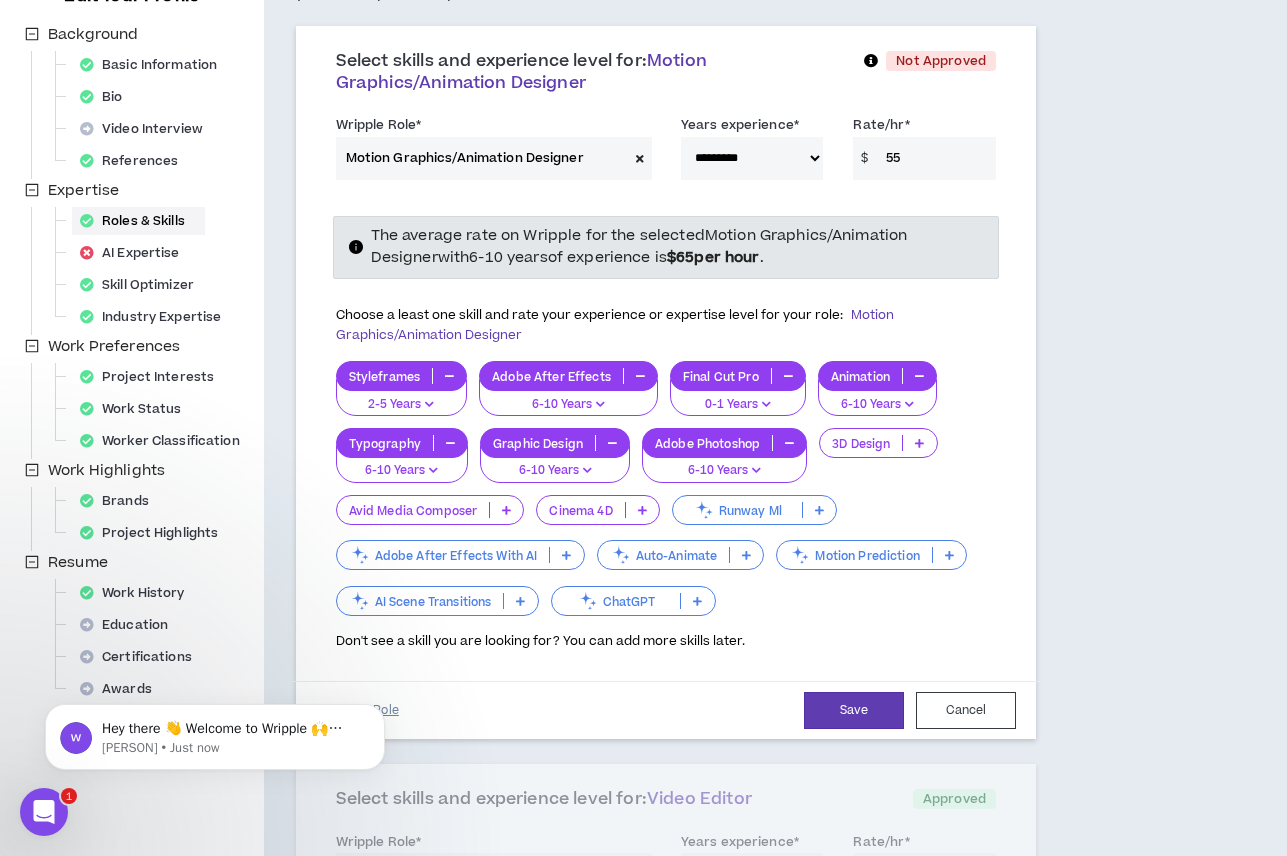 scroll, scrollTop: 248, scrollLeft: 0, axis: vertical 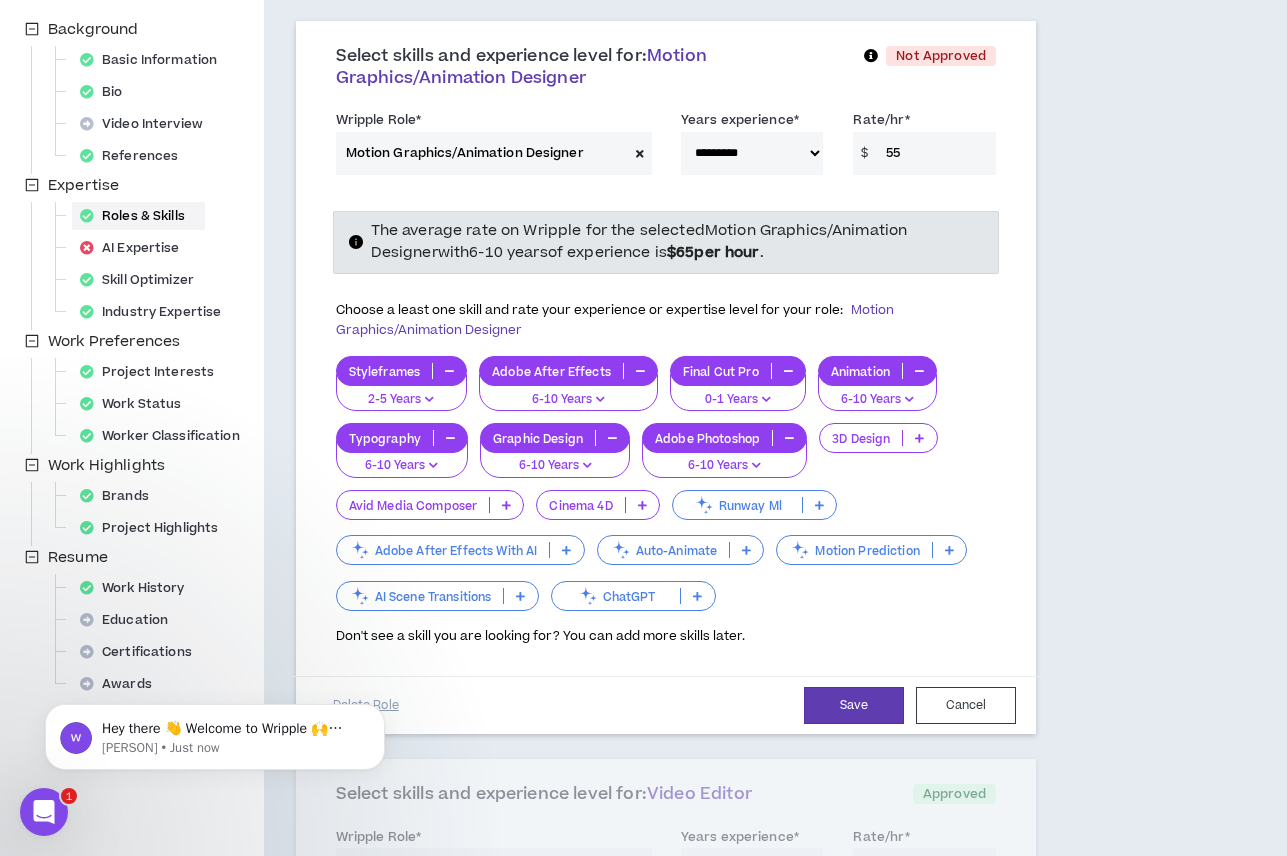 click on "ChatGPT" at bounding box center [616, 596] 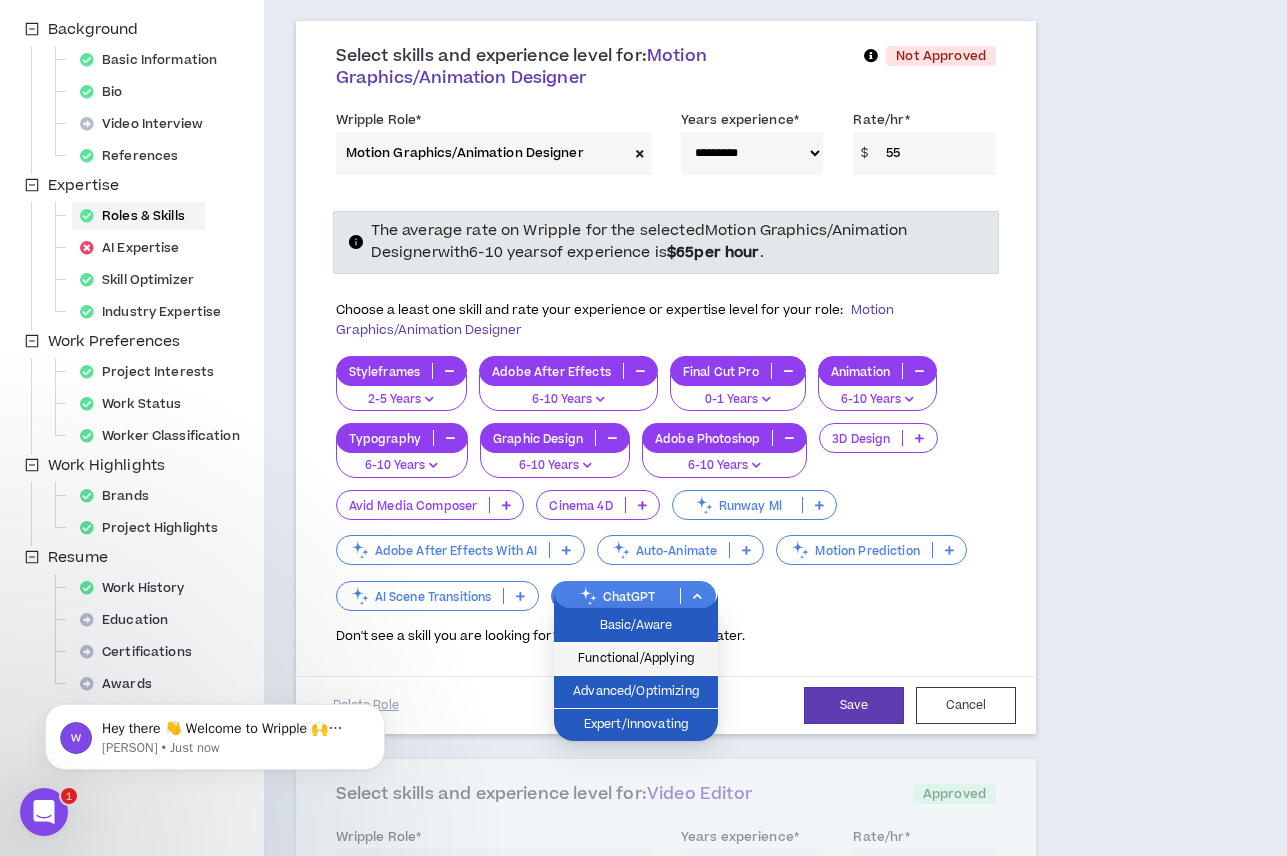 click on "Functional/Applying" at bounding box center (636, 659) 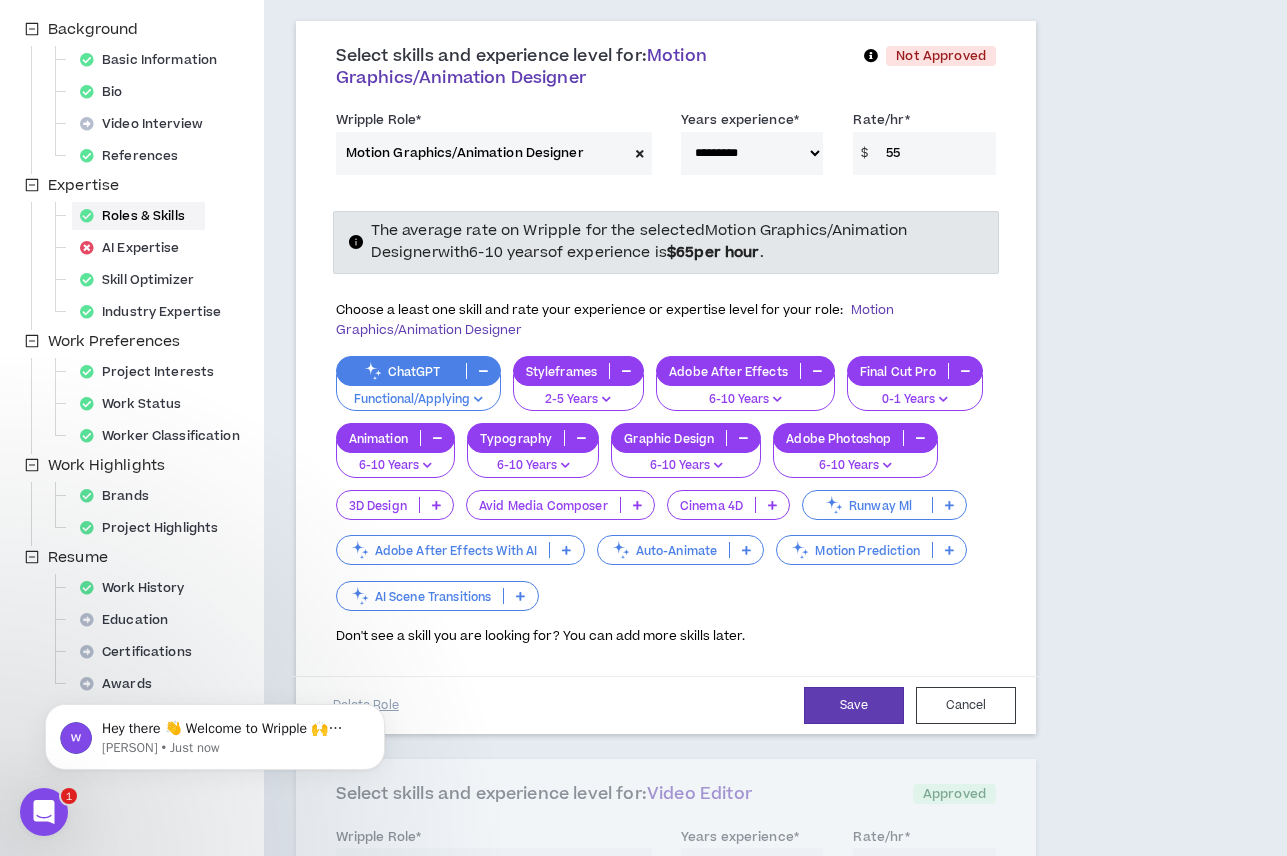 click at bounding box center [566, 550] 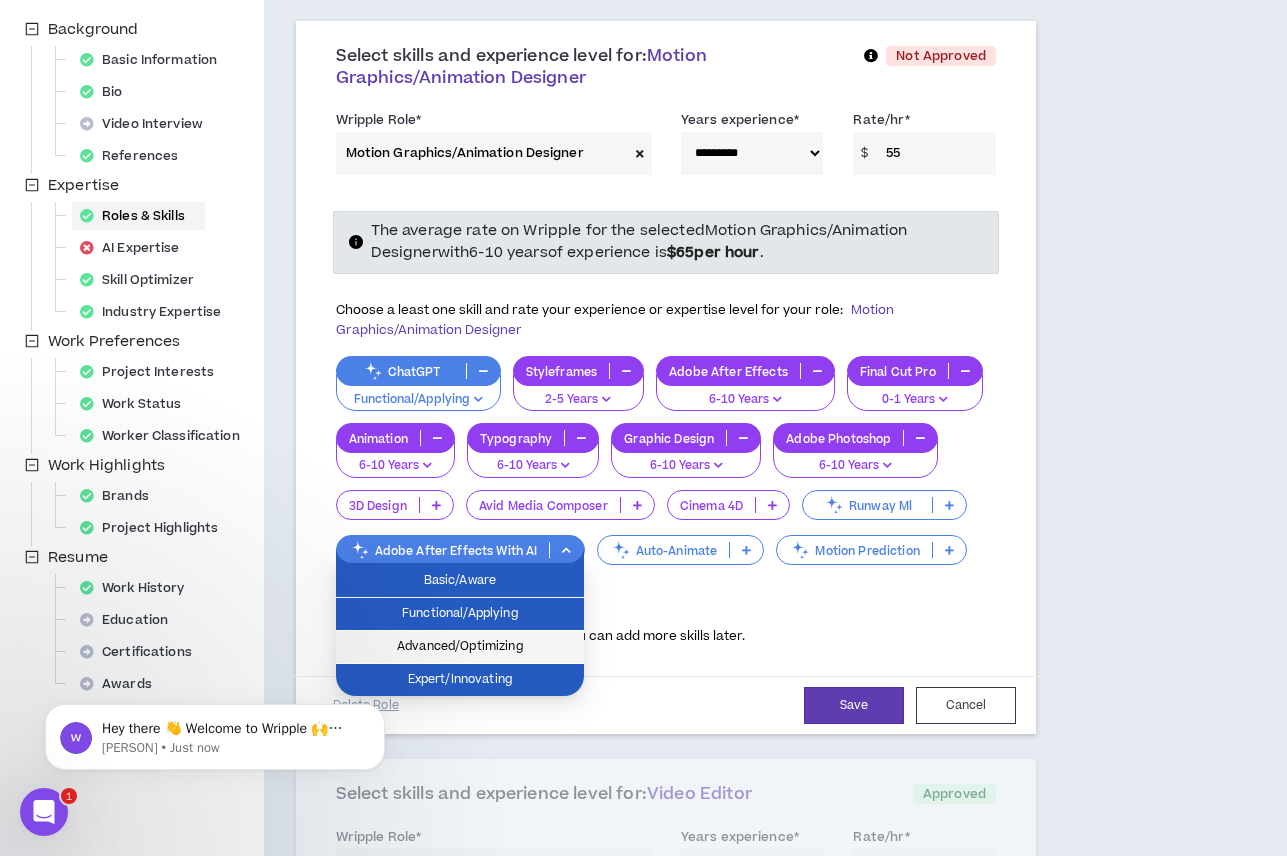 click on "Advanced/Optimizing" at bounding box center (460, 647) 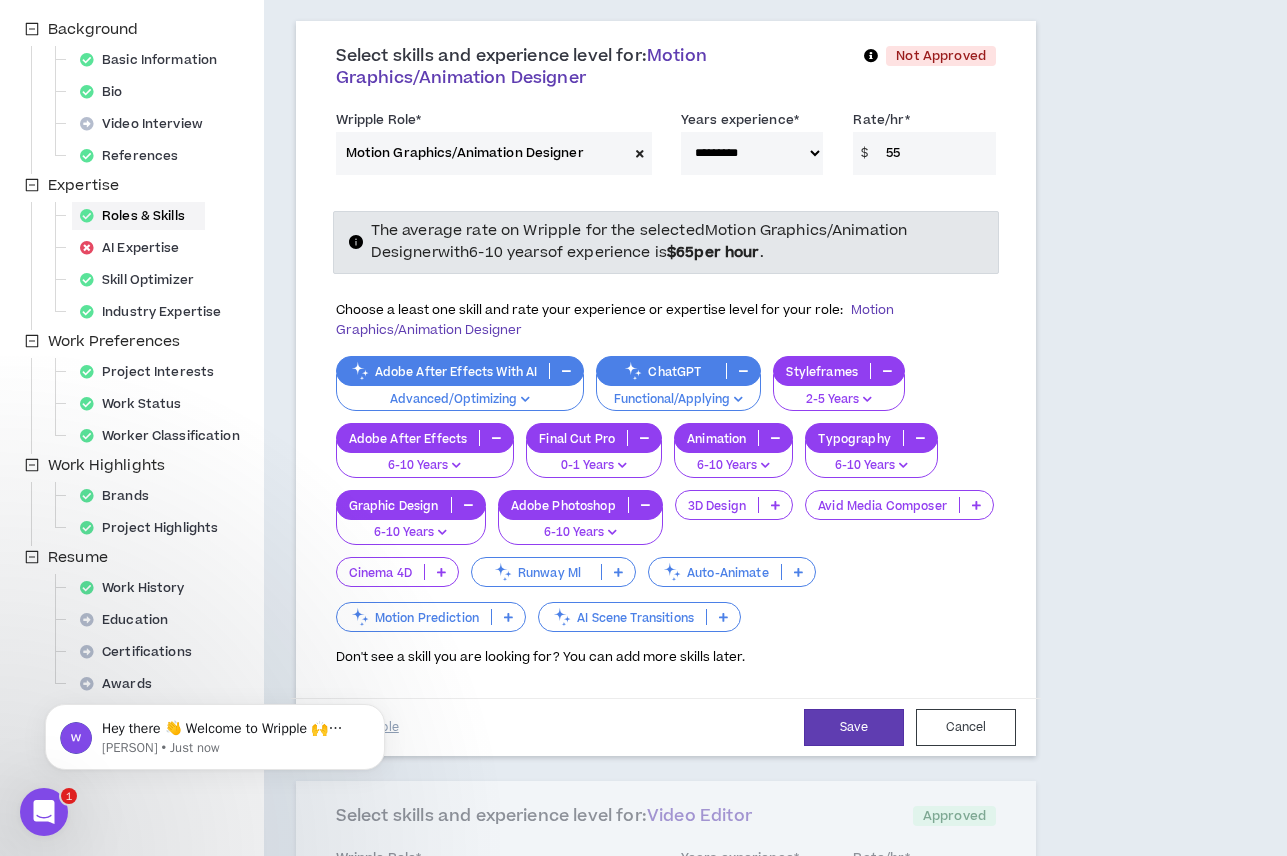 click on "Advanced/Optimizing" at bounding box center (460, 400) 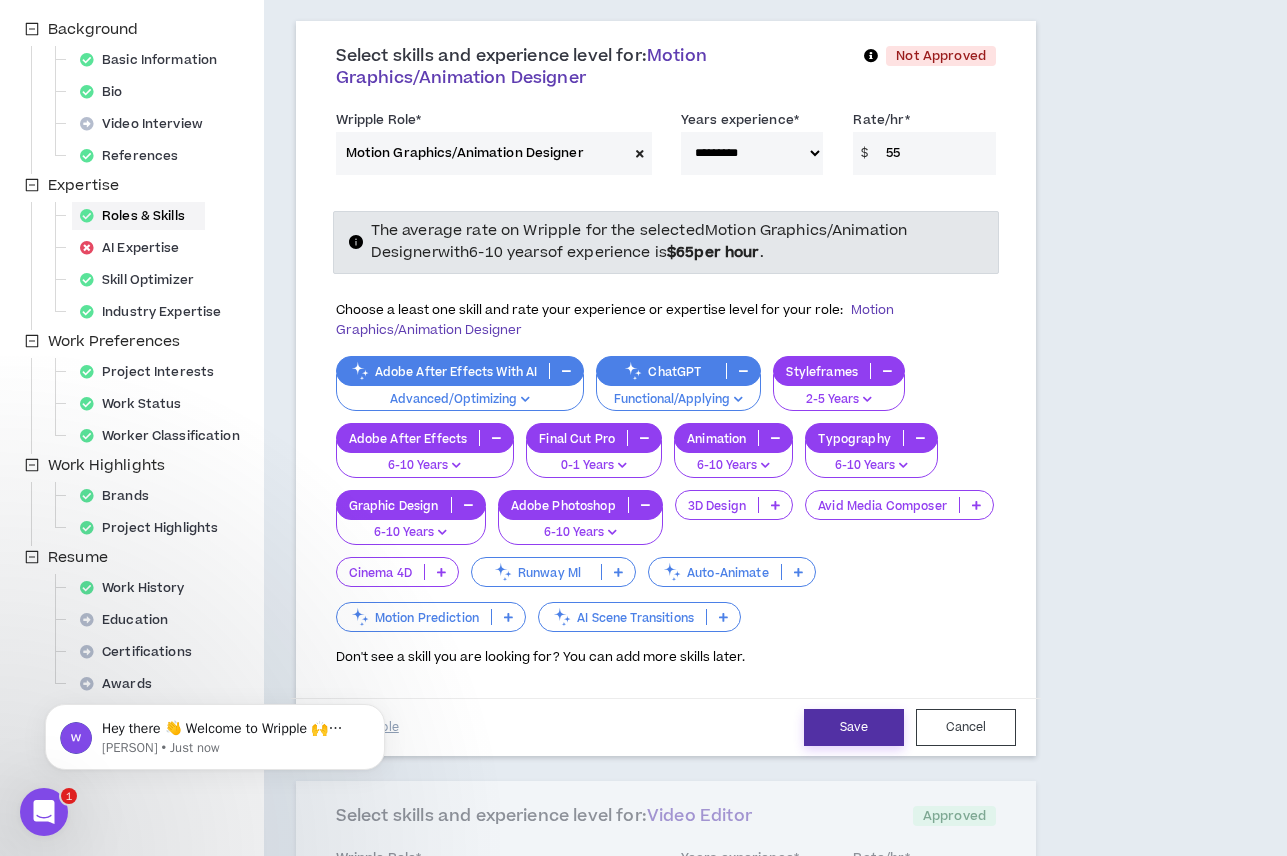 click on "Save" at bounding box center (854, 727) 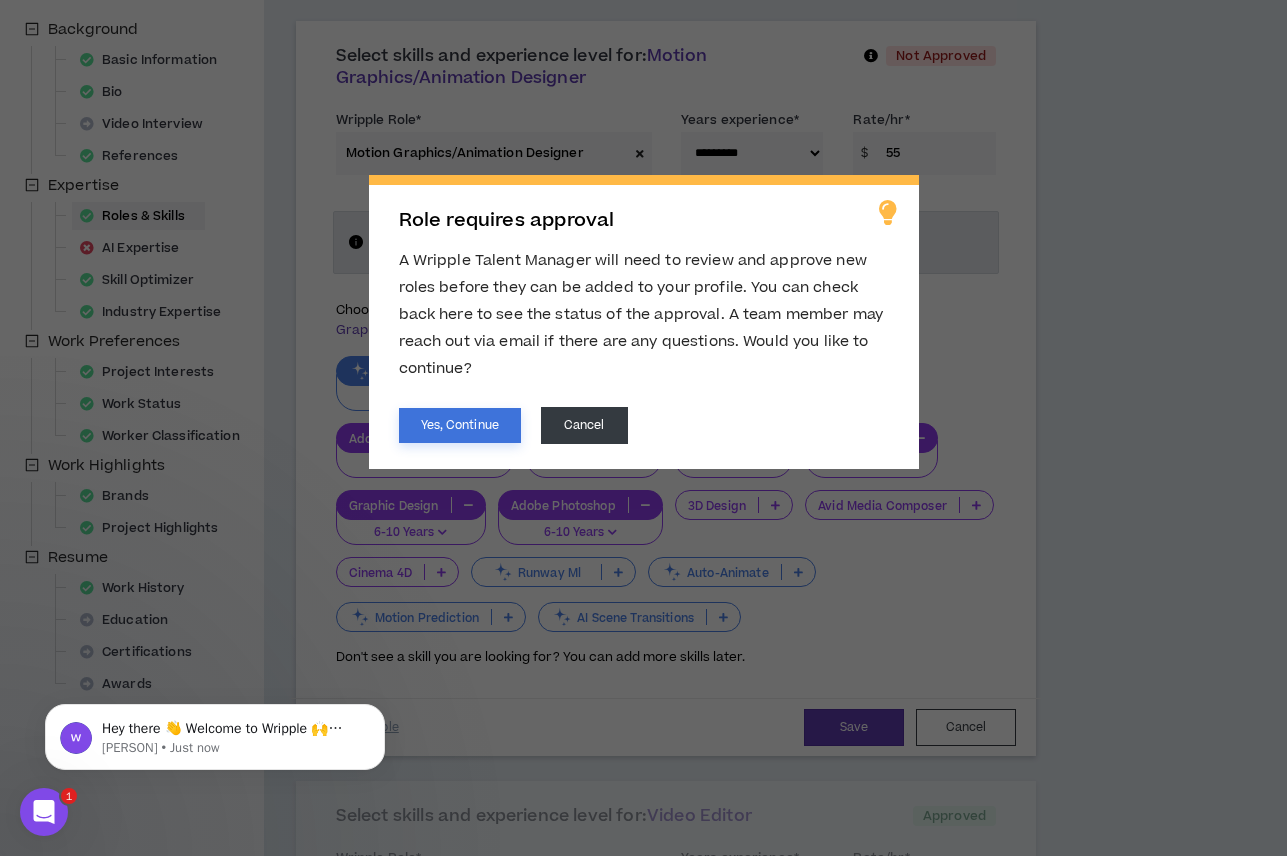 click on "Yes, Continue" at bounding box center [460, 425] 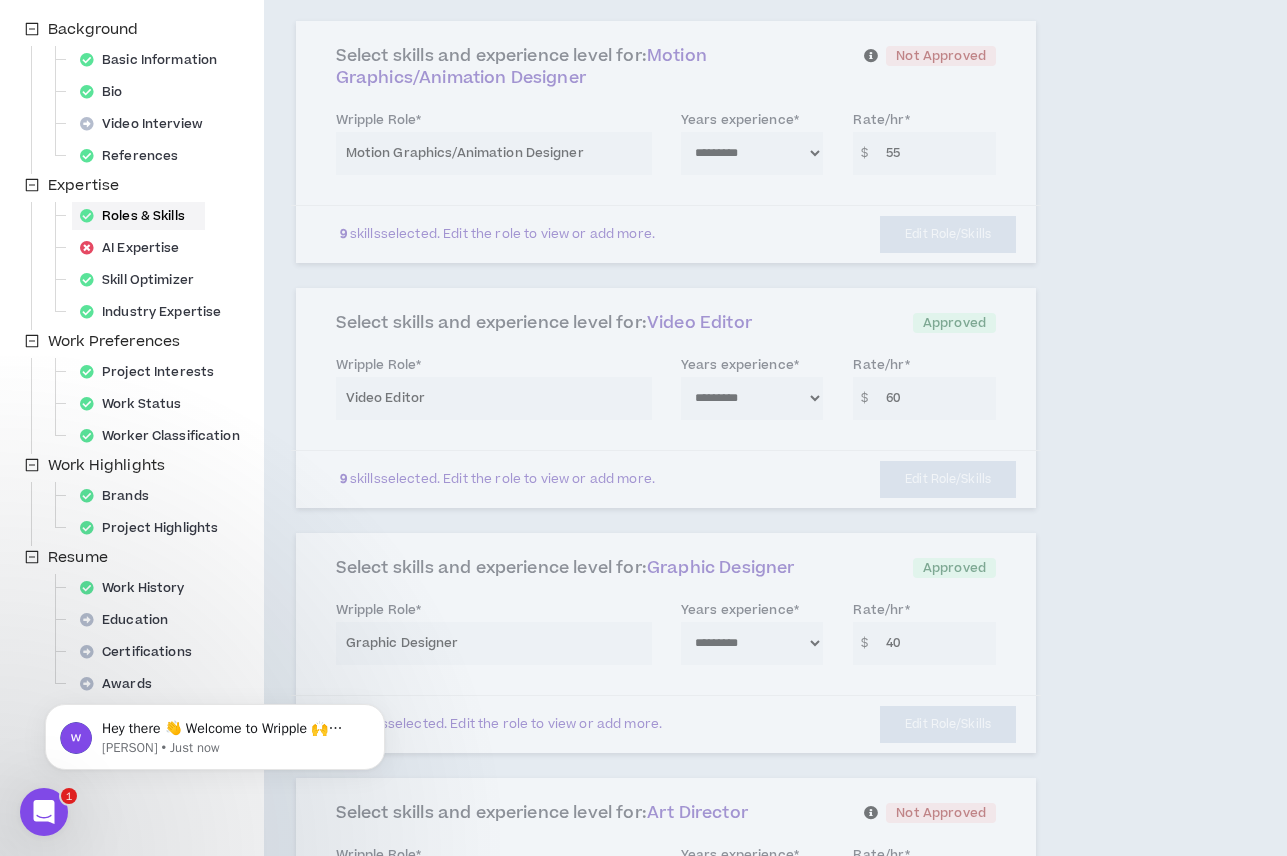 click on "**********" at bounding box center [666, 142] 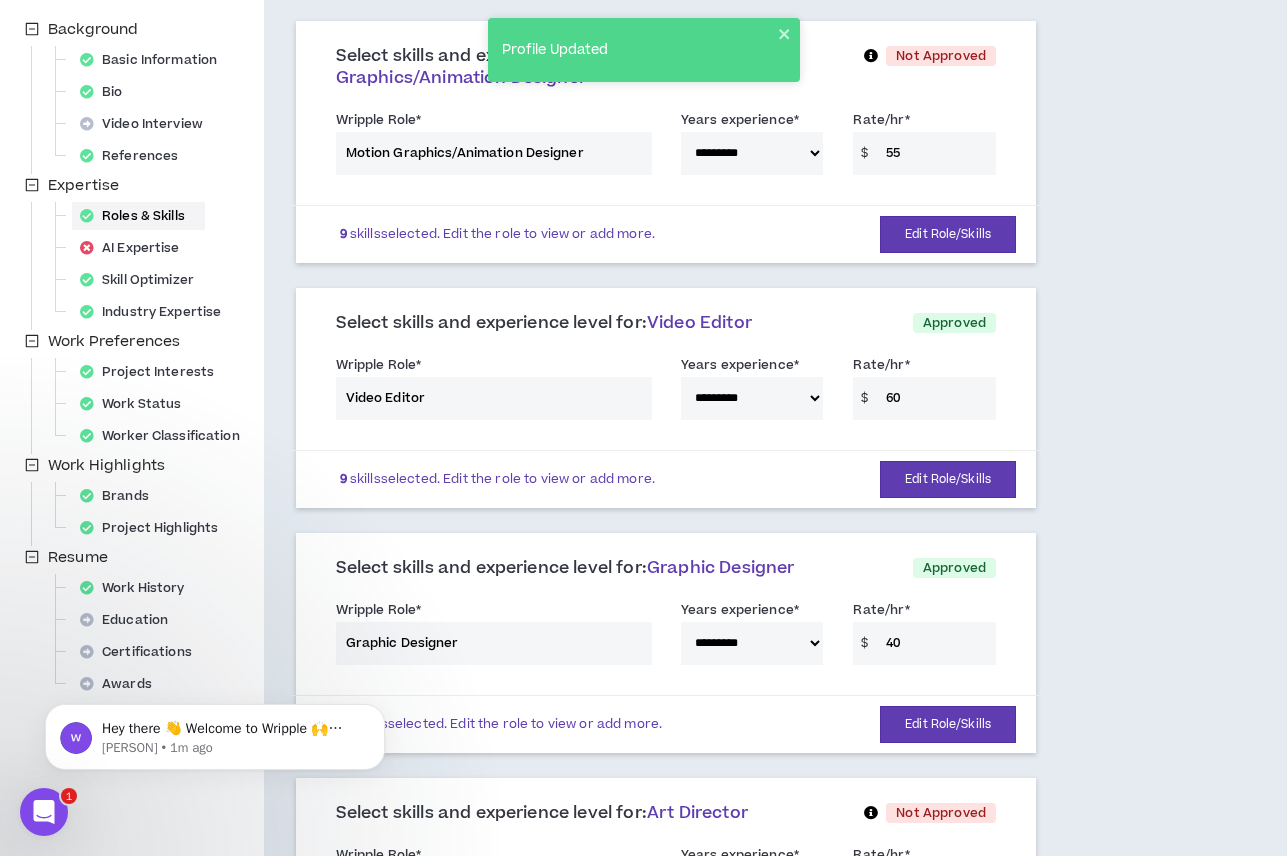 click on "**********" at bounding box center [666, 146] 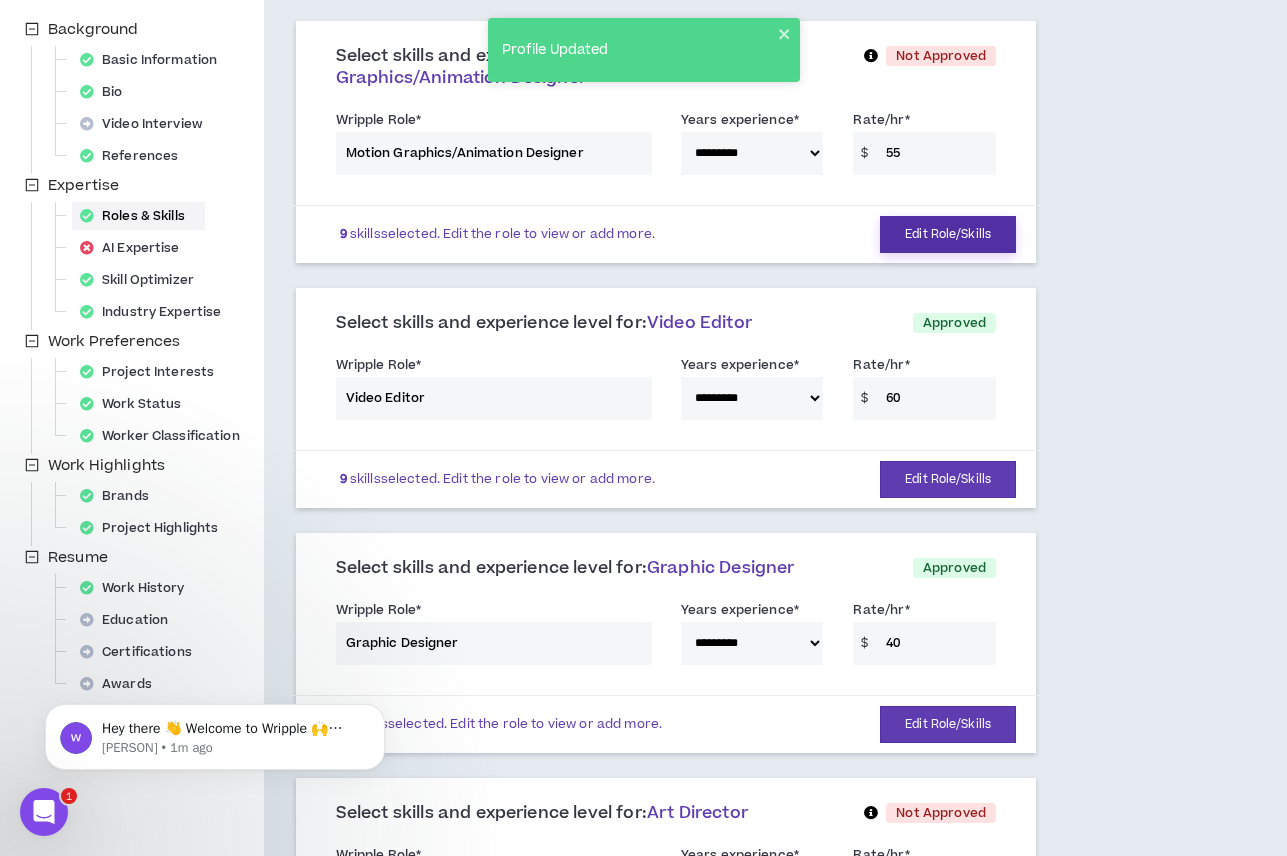 click on "Edit Role/Skills" at bounding box center (948, 234) 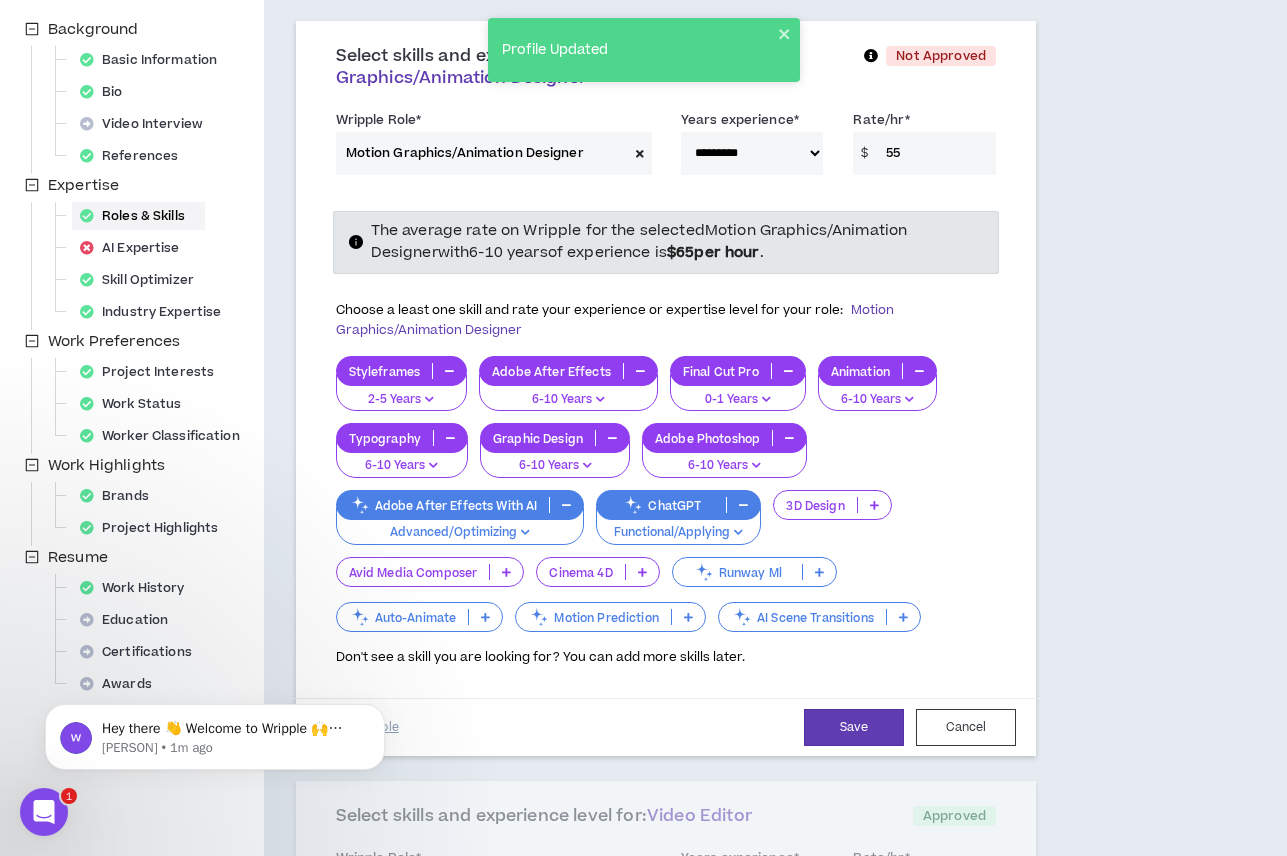 click on "55" at bounding box center (936, 153) 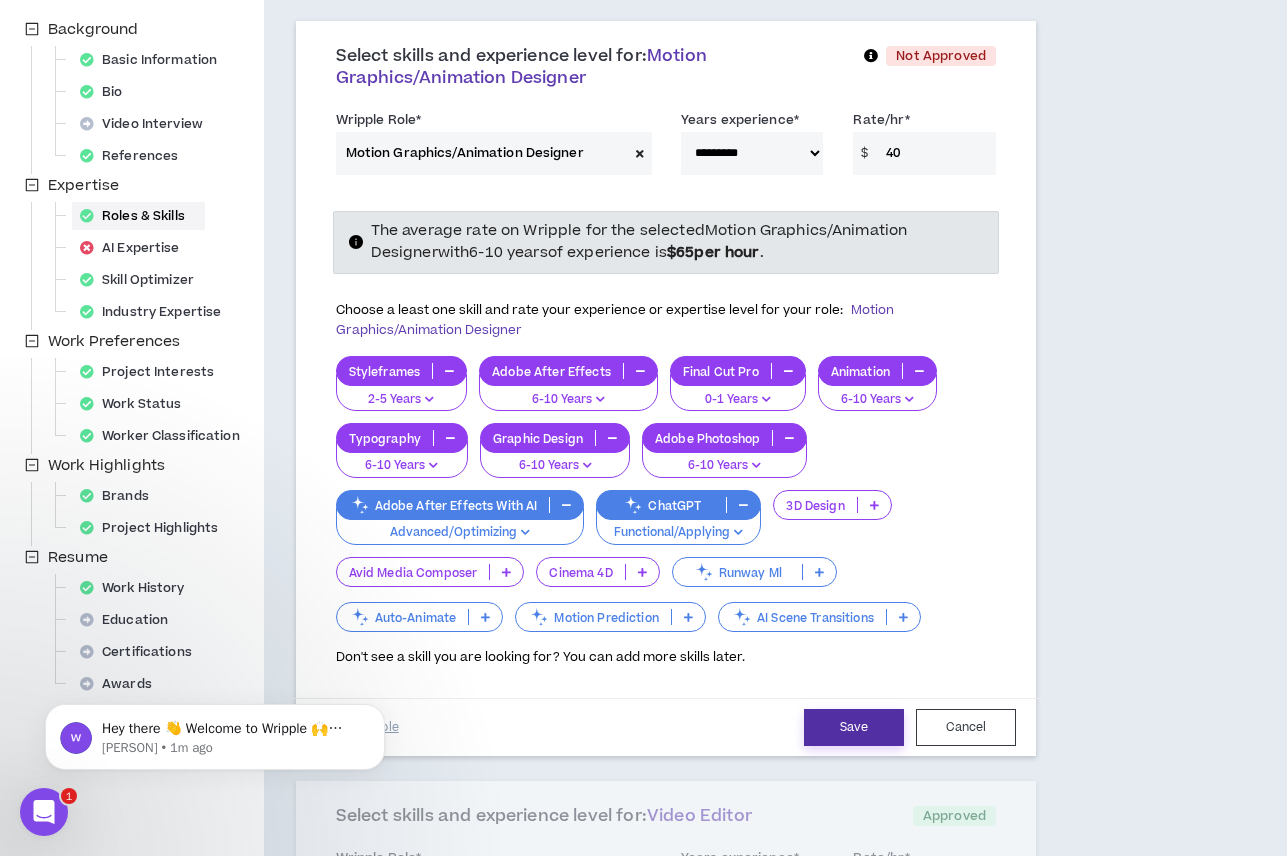 type on "40" 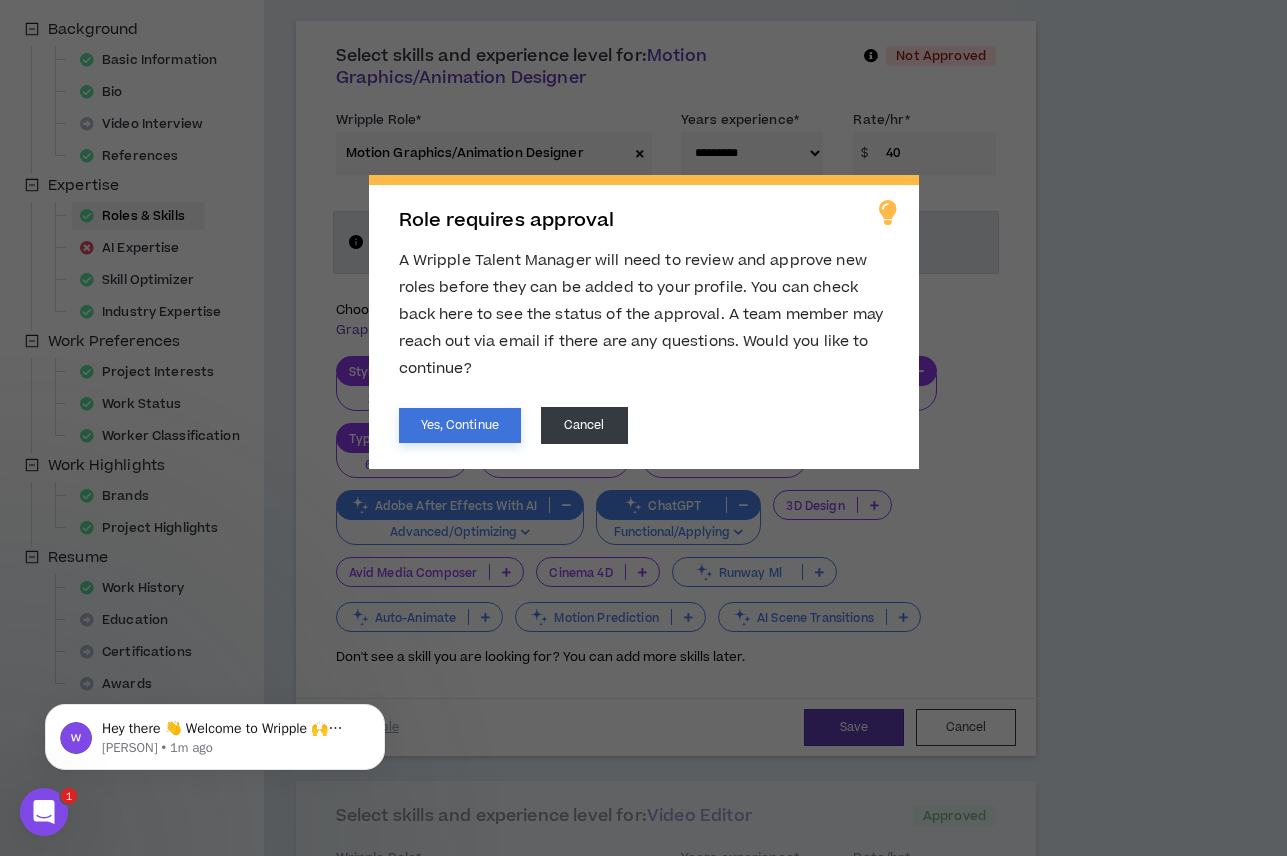 click on "Yes, Continue" at bounding box center (460, 425) 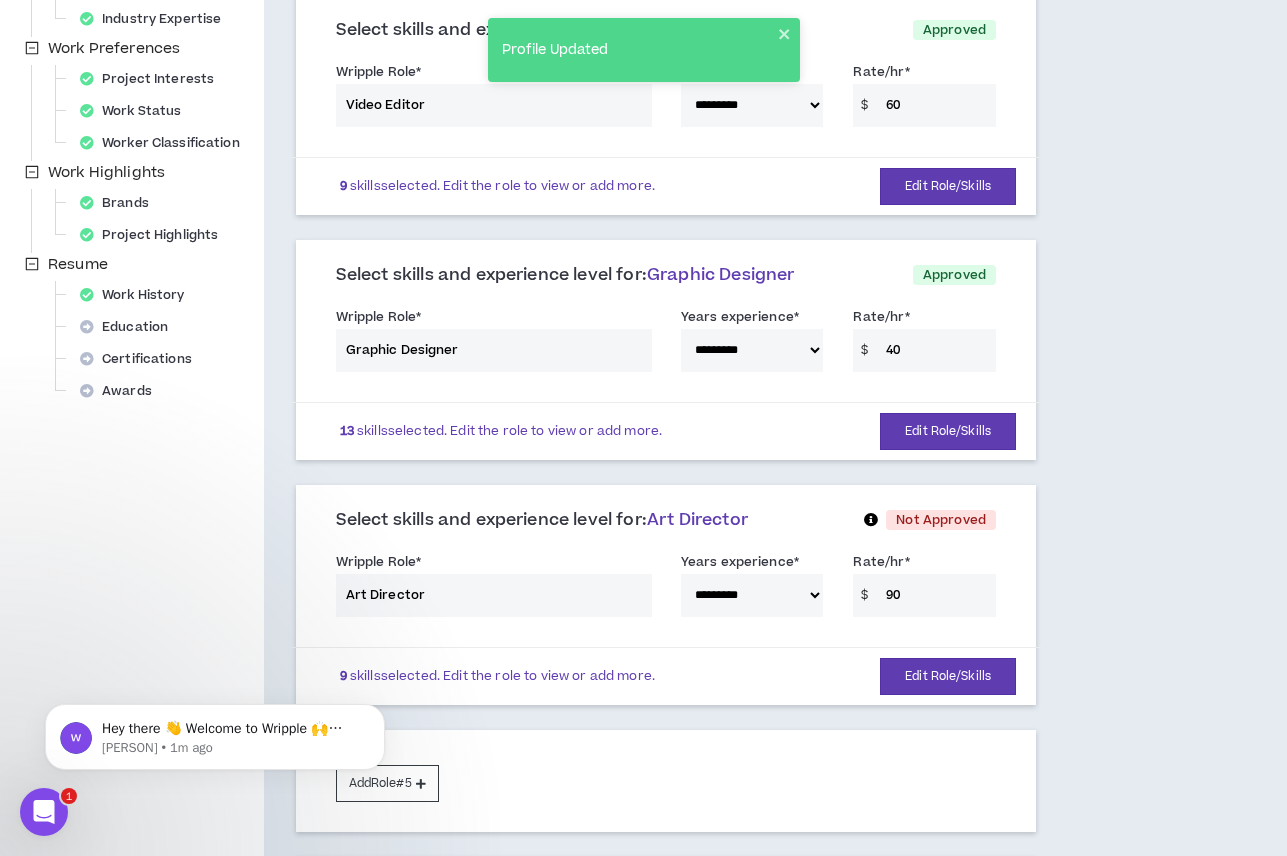 scroll, scrollTop: 662, scrollLeft: 0, axis: vertical 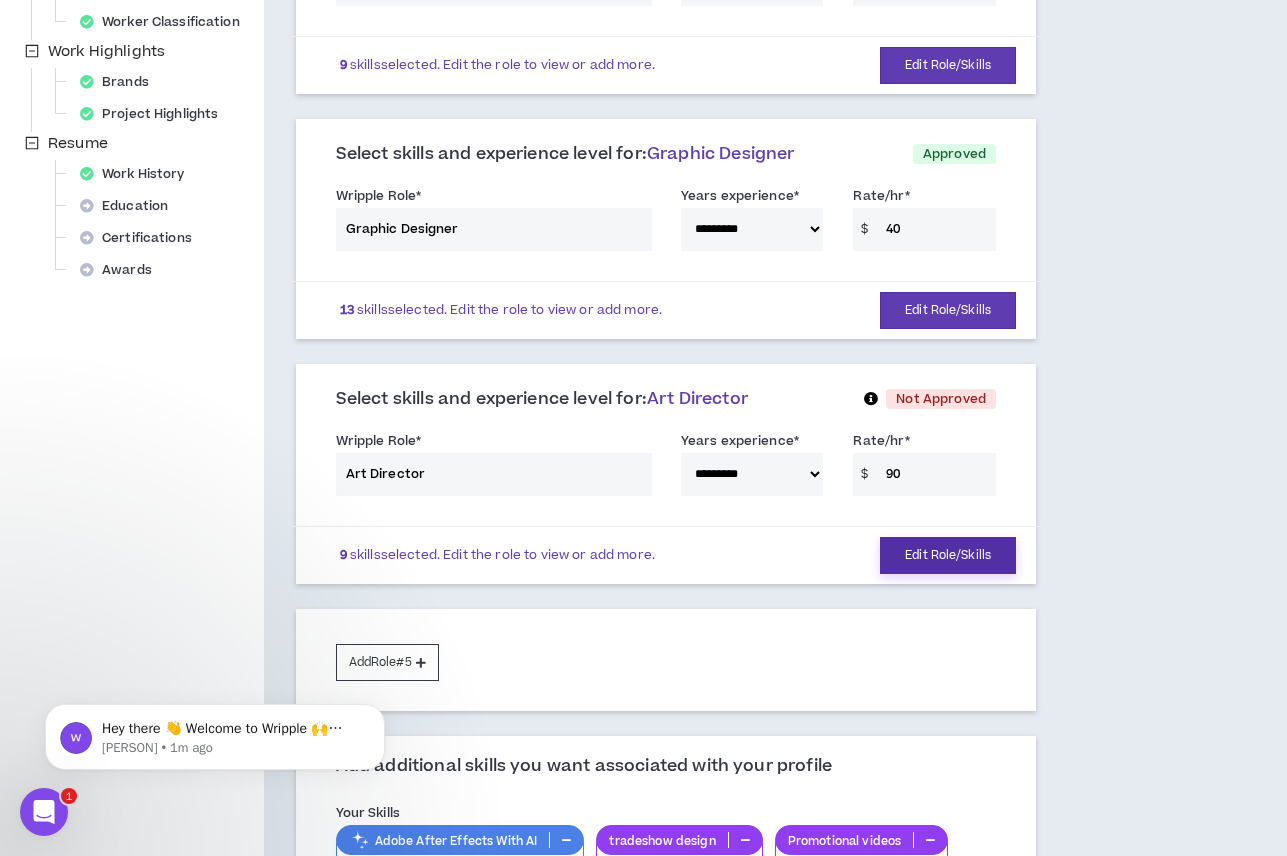 click on "Edit Role/Skills" at bounding box center (948, 555) 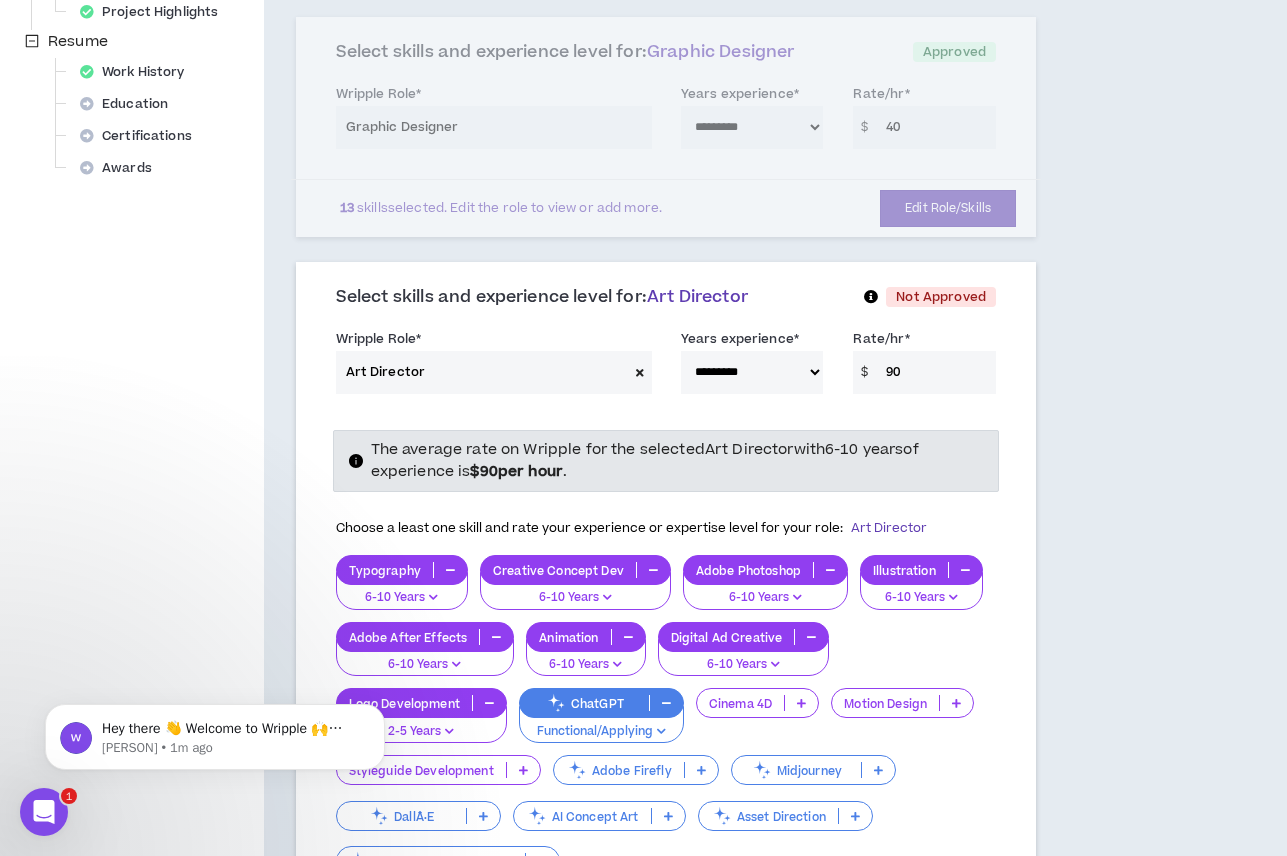 scroll, scrollTop: 1001, scrollLeft: 0, axis: vertical 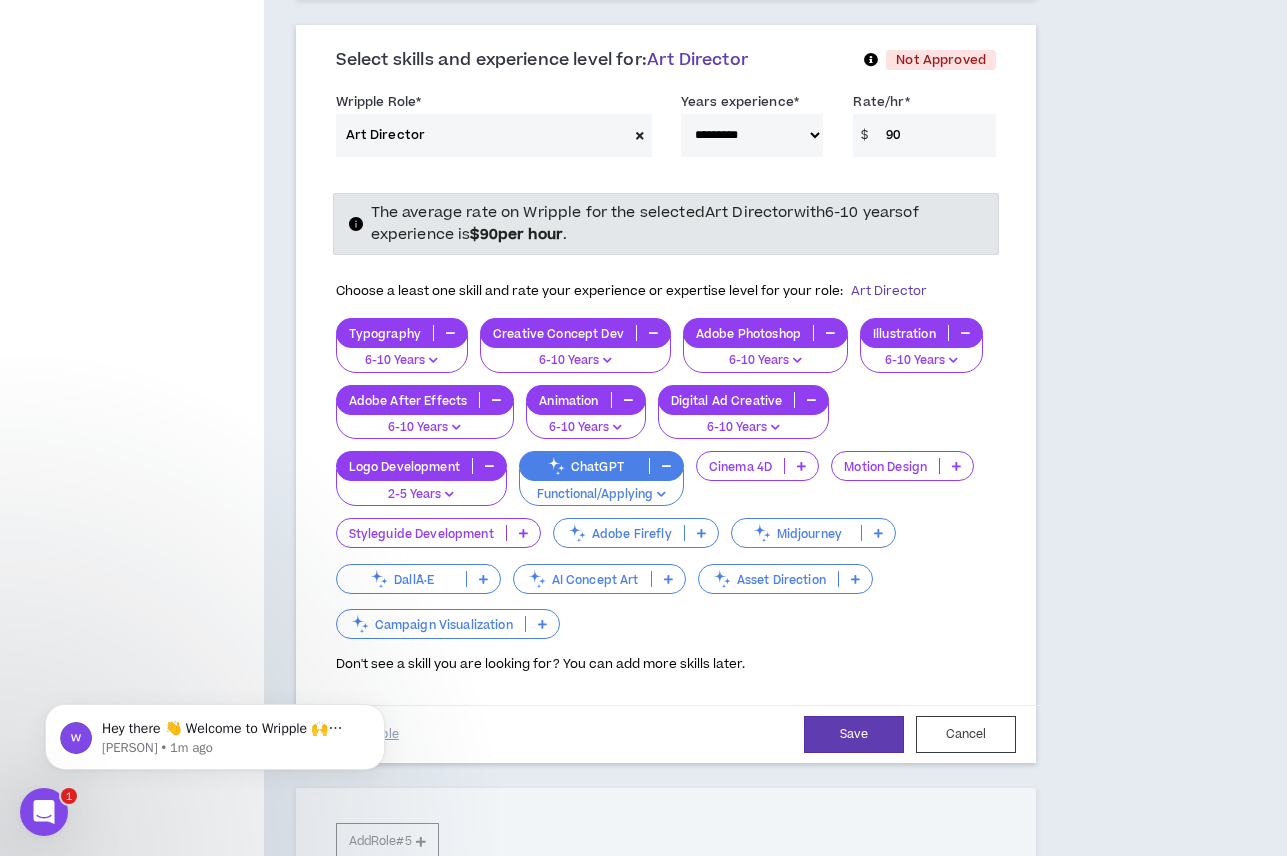 click at bounding box center (666, 466) 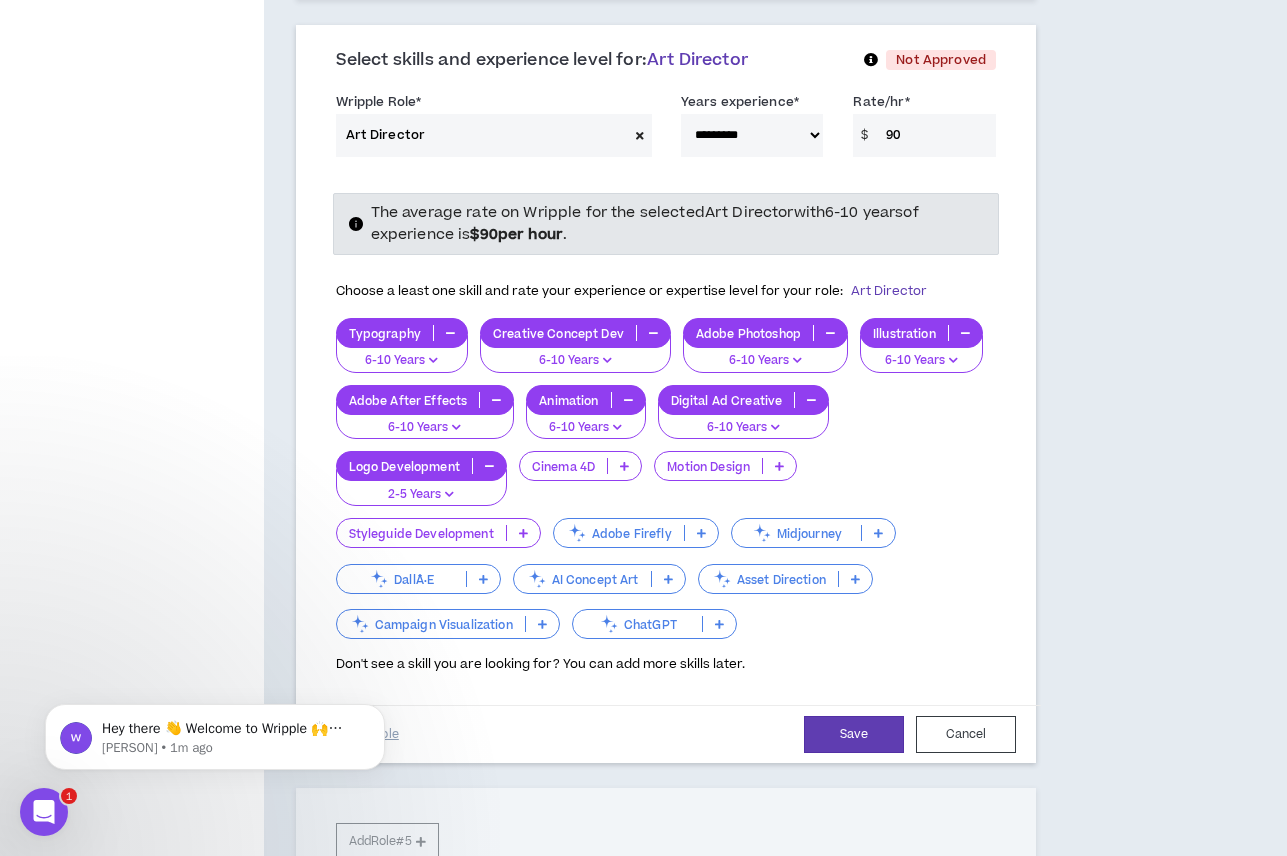click at bounding box center (719, 624) 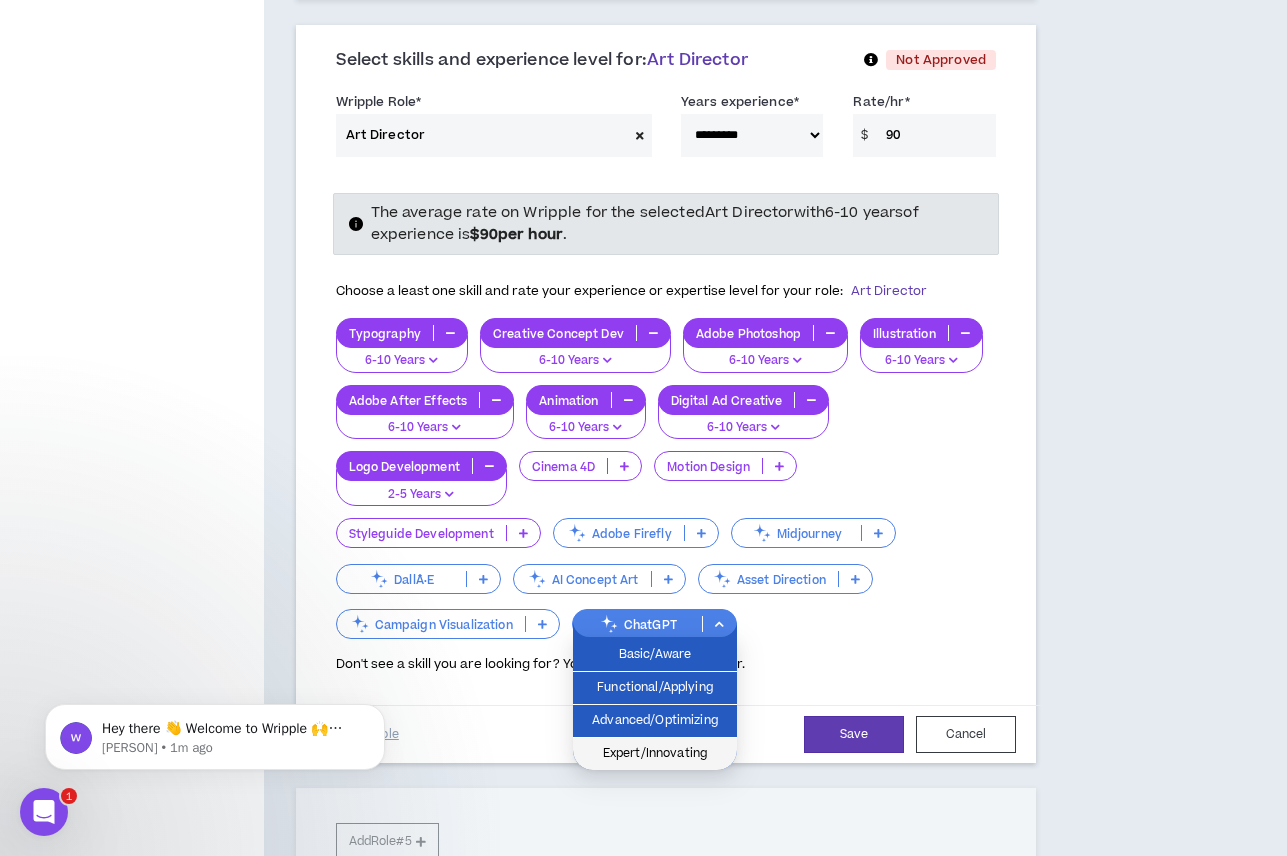 click on "Expert/Innovating" at bounding box center [655, 754] 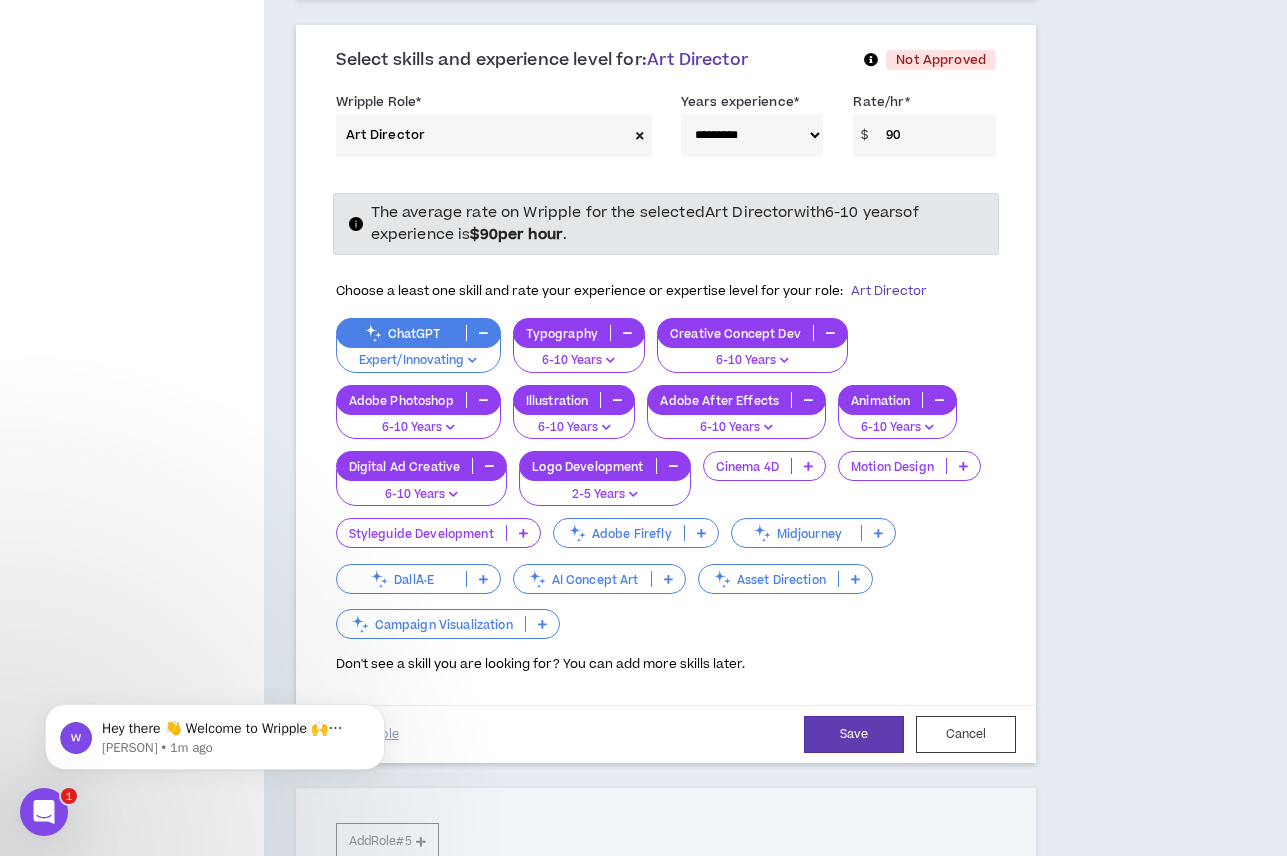 click at bounding box center (878, 533) 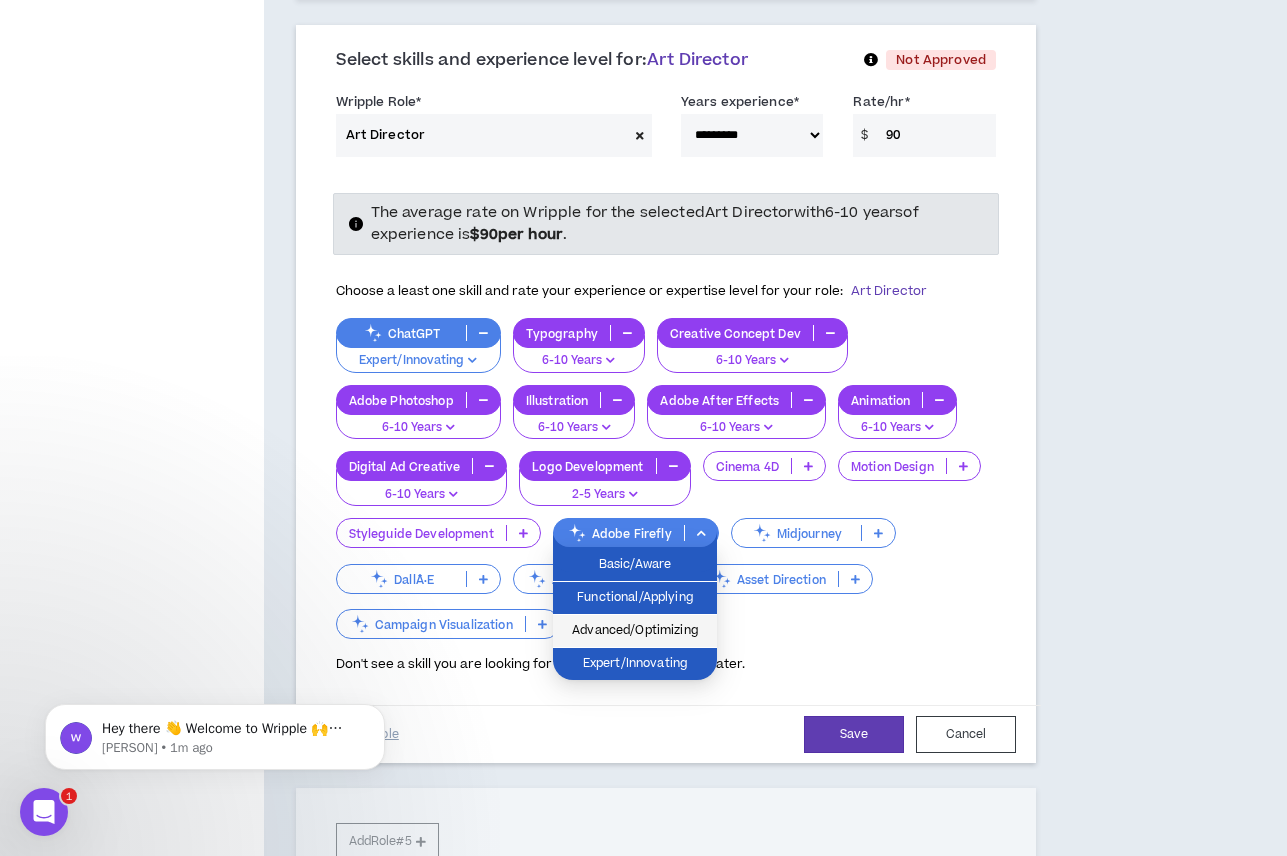 click on "Advanced/Optimizing" at bounding box center (635, 631) 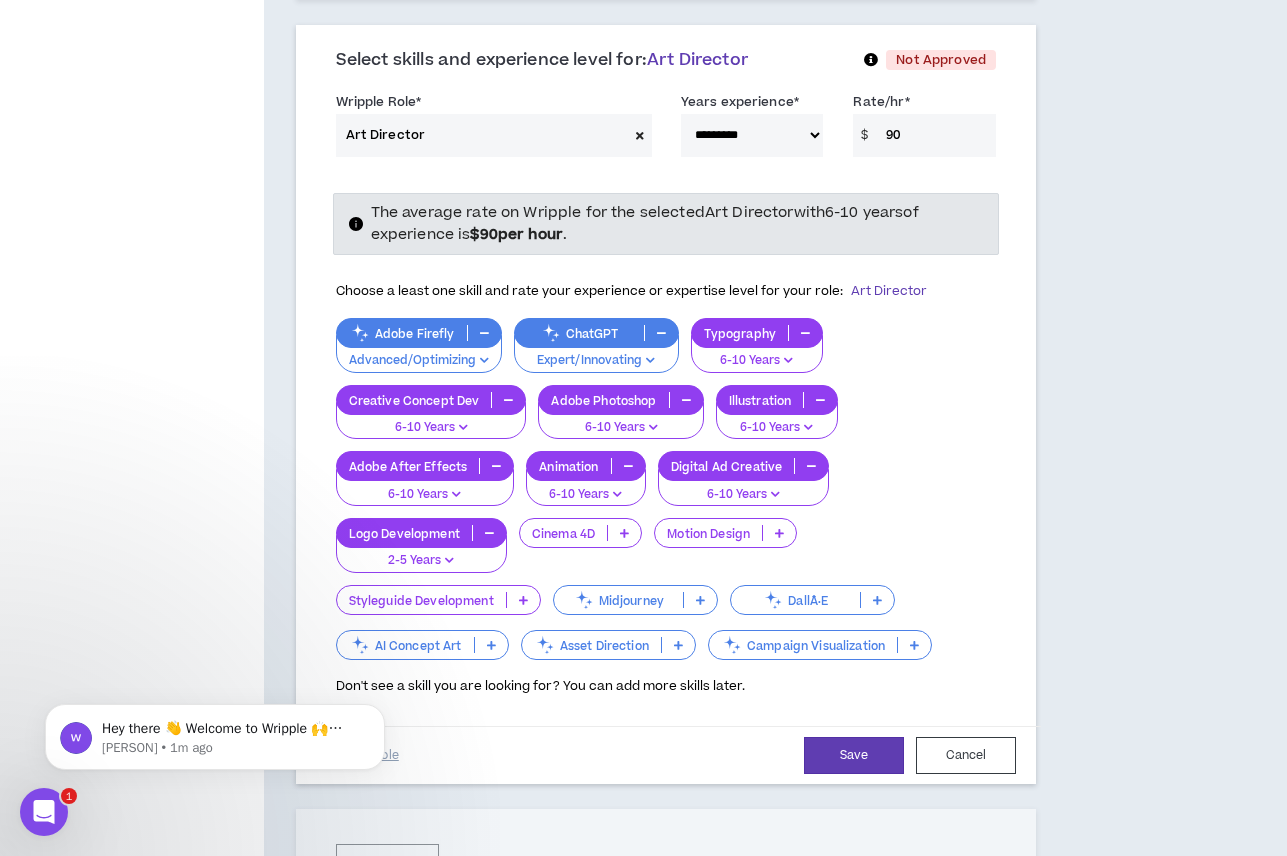 click at bounding box center (700, 600) 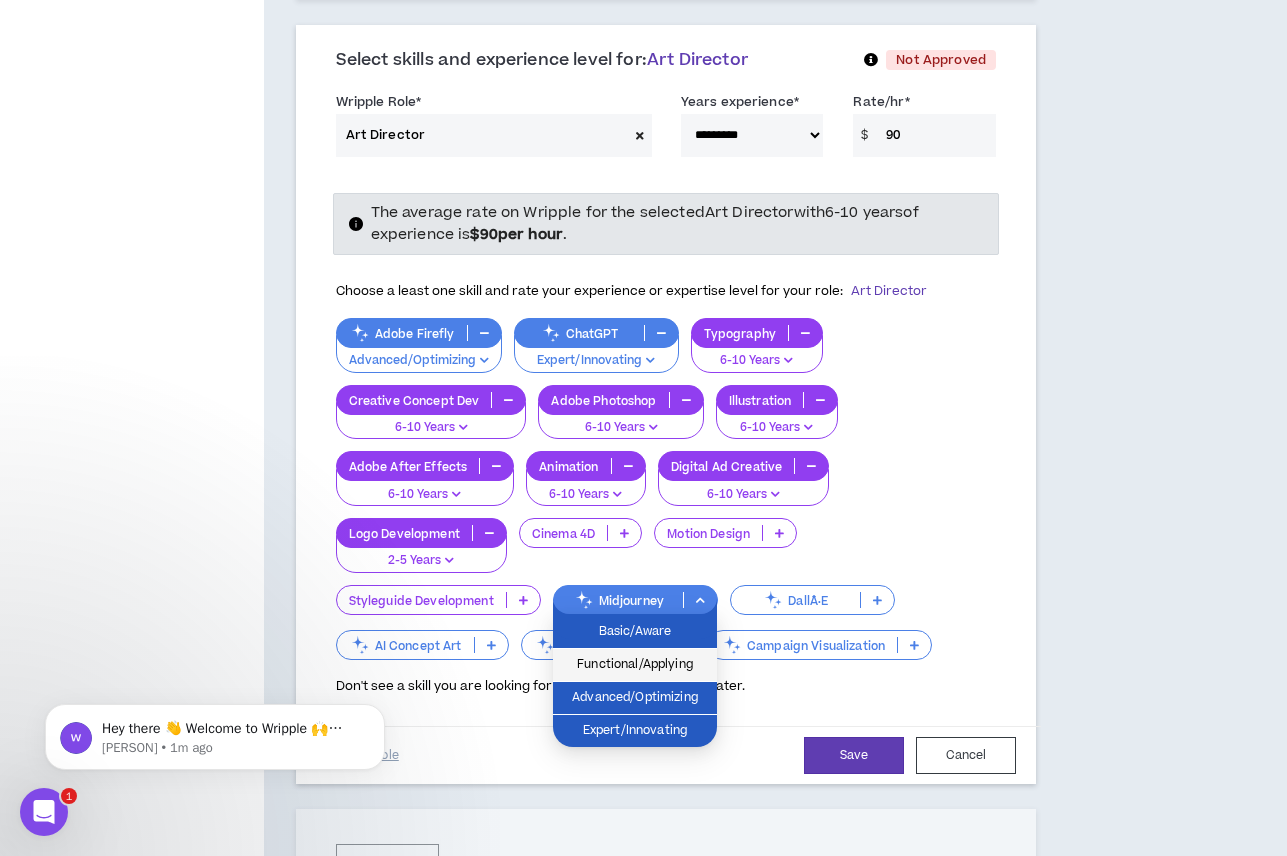 click on "Functional/Applying" at bounding box center (635, 665) 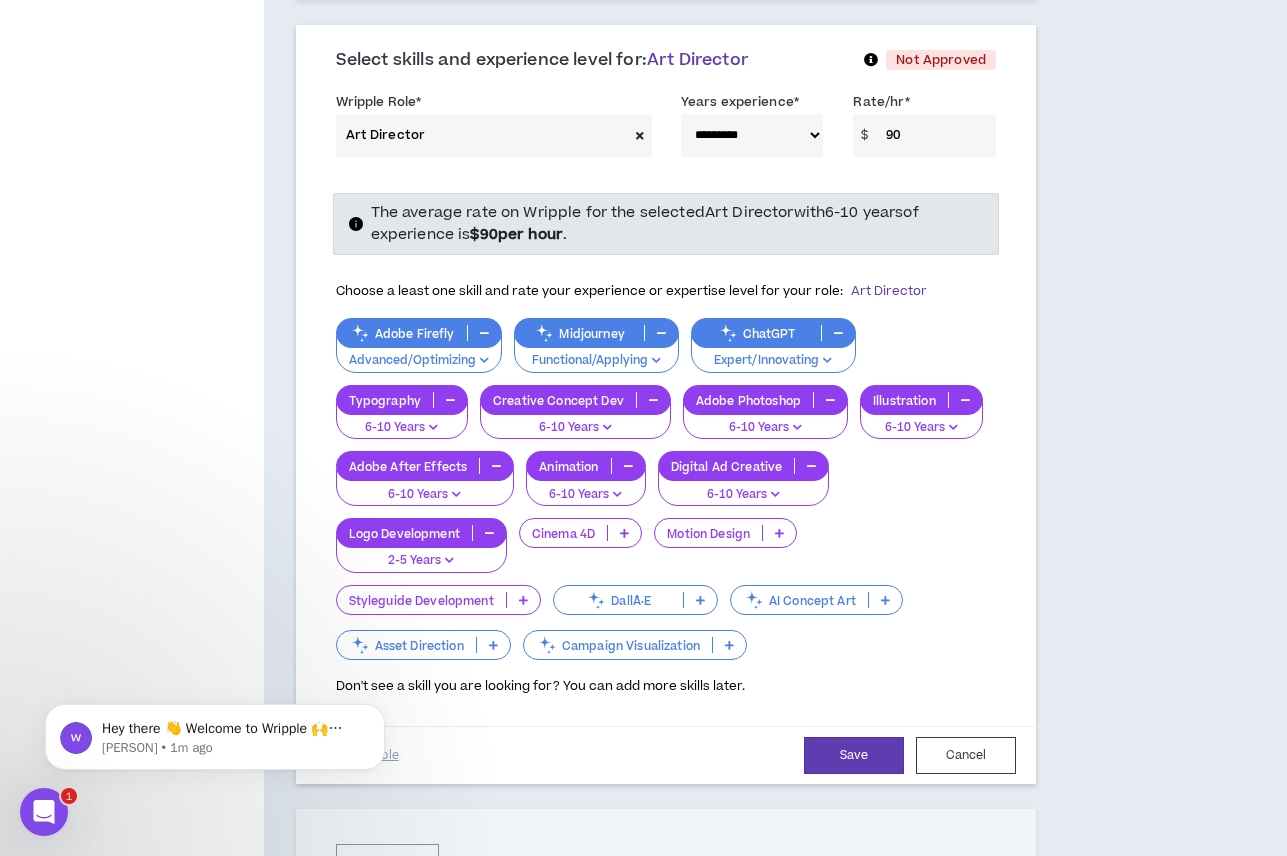 click at bounding box center [885, 600] 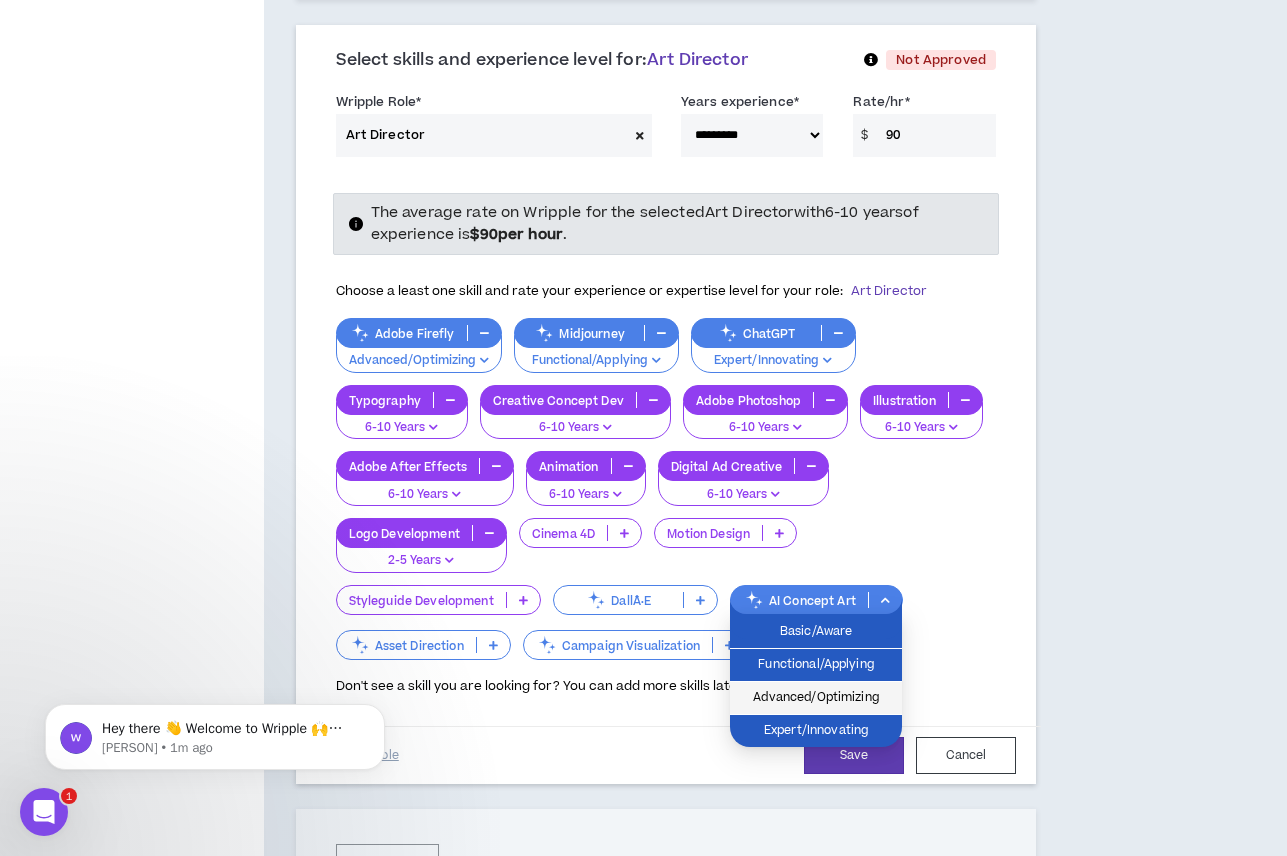 click on "Advanced/Optimizing" at bounding box center (816, 698) 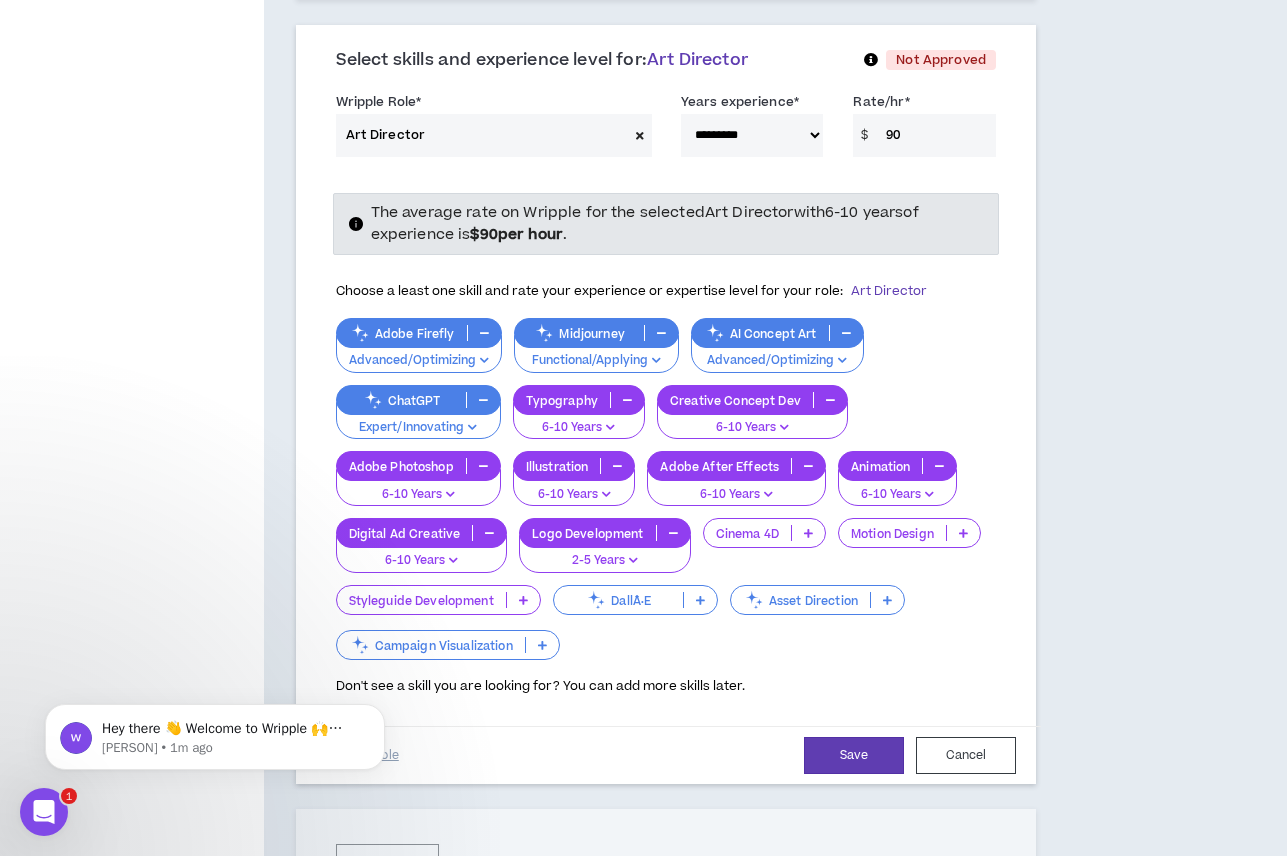 click at bounding box center [542, 645] 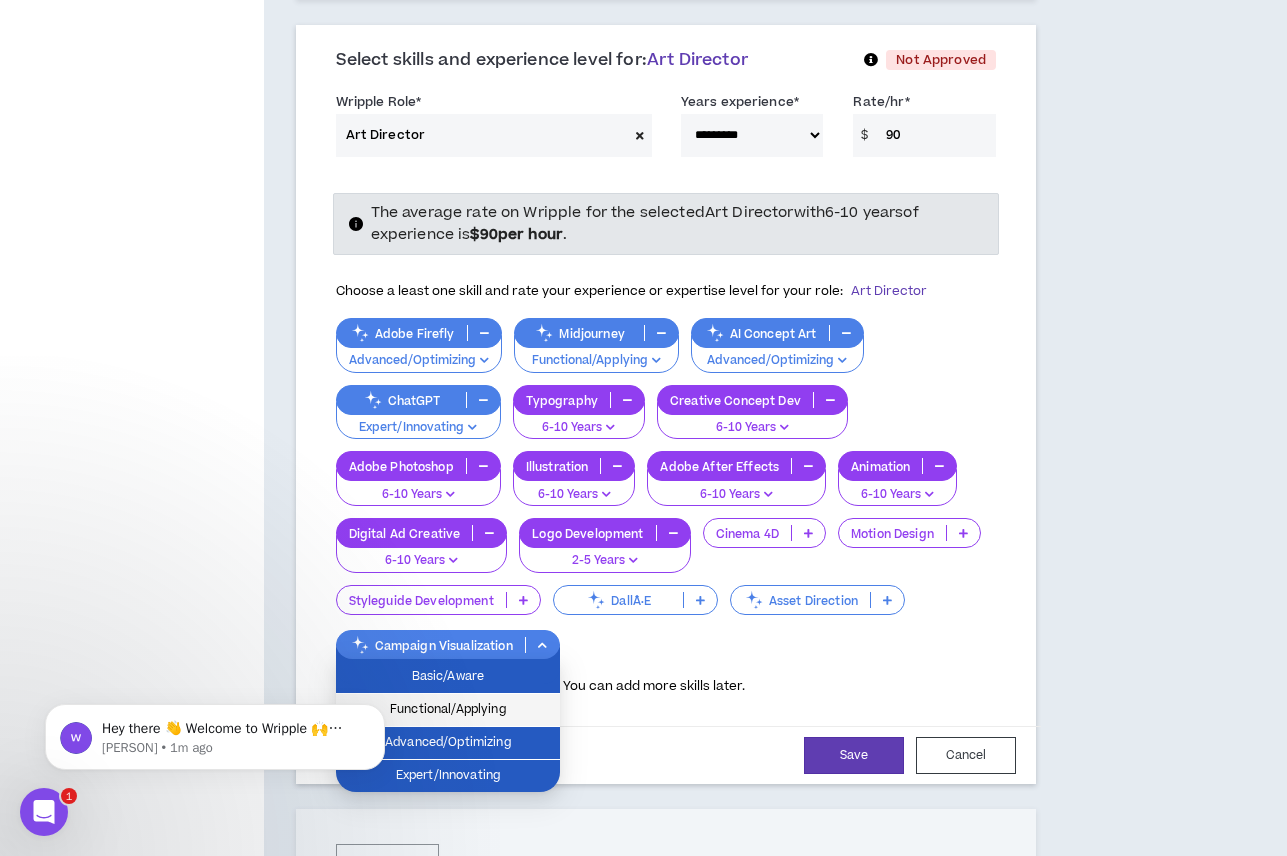 click on "Functional/Applying" at bounding box center (448, 710) 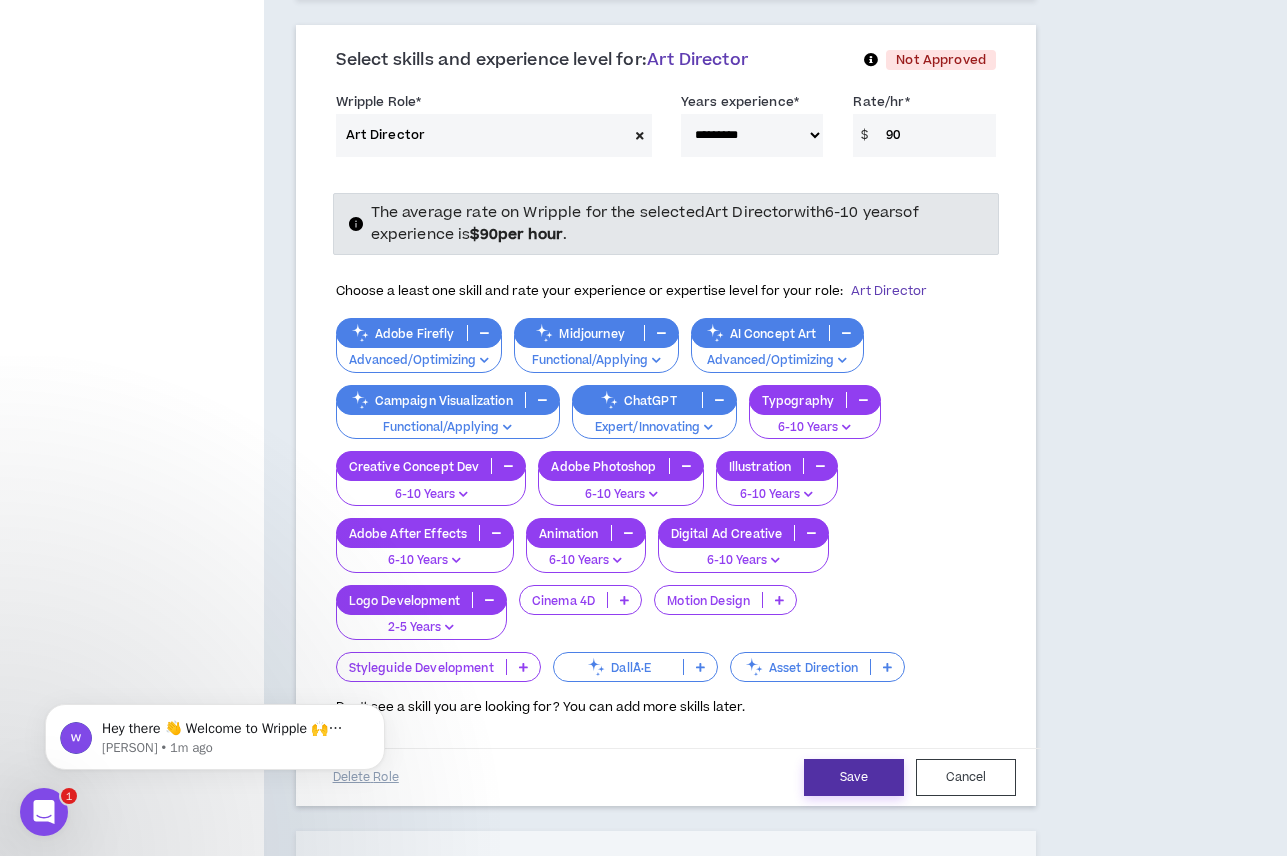 click on "Save" at bounding box center [854, 777] 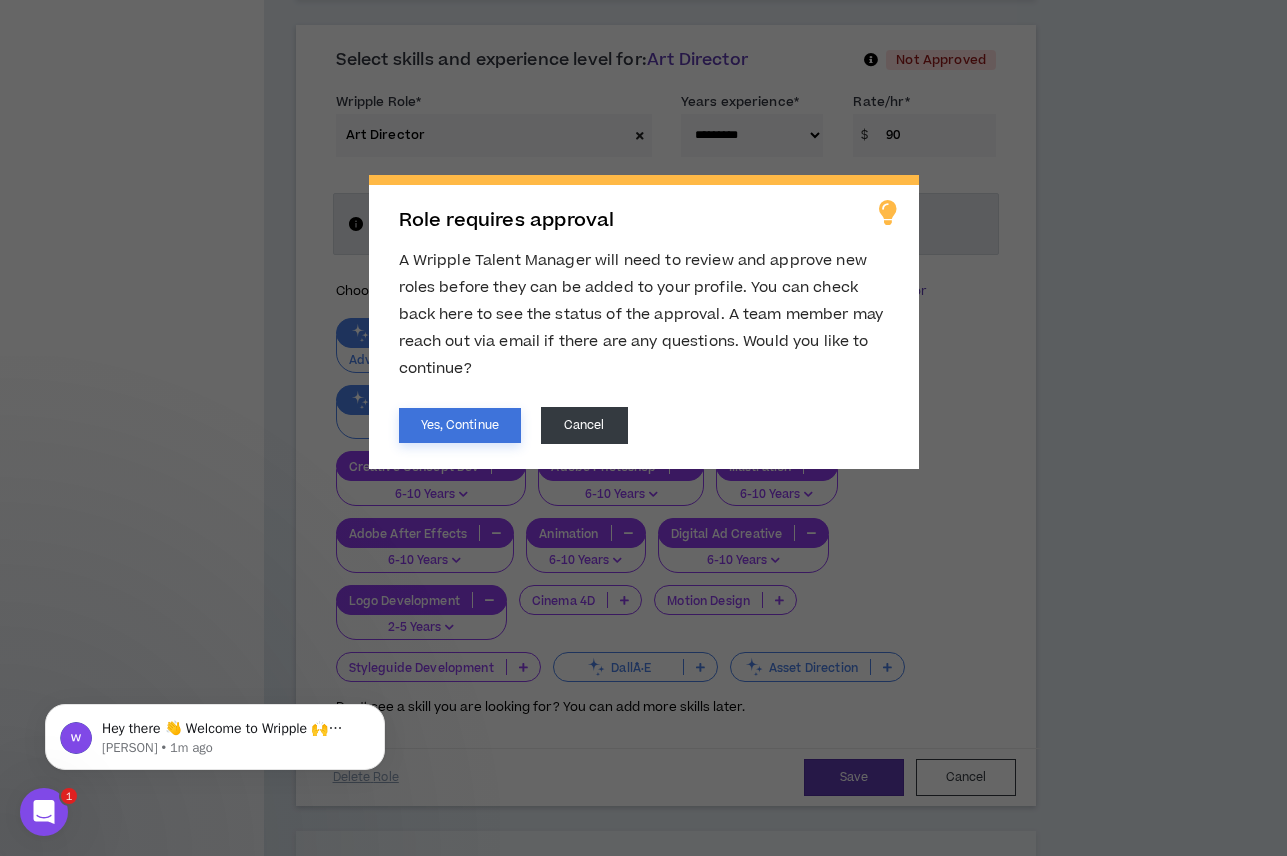 click on "Yes, Continue" at bounding box center [460, 425] 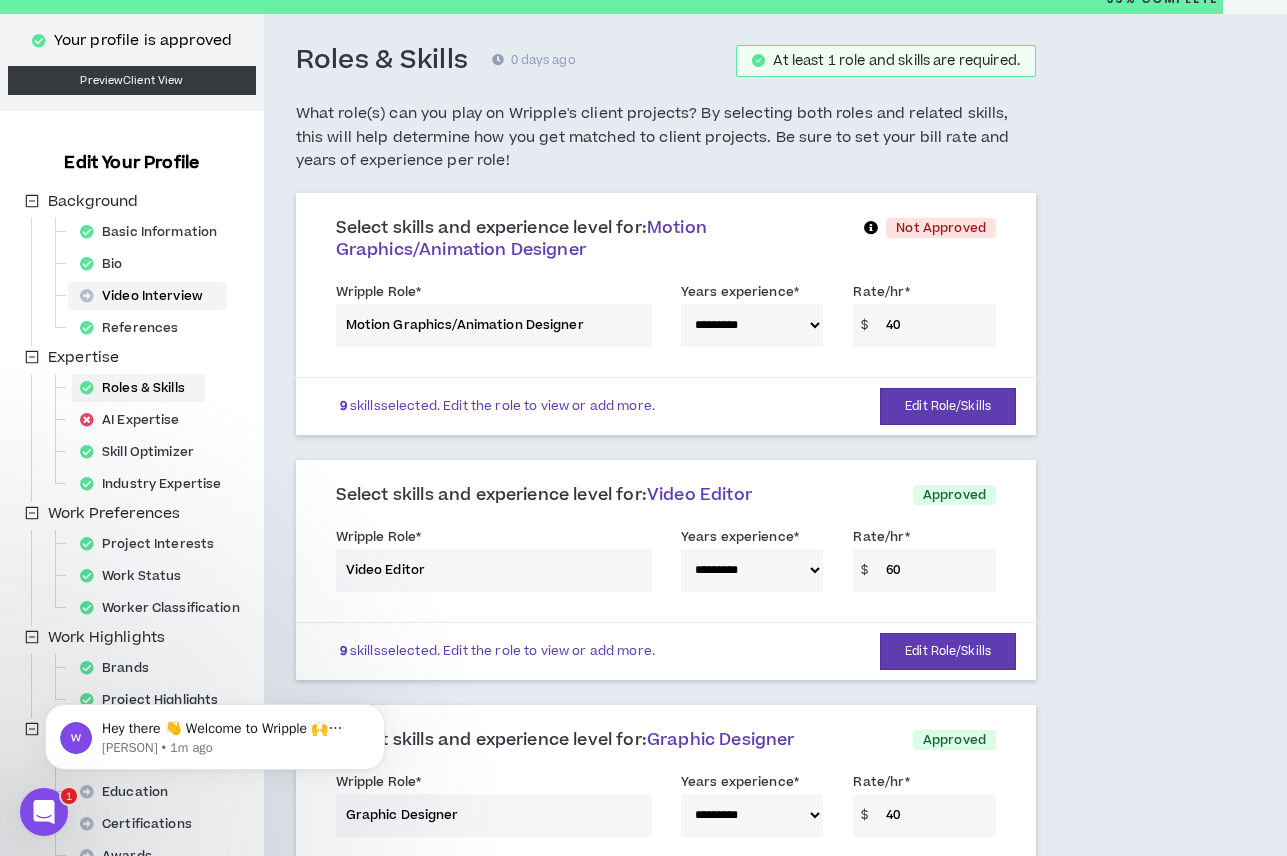 scroll, scrollTop: 0, scrollLeft: 0, axis: both 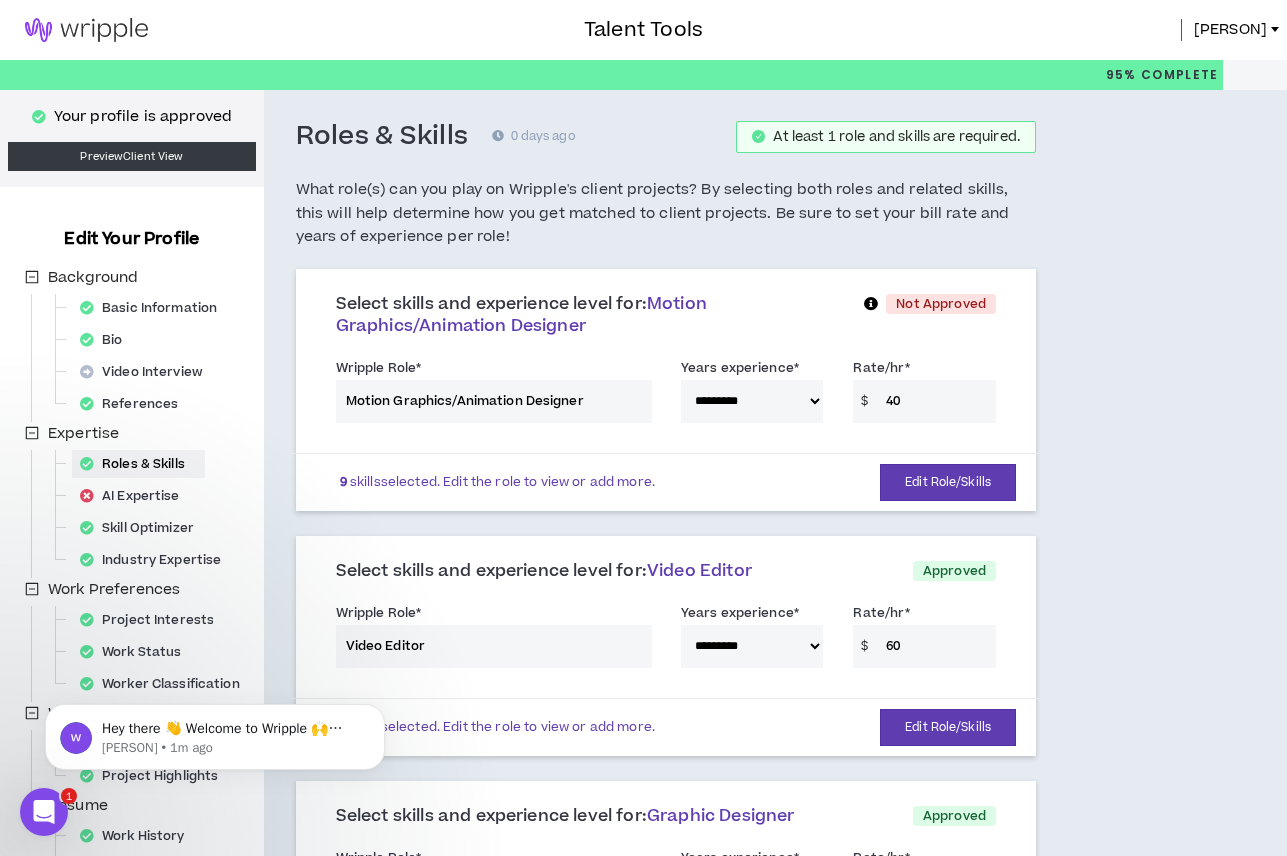 click 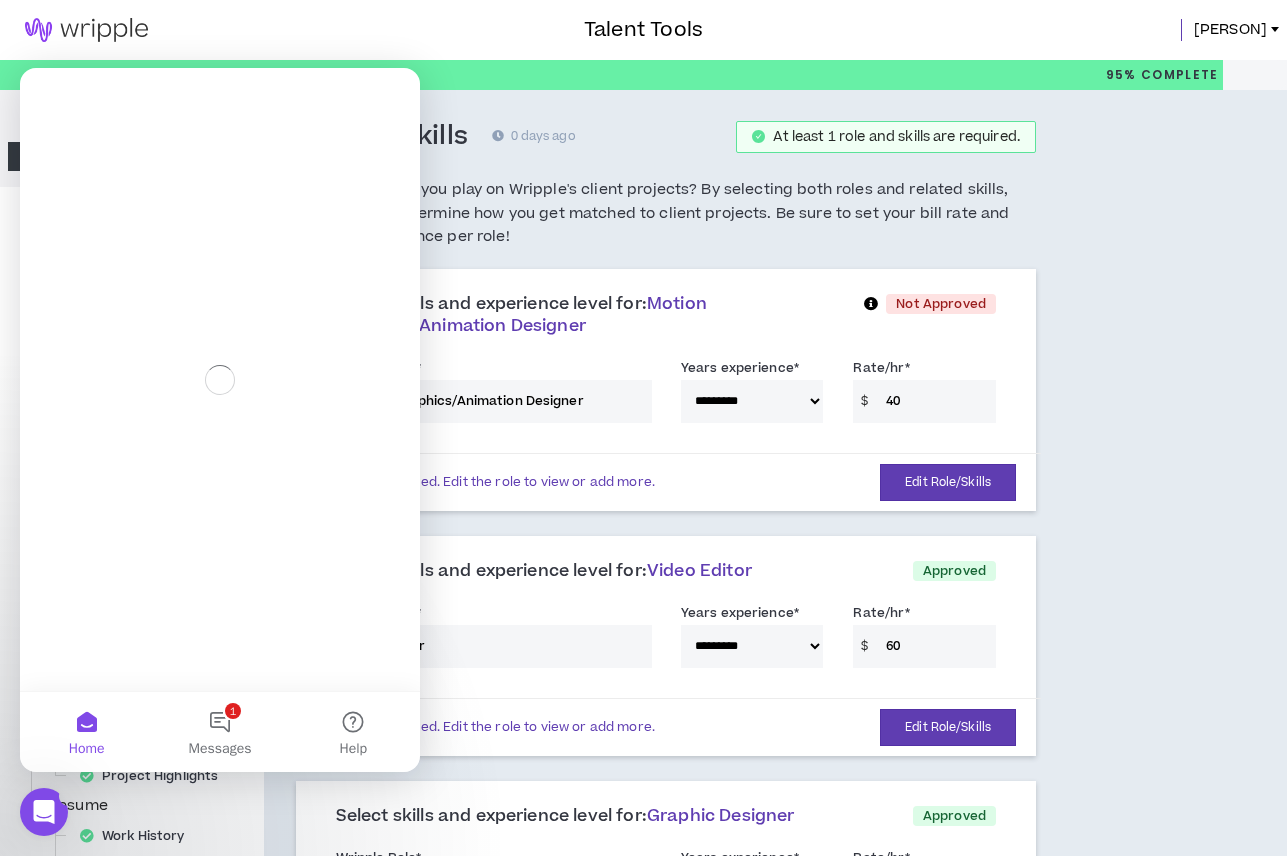 scroll, scrollTop: 0, scrollLeft: 0, axis: both 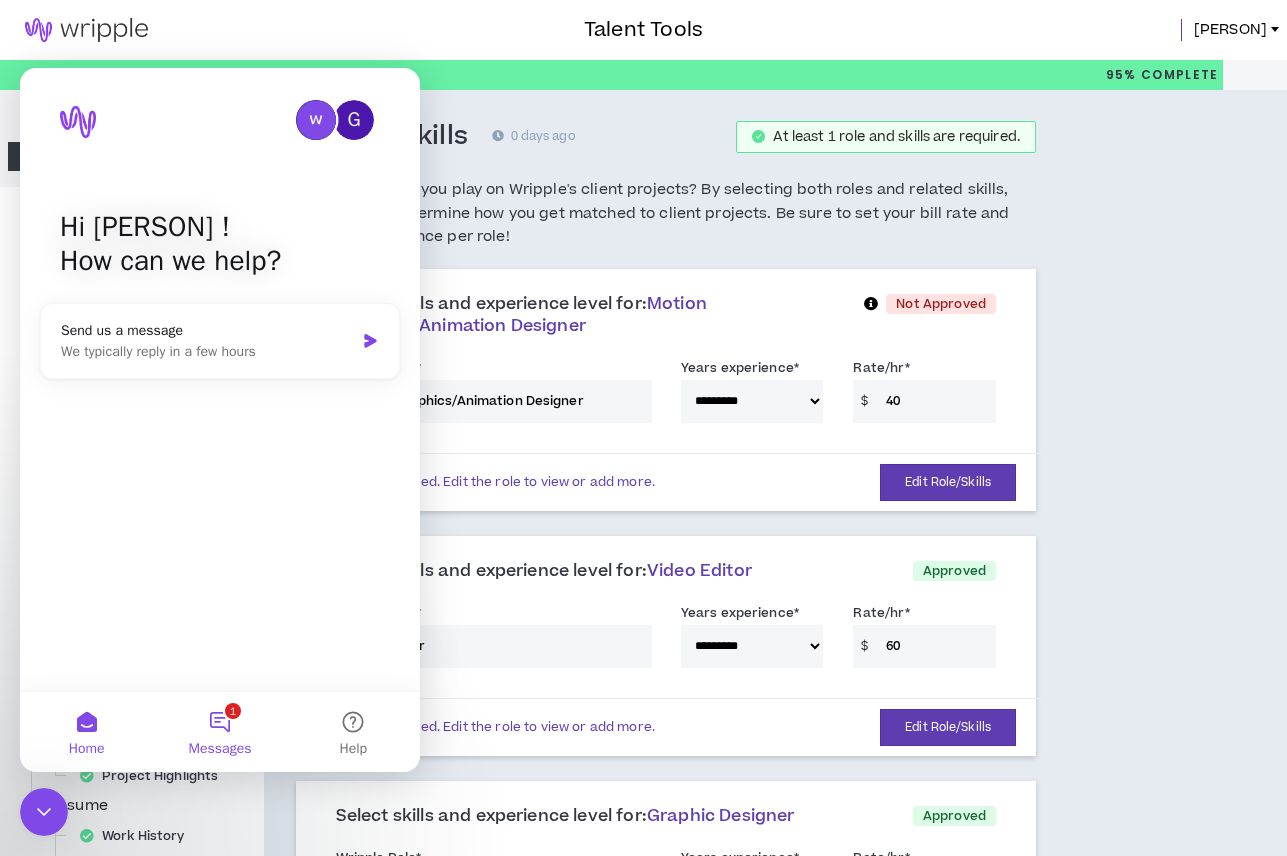 click on "1 Messages" at bounding box center [219, 732] 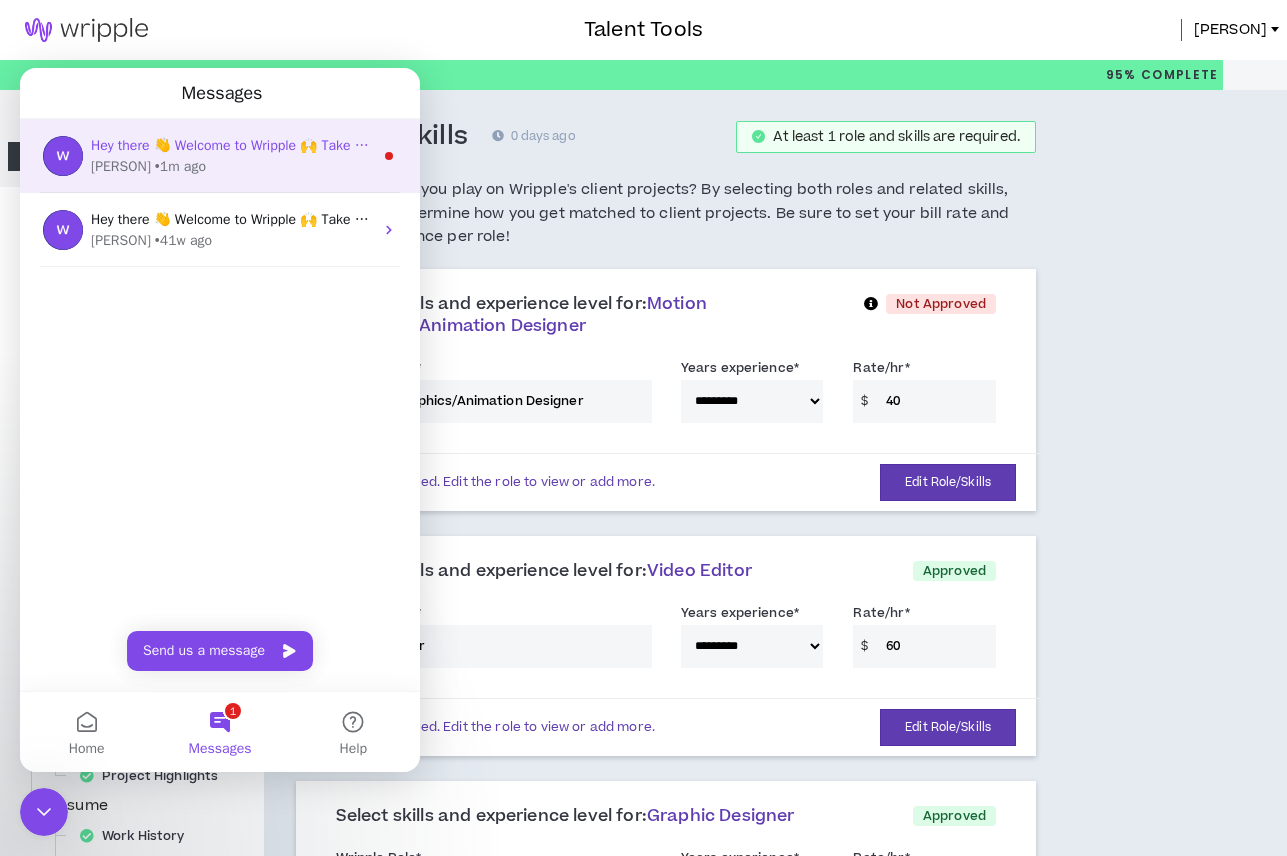 click on "Morgan •  1m ago" at bounding box center (232, 166) 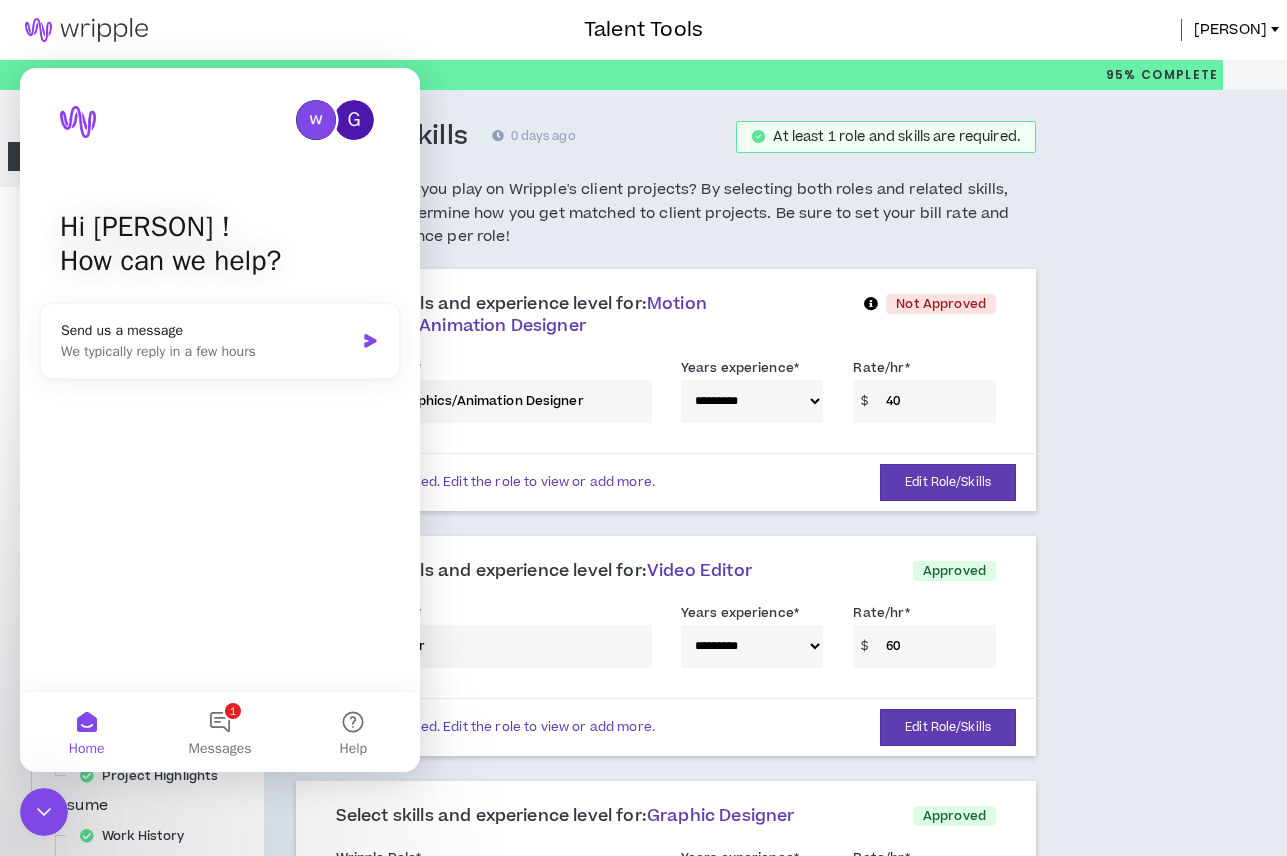 click on "What role(s) can you play on Wripple's client projects? By selecting both roles and related skills, this will help determine how you get matched to client projects. Be sure to set your bill rate and years of experience per role!" at bounding box center (666, 213) 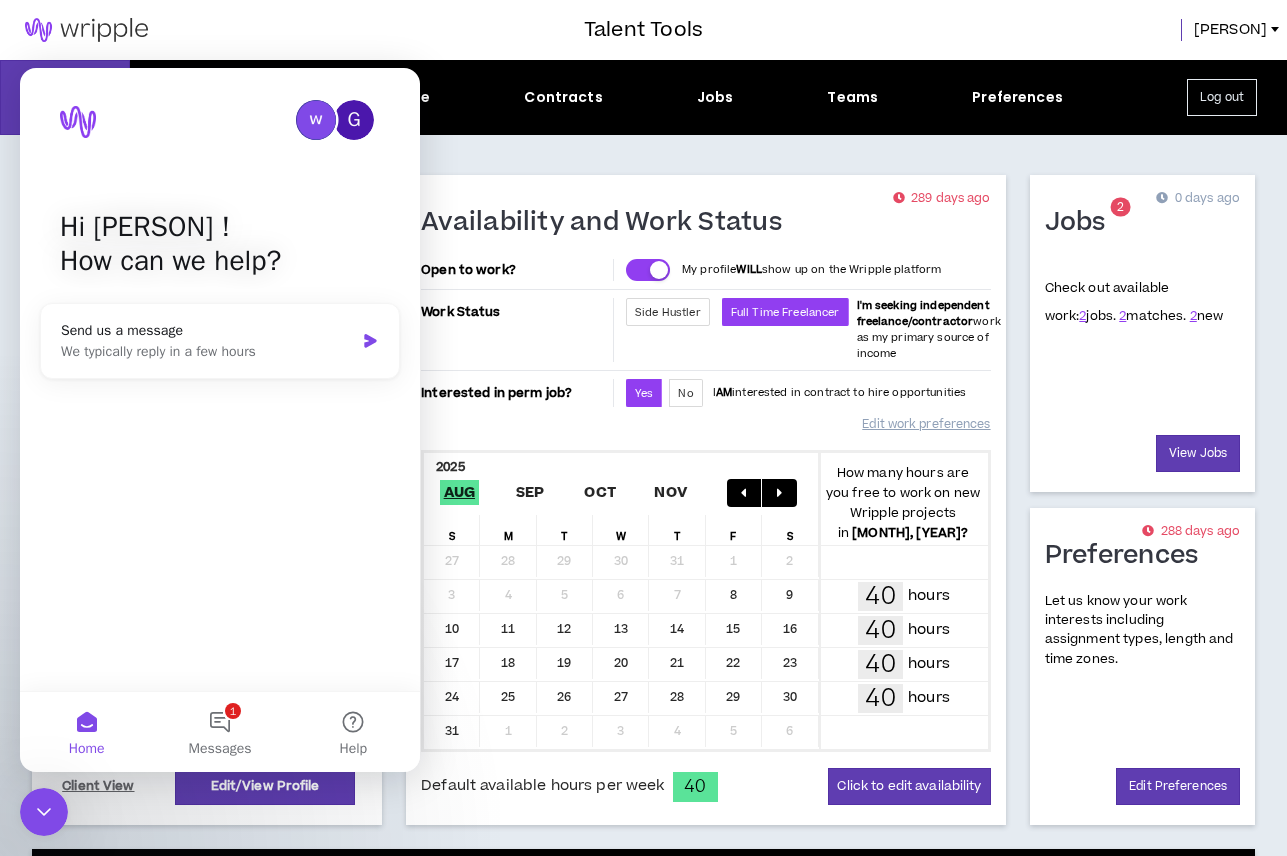 click on "Home" at bounding box center (86, 732) 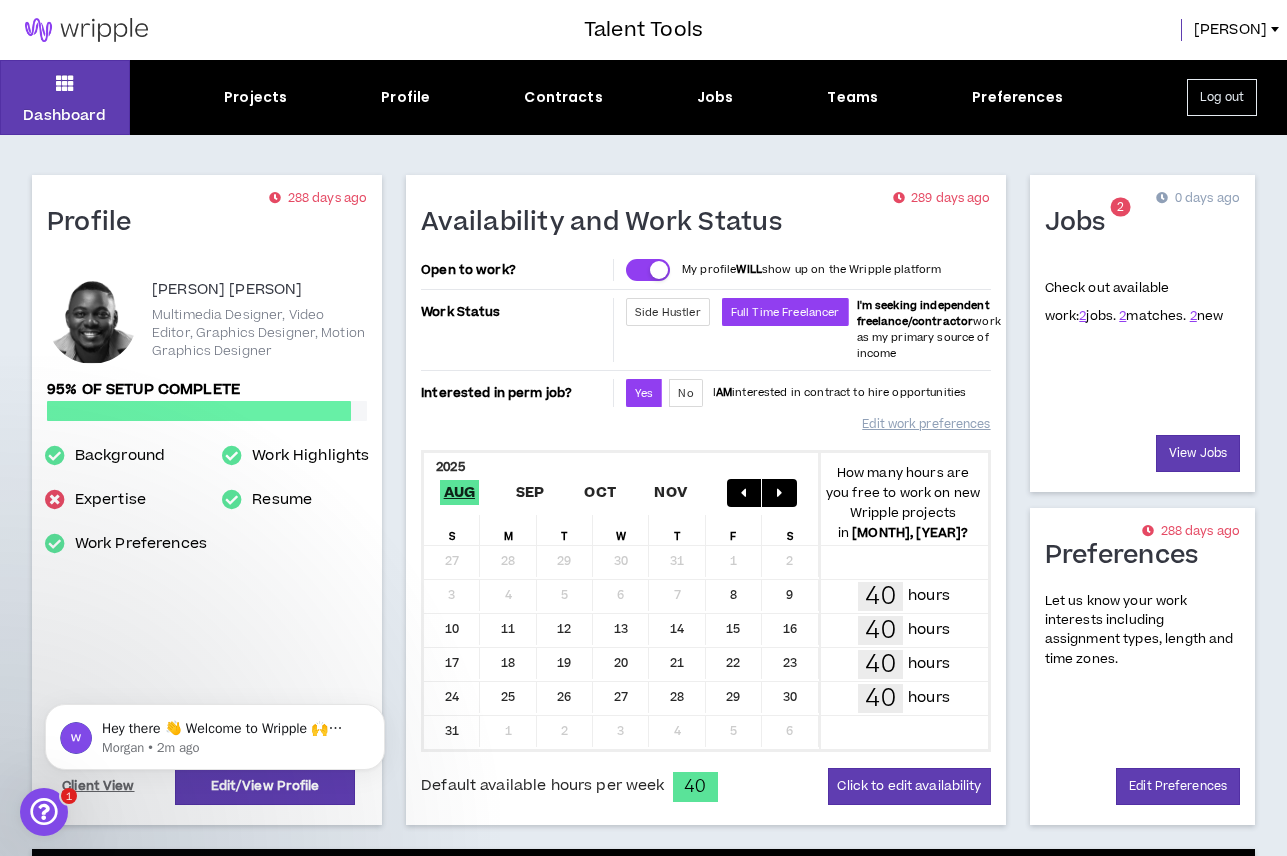 scroll, scrollTop: 0, scrollLeft: 0, axis: both 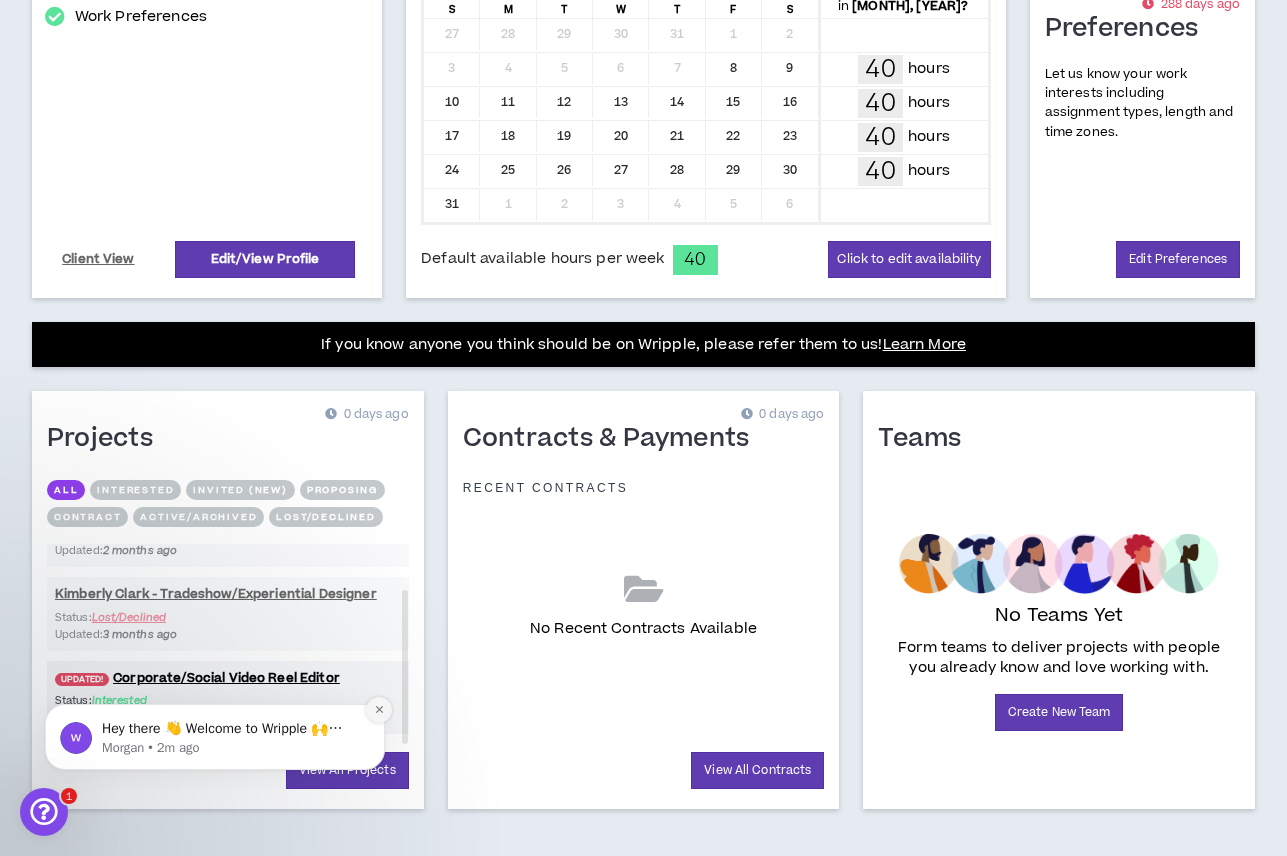 click at bounding box center [379, 710] 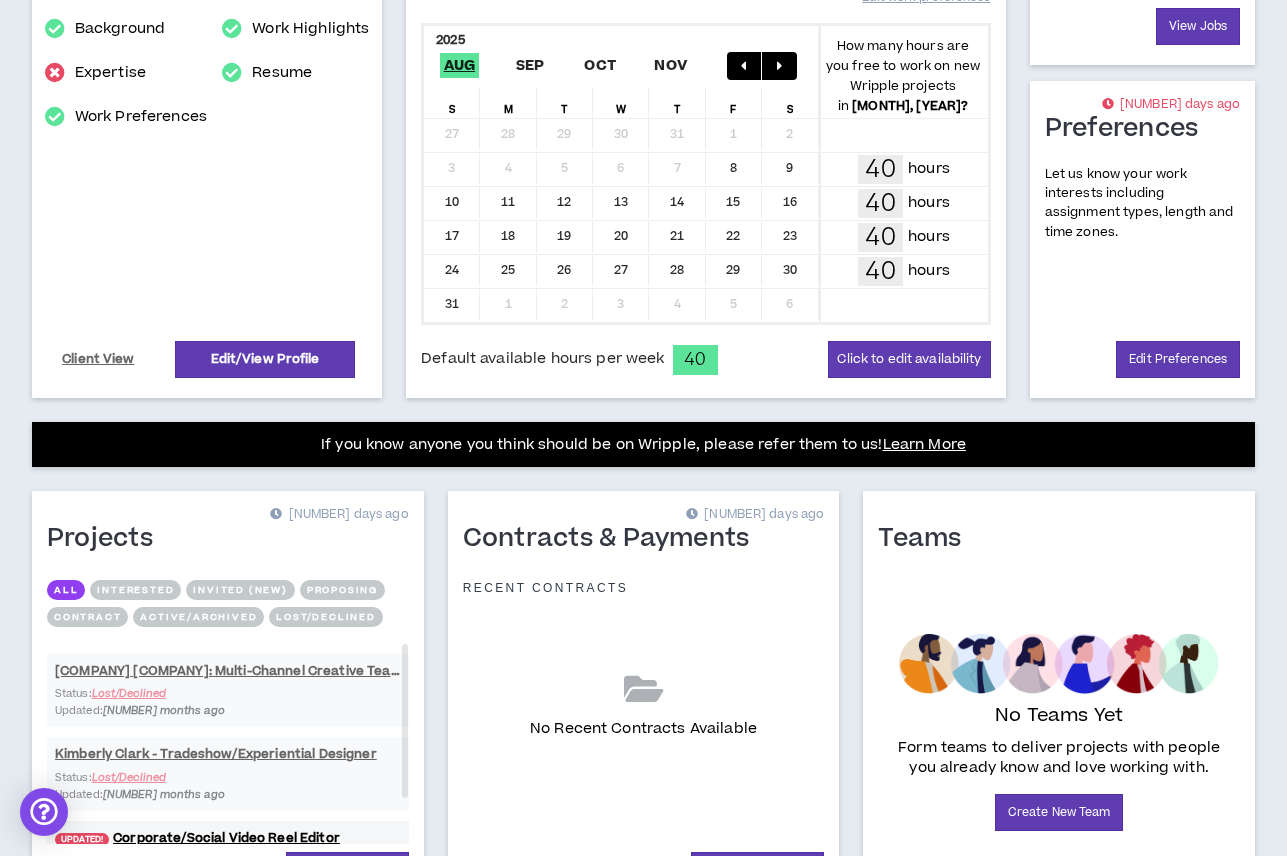 scroll, scrollTop: 494, scrollLeft: 0, axis: vertical 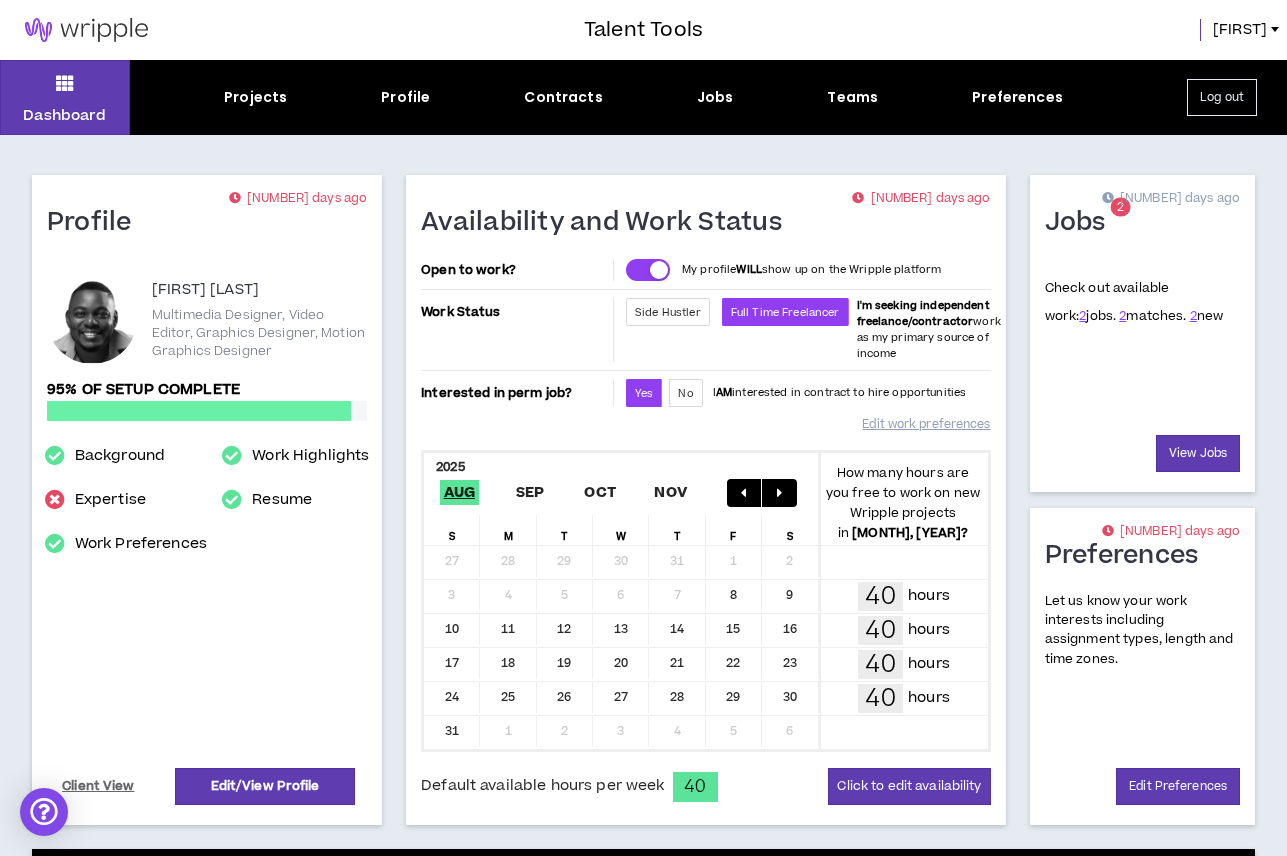 click on "Dashboard Projects Profile Contracts Jobs Teams Preferences Log out" at bounding box center [643, 97] 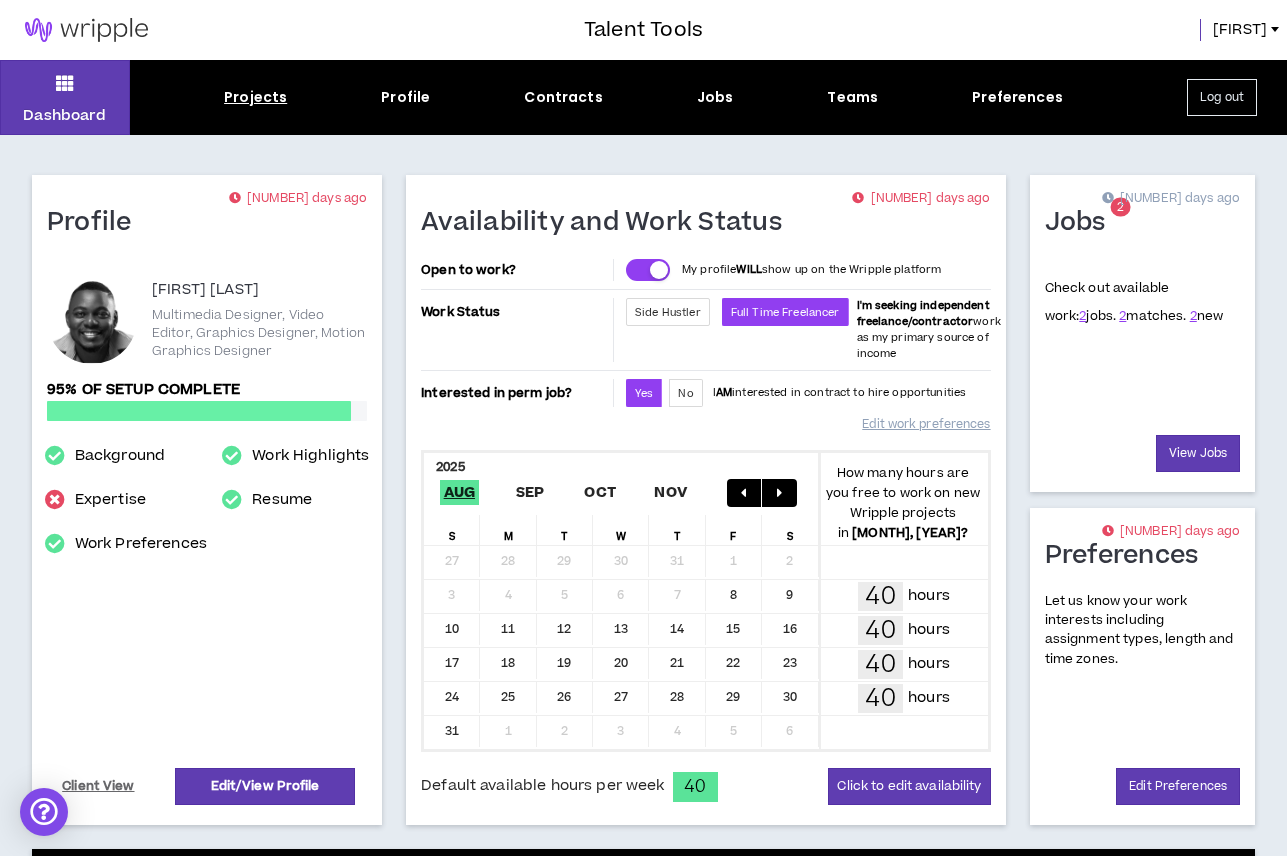 click on "Projects" at bounding box center (255, 97) 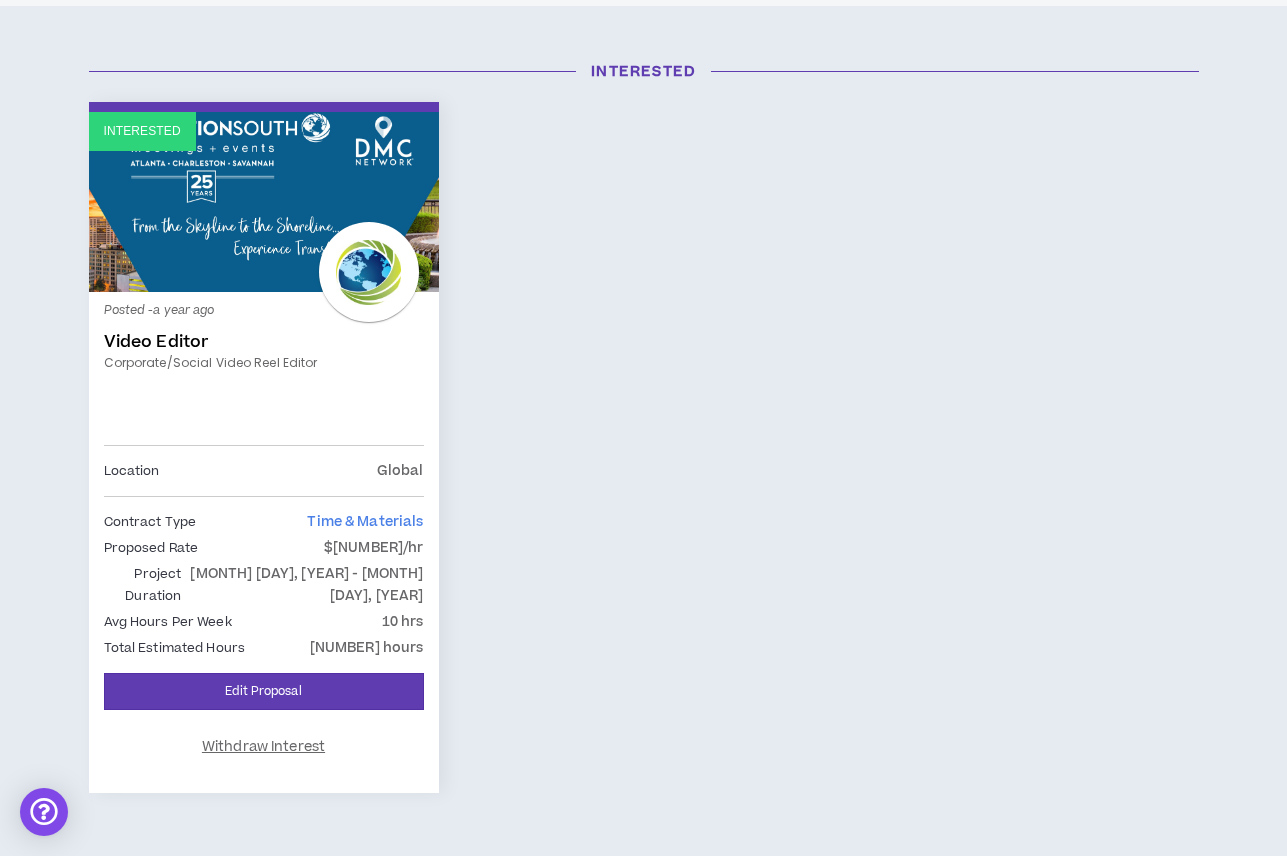 scroll, scrollTop: 0, scrollLeft: 0, axis: both 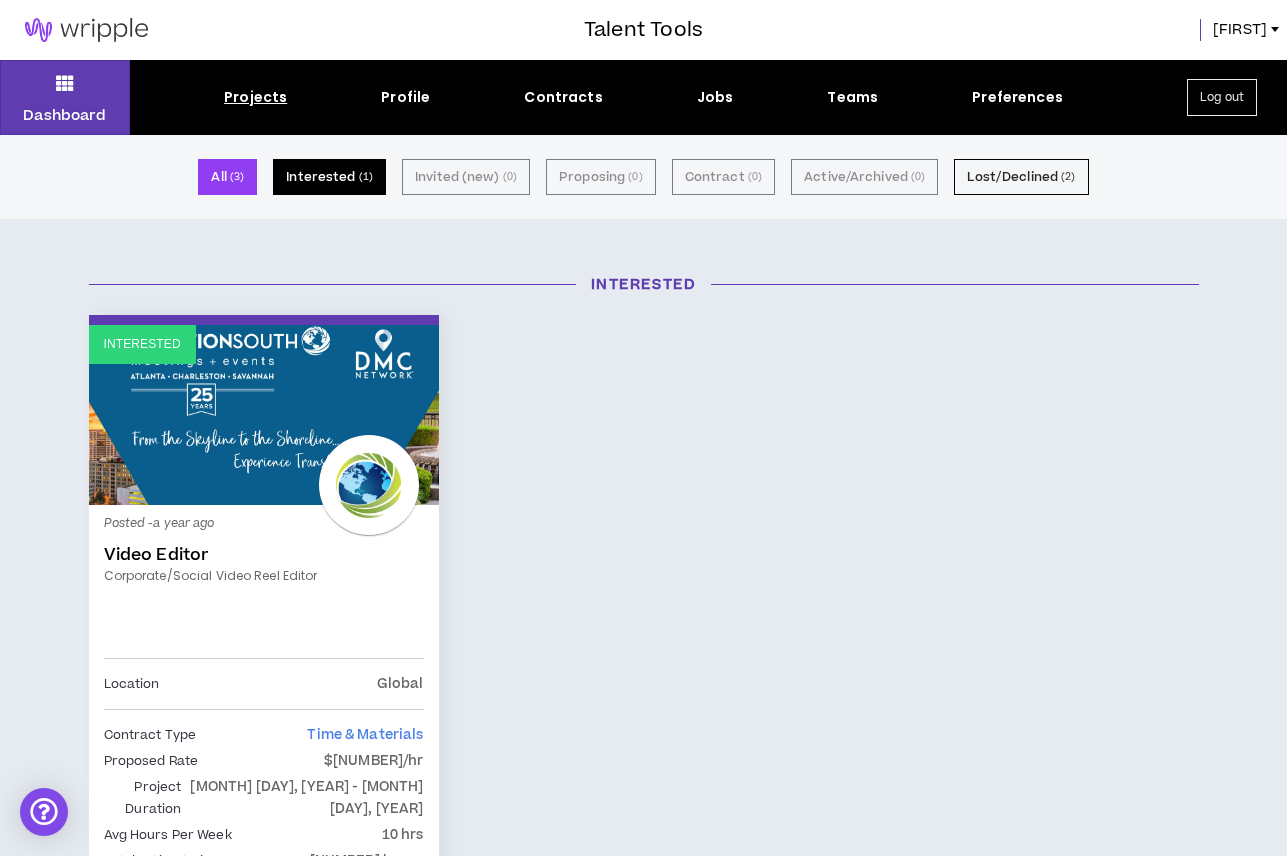 click on "Interested   ( 1 )" at bounding box center (329, 177) 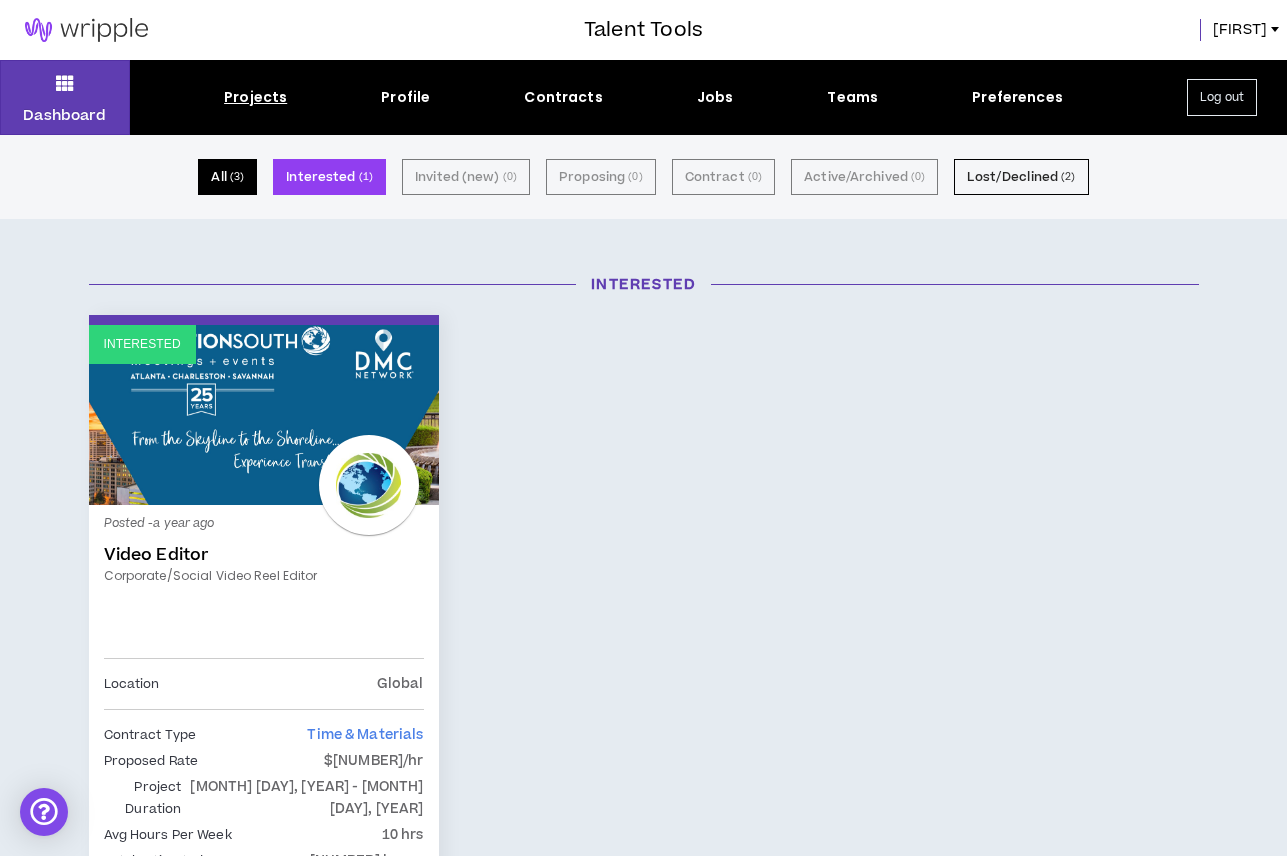 click on "( 3 )" at bounding box center (237, 177) 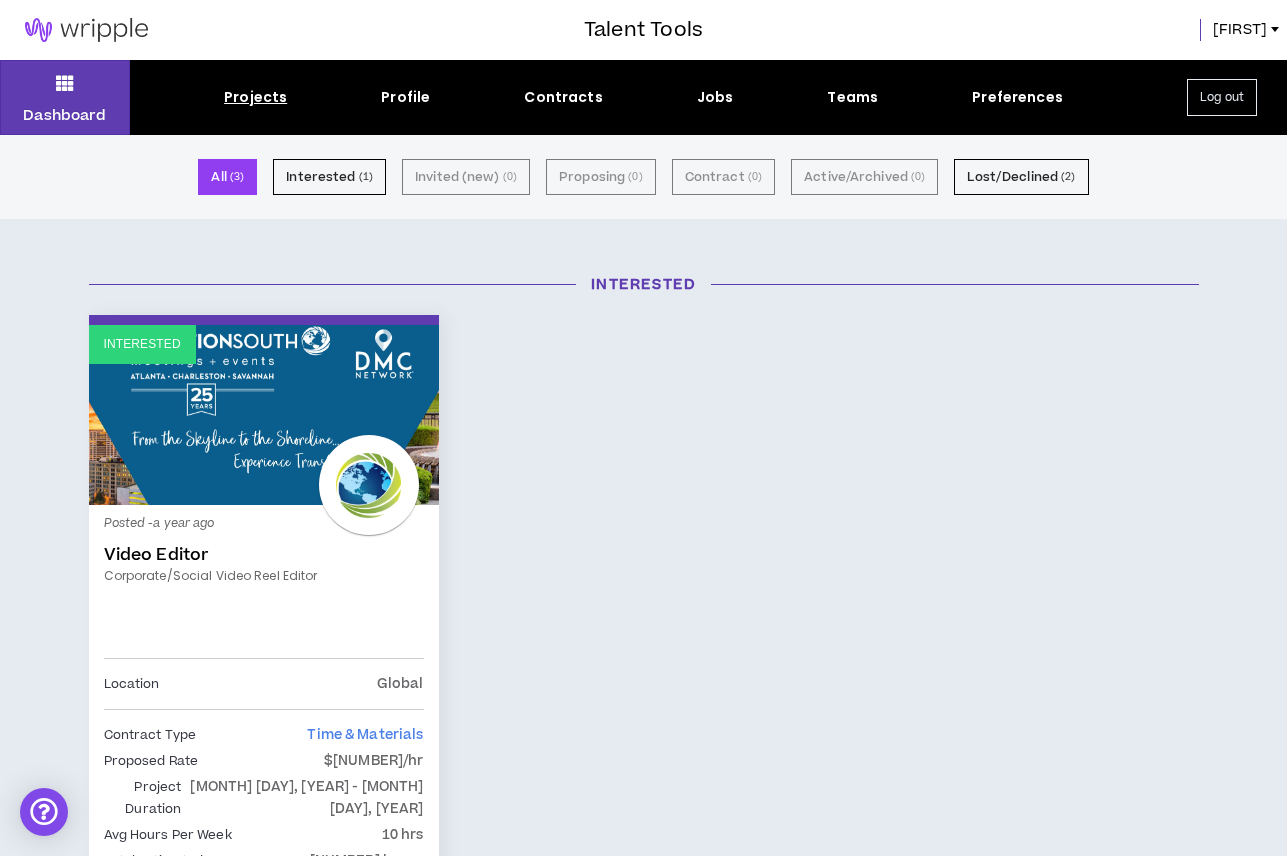 scroll, scrollTop: 10, scrollLeft: 0, axis: vertical 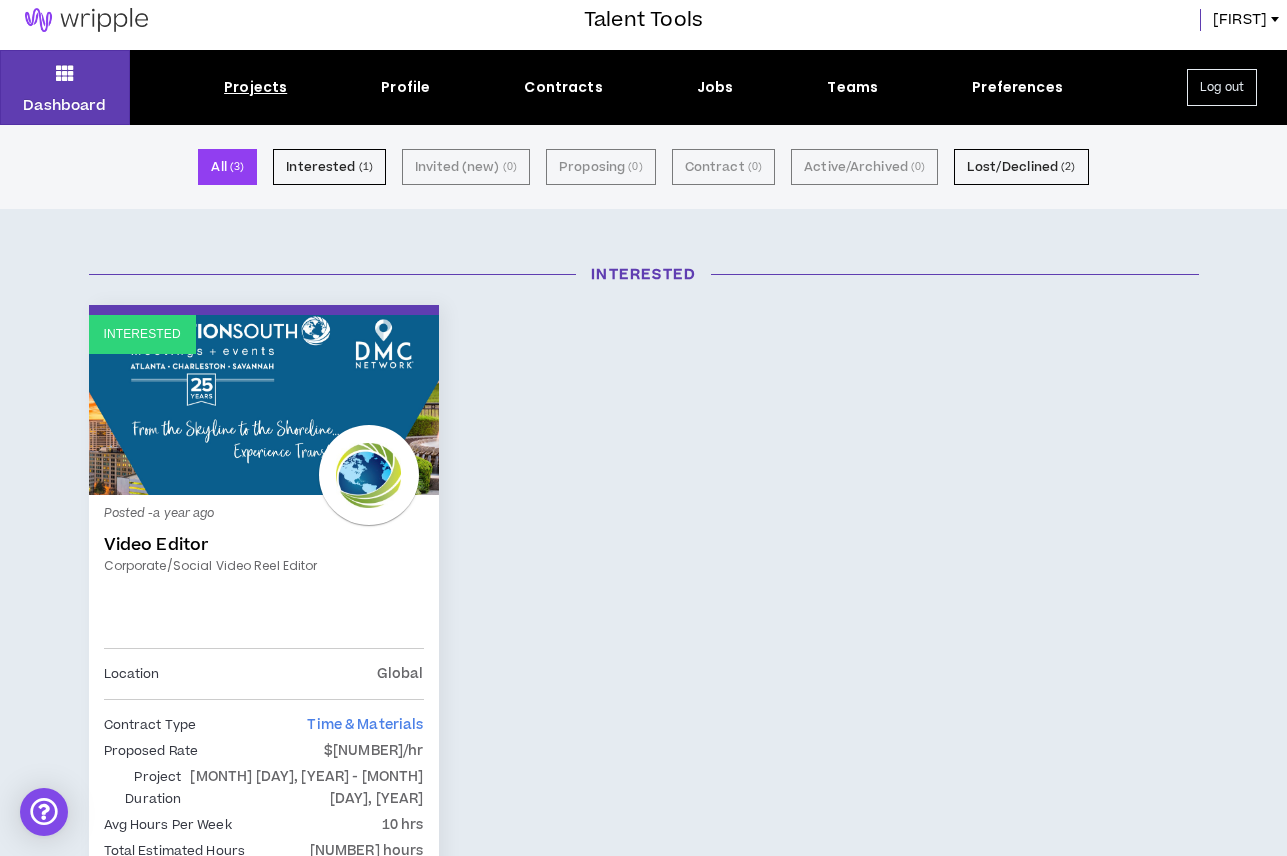 click on "Dashboard Projects Profile Contracts Jobs Teams Preferences Log out" at bounding box center (643, 87) 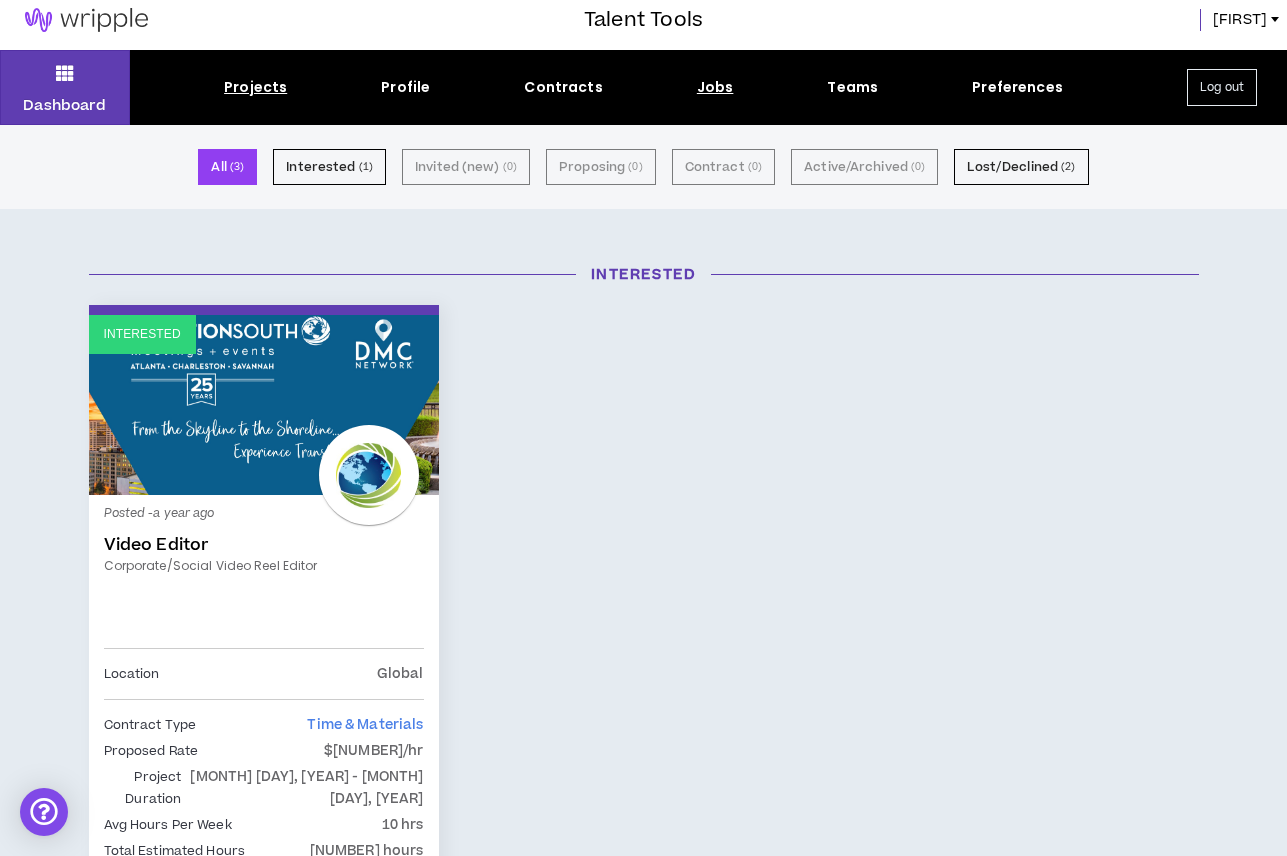 click on "Jobs" at bounding box center (715, 87) 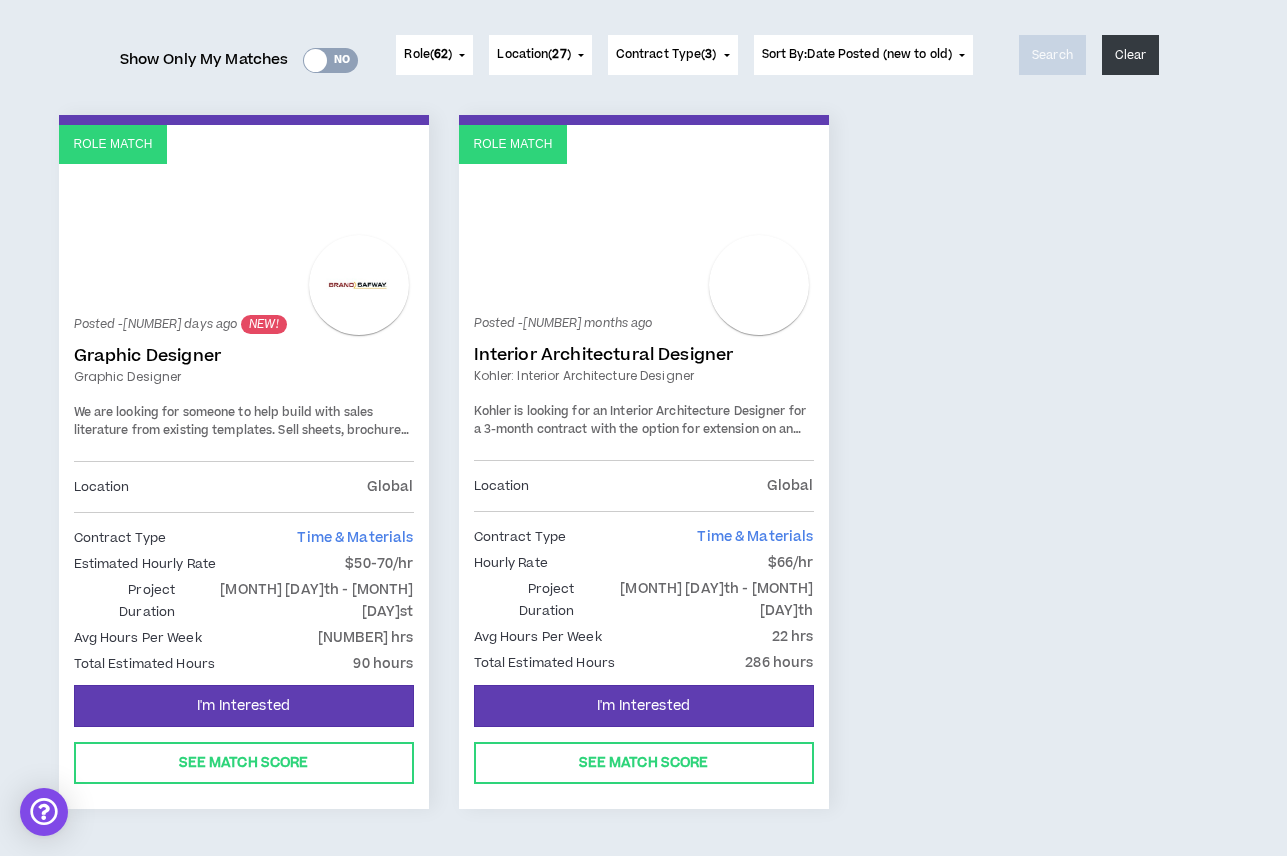 scroll, scrollTop: 249, scrollLeft: 0, axis: vertical 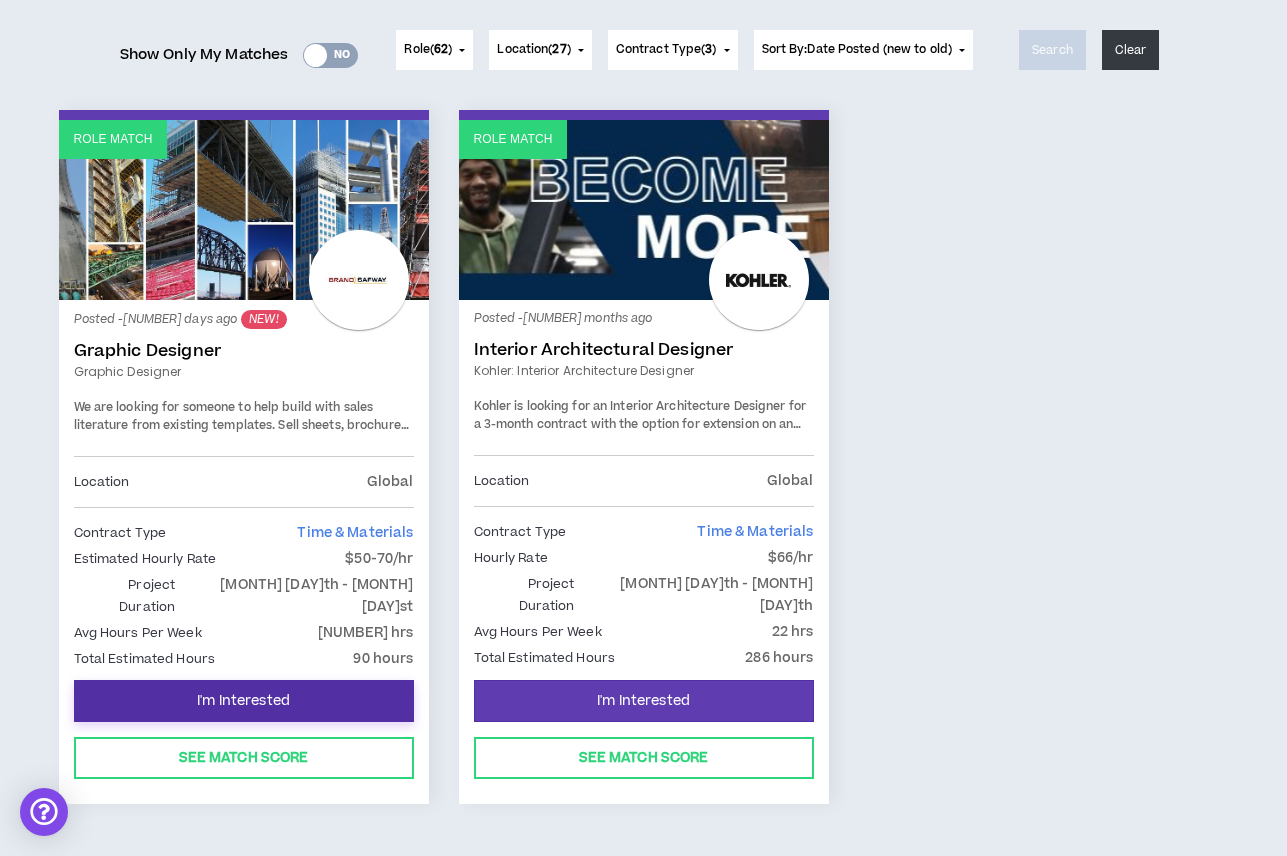 click on "I'm Interested" at bounding box center (244, 701) 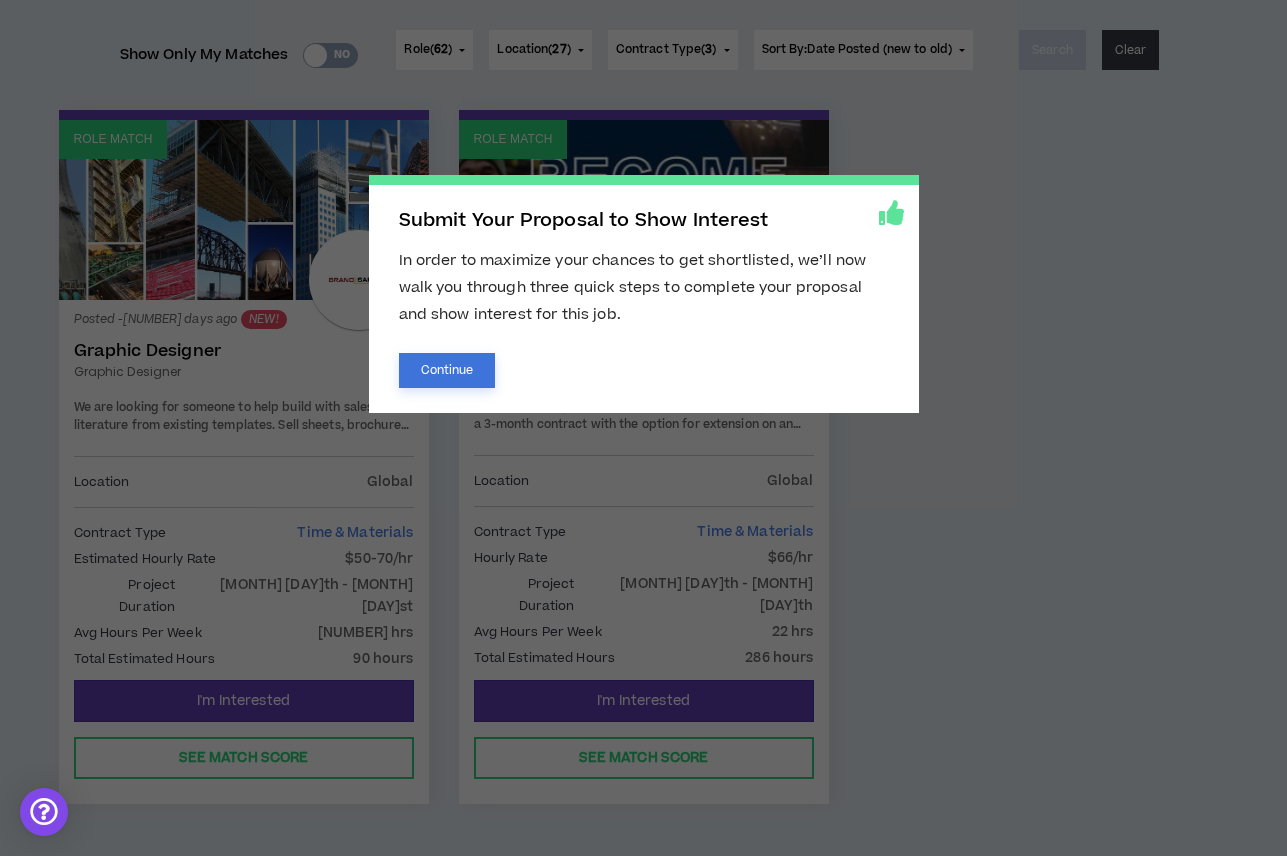 click on "Continue" at bounding box center [447, 370] 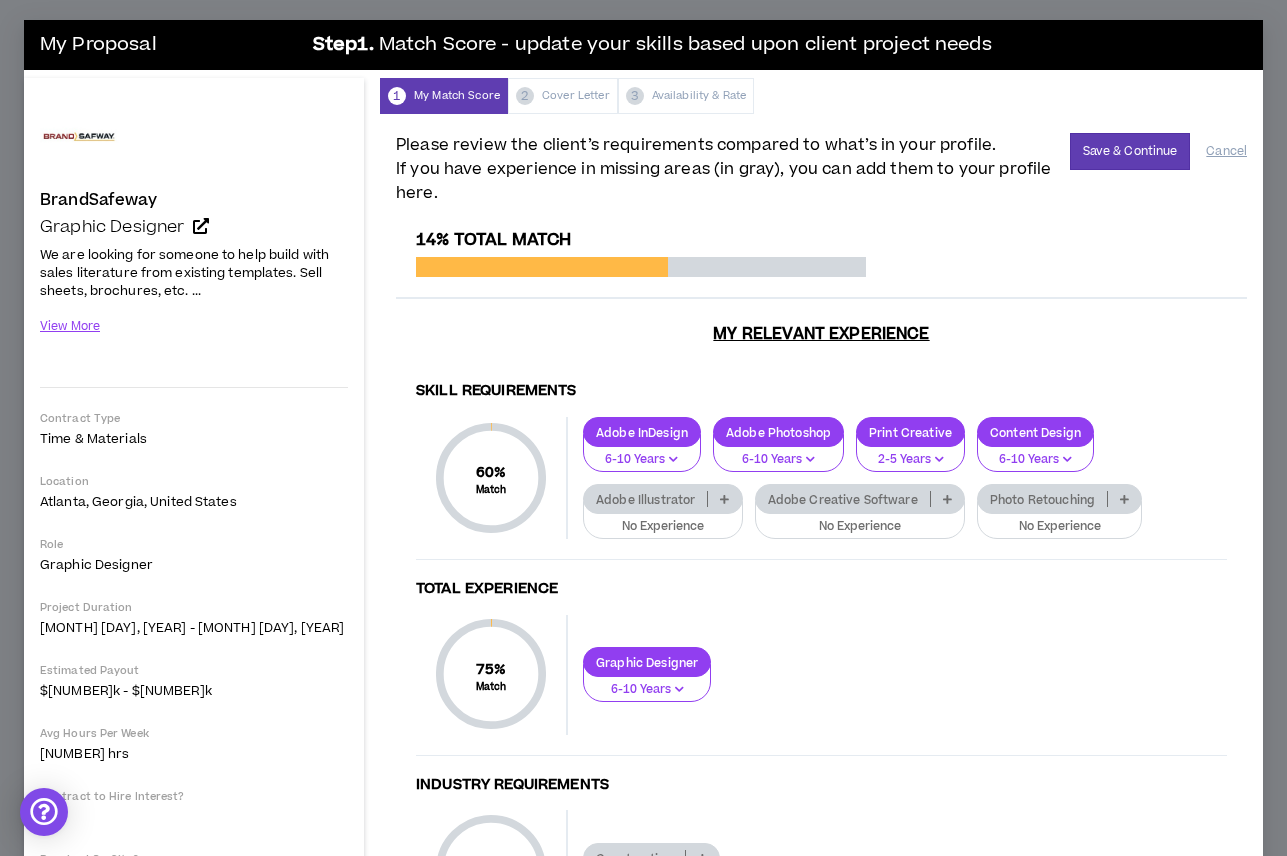 scroll, scrollTop: 0, scrollLeft: 0, axis: both 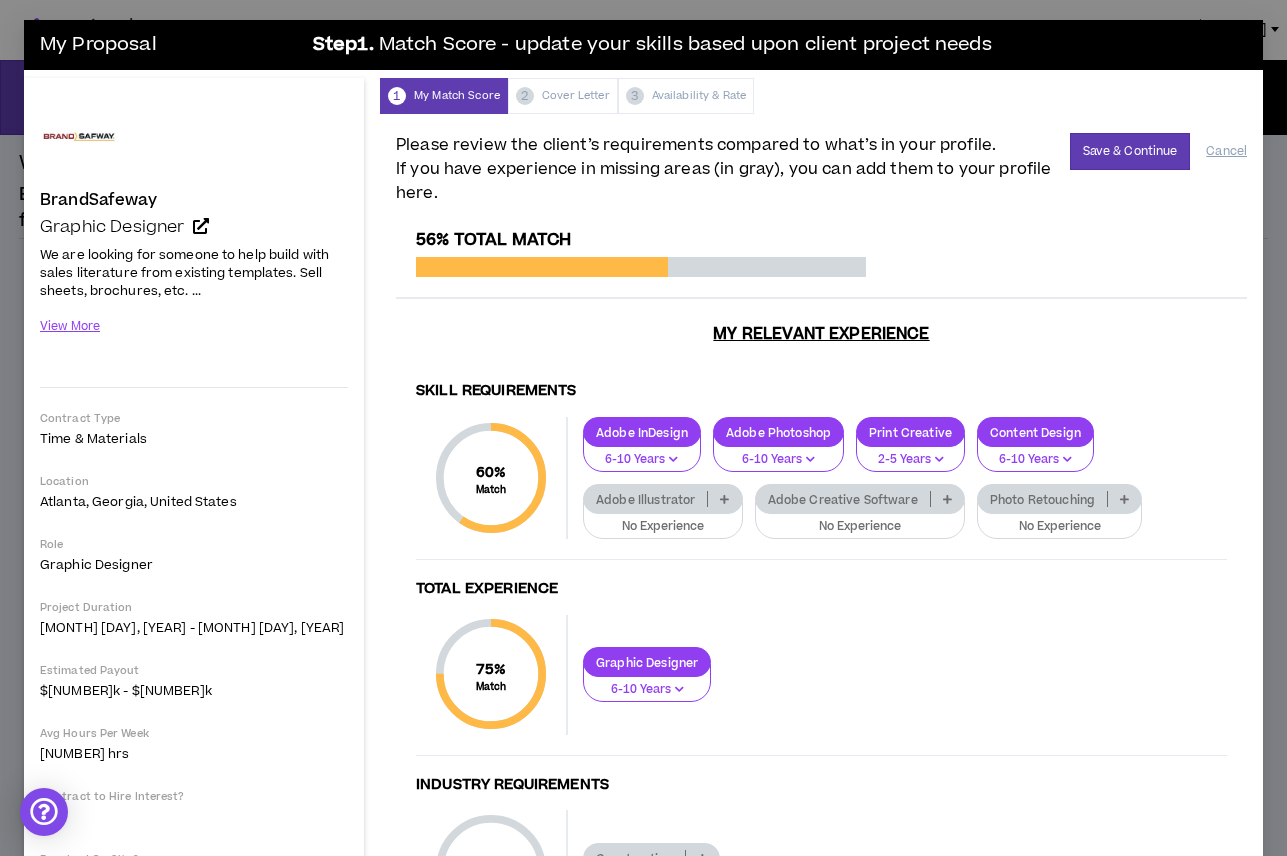 click at bounding box center (724, 499) 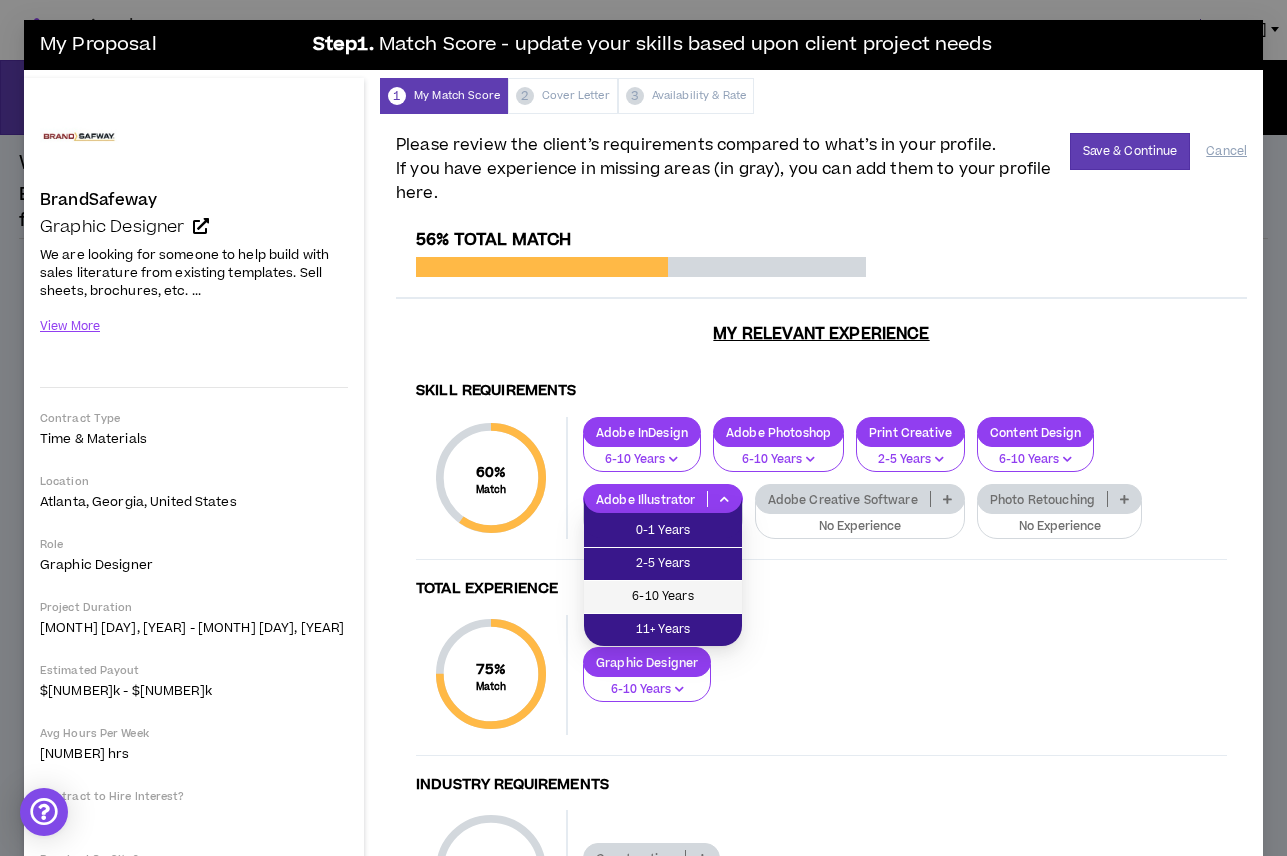 click on "6-10 Years" at bounding box center [663, 597] 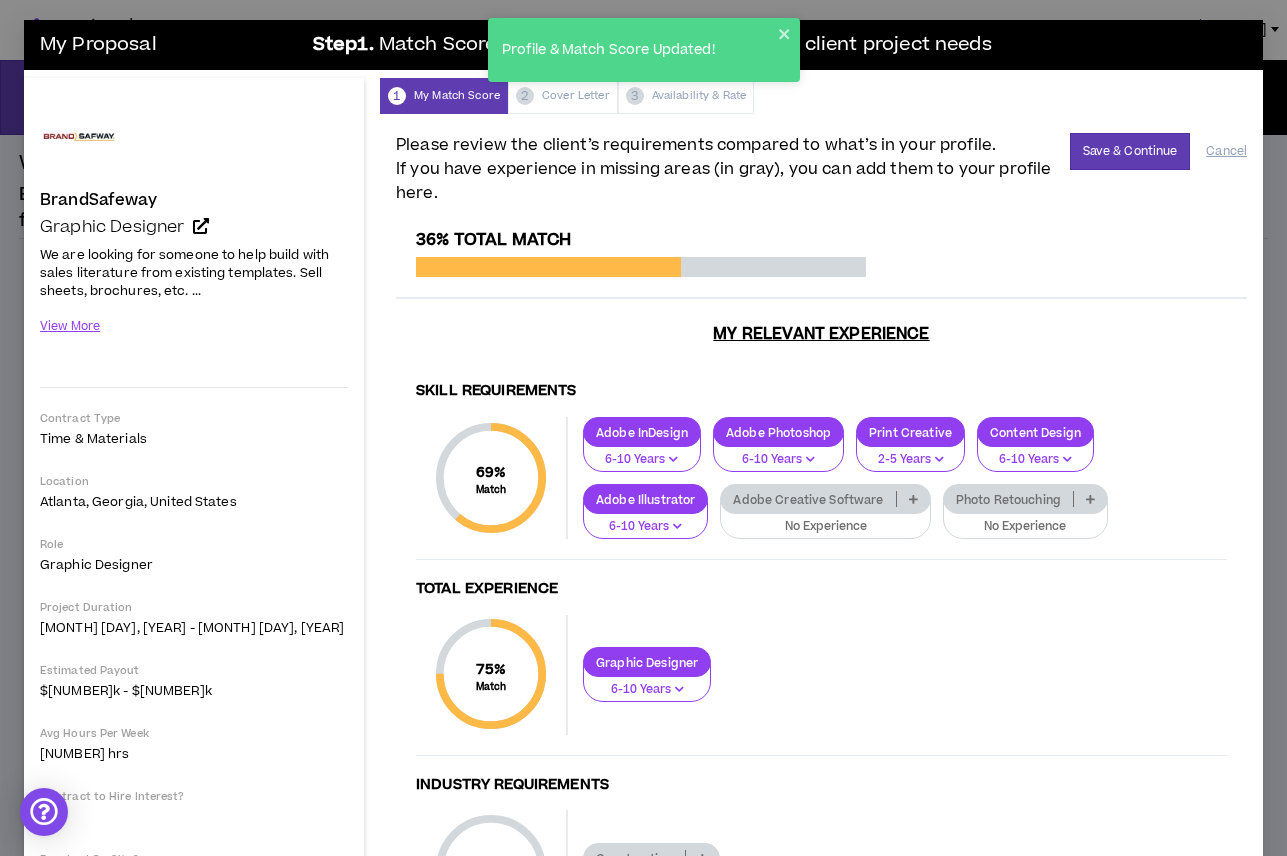 click at bounding box center (913, 499) 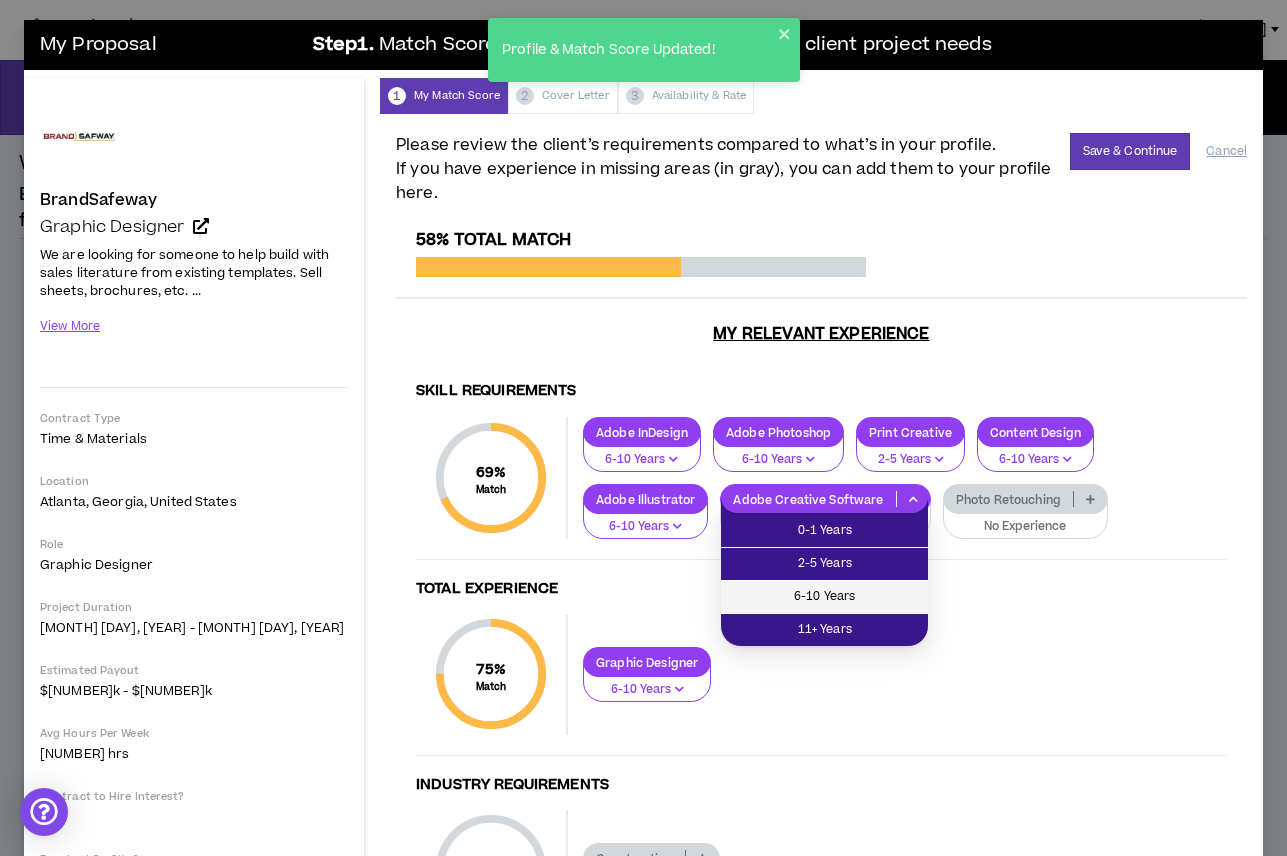 click on "6-10 Years" at bounding box center [824, 597] 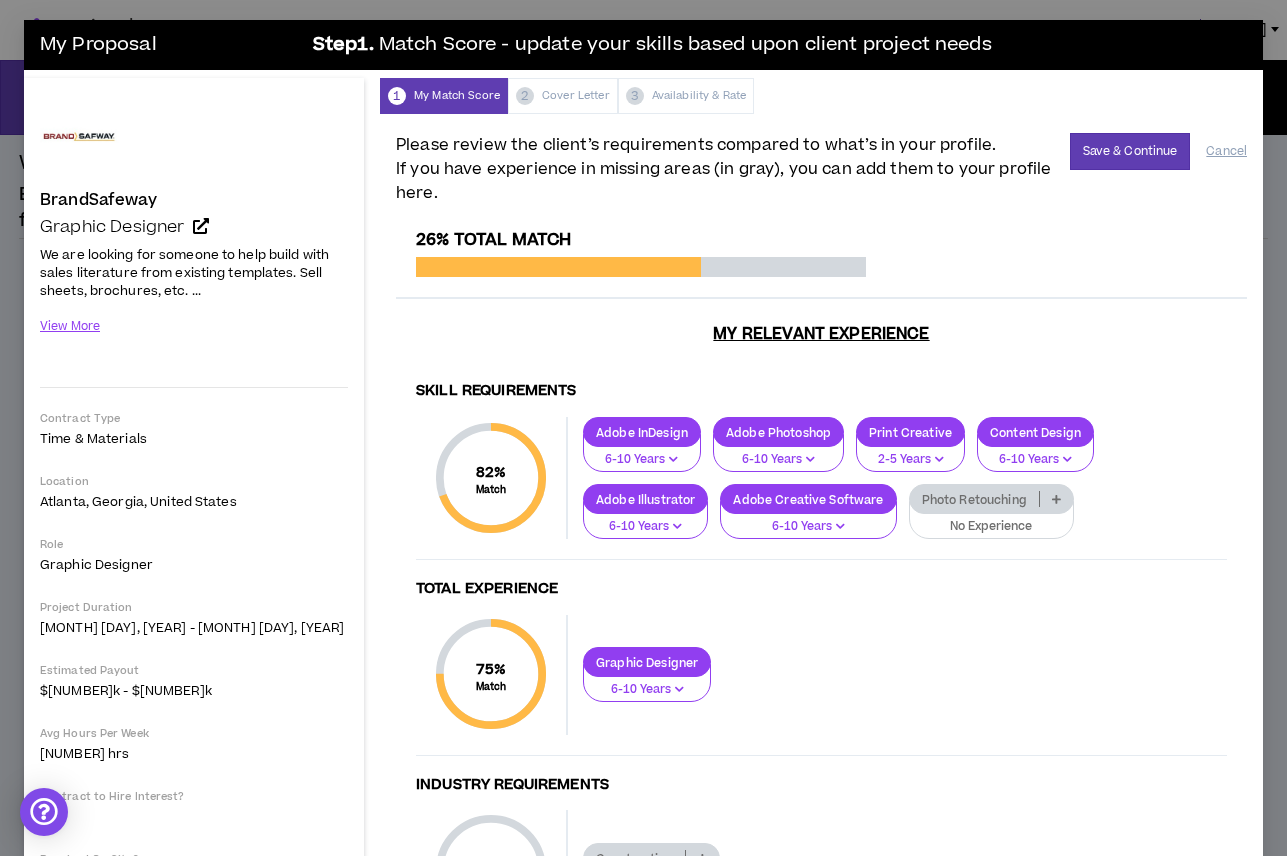 click at bounding box center [1056, 499] 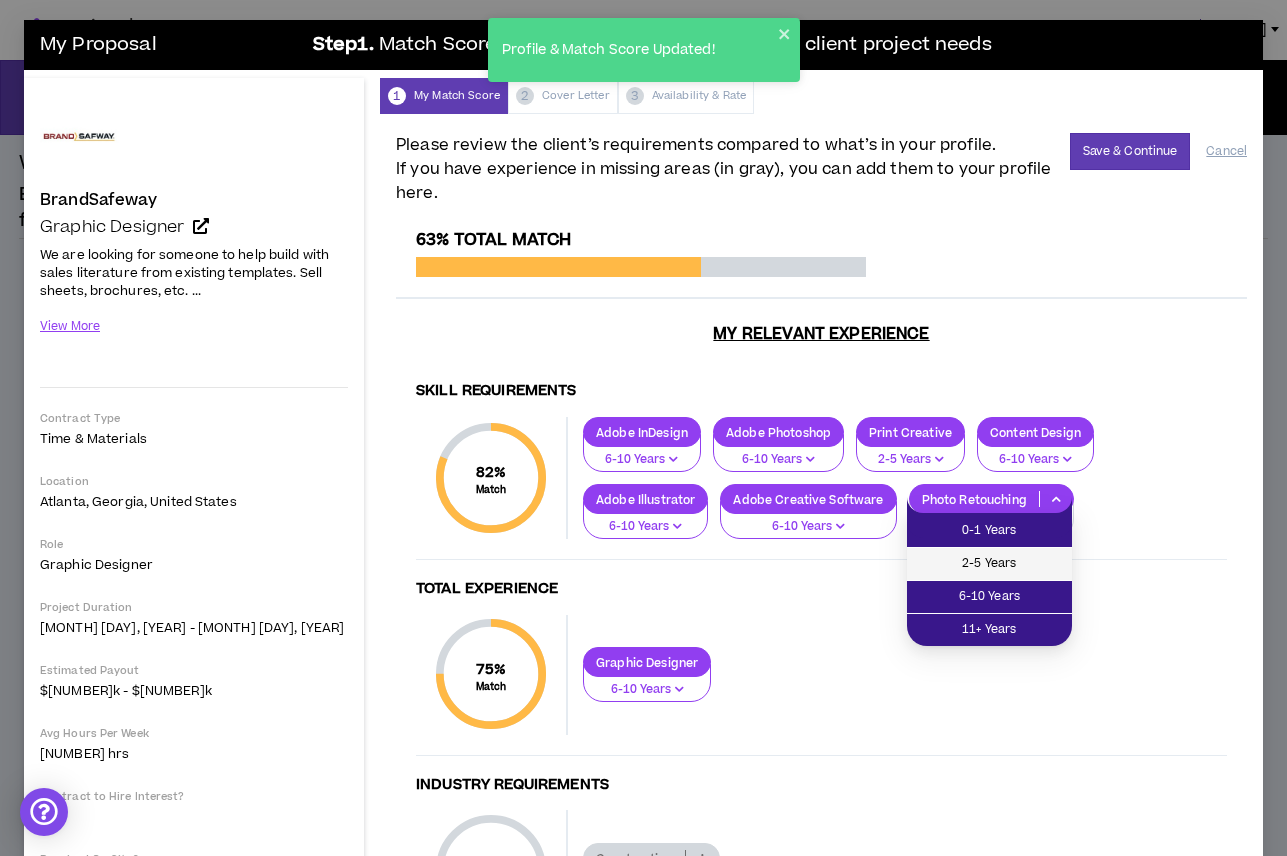 click on "2-5 Years" at bounding box center (989, 564) 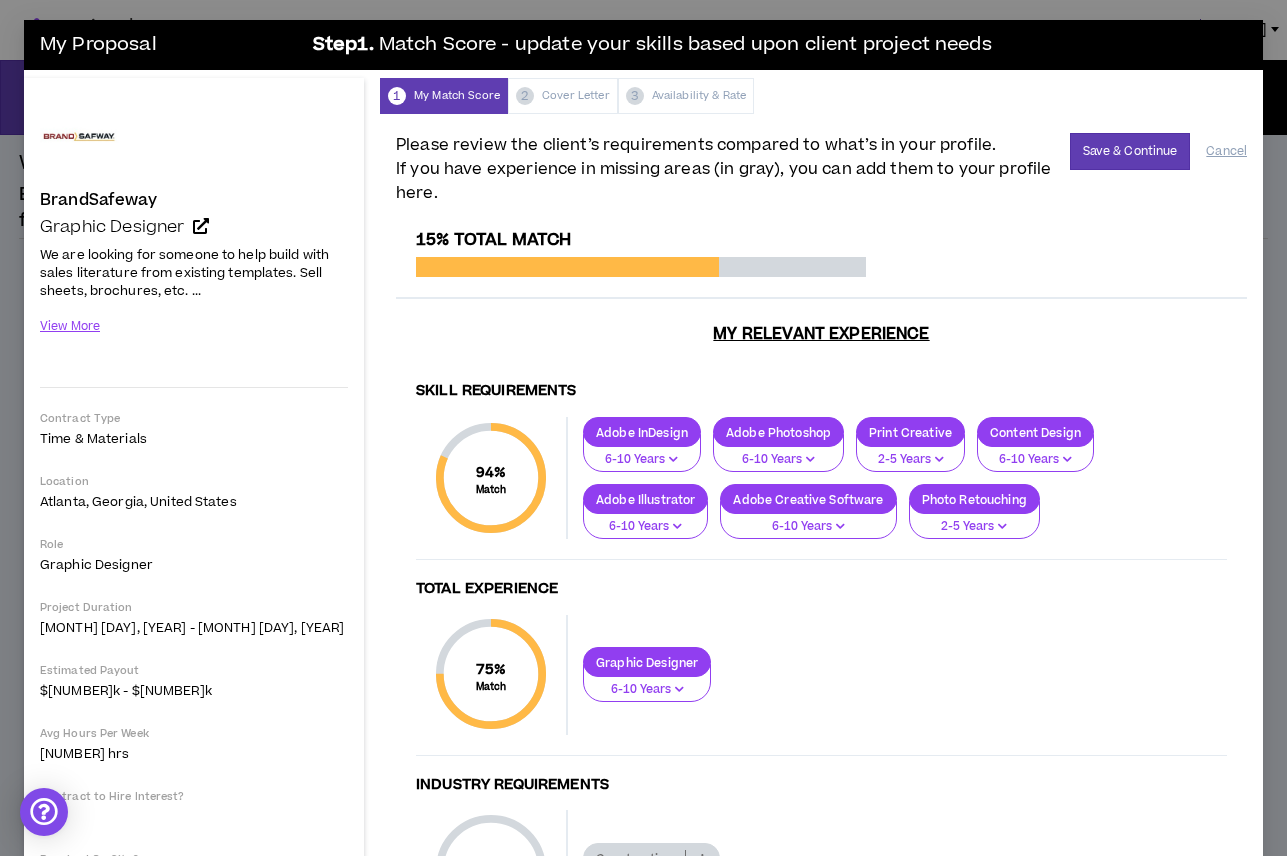 scroll, scrollTop: 158, scrollLeft: 0, axis: vertical 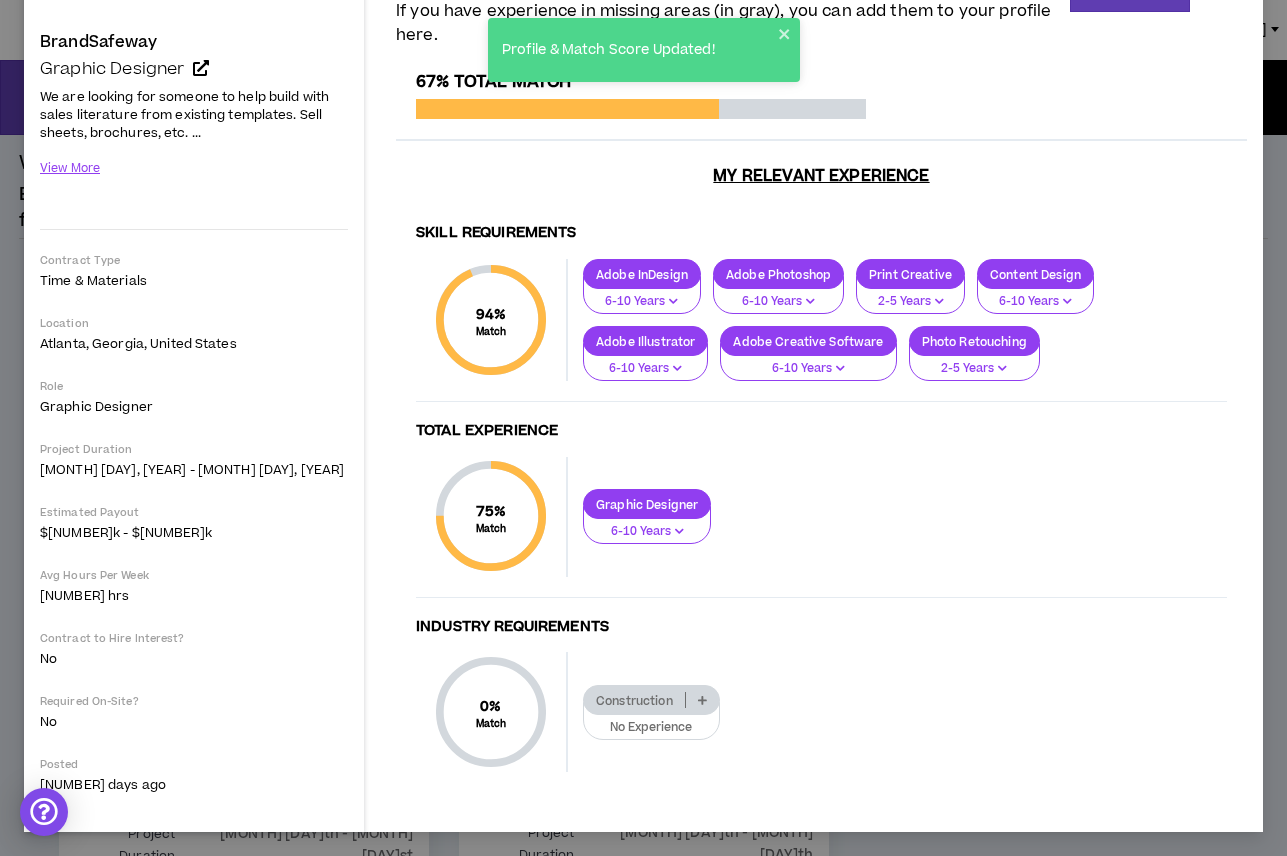 click at bounding box center [702, 700] 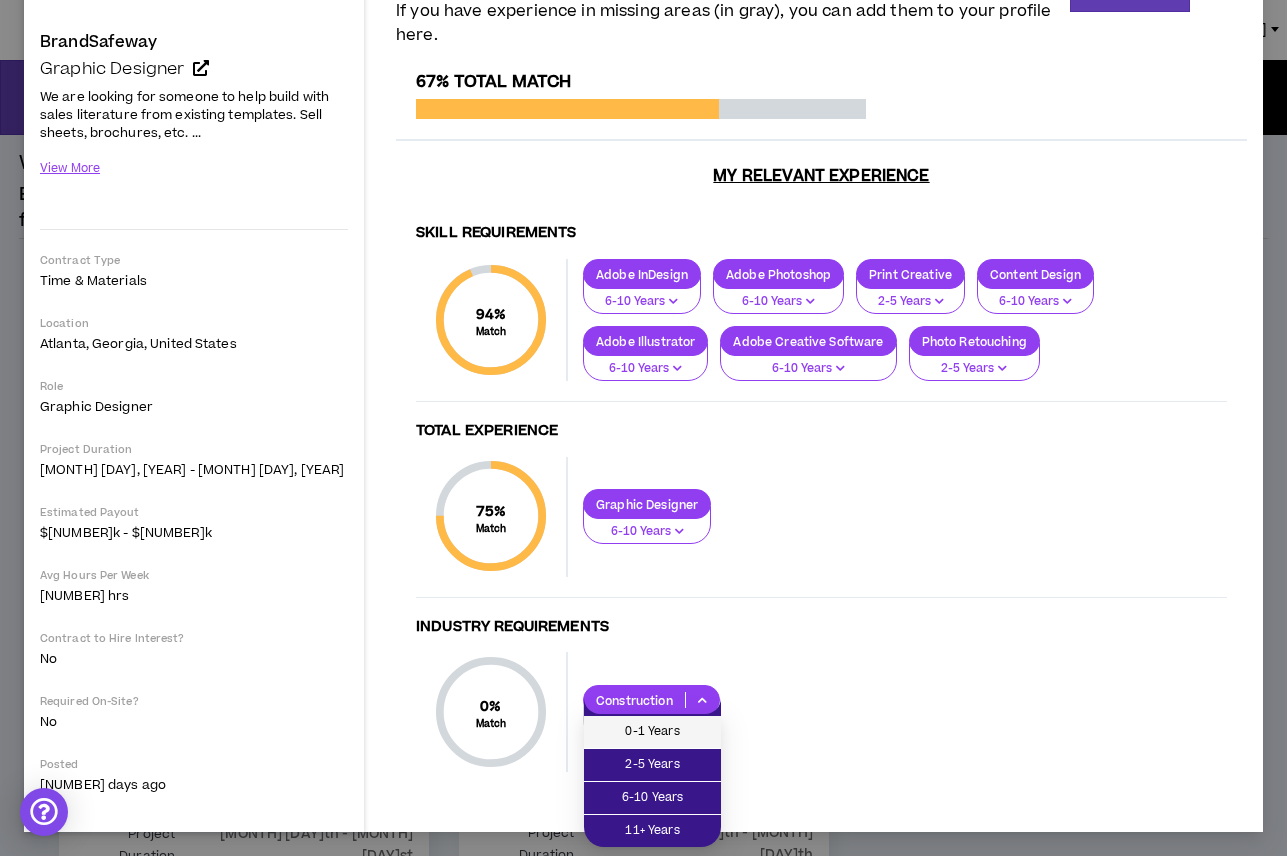click on "0-1 Years" at bounding box center [652, 732] 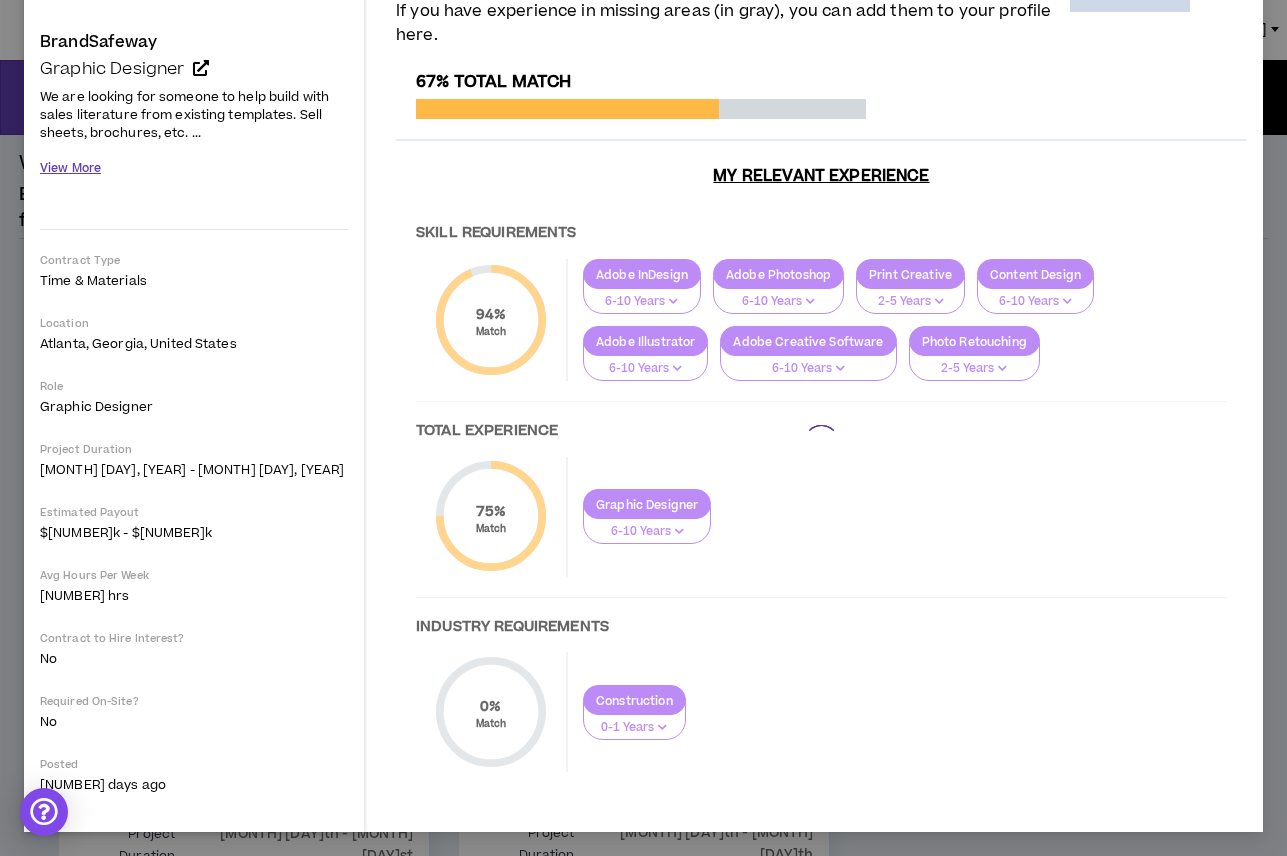 click on "View More" at bounding box center (70, 168) 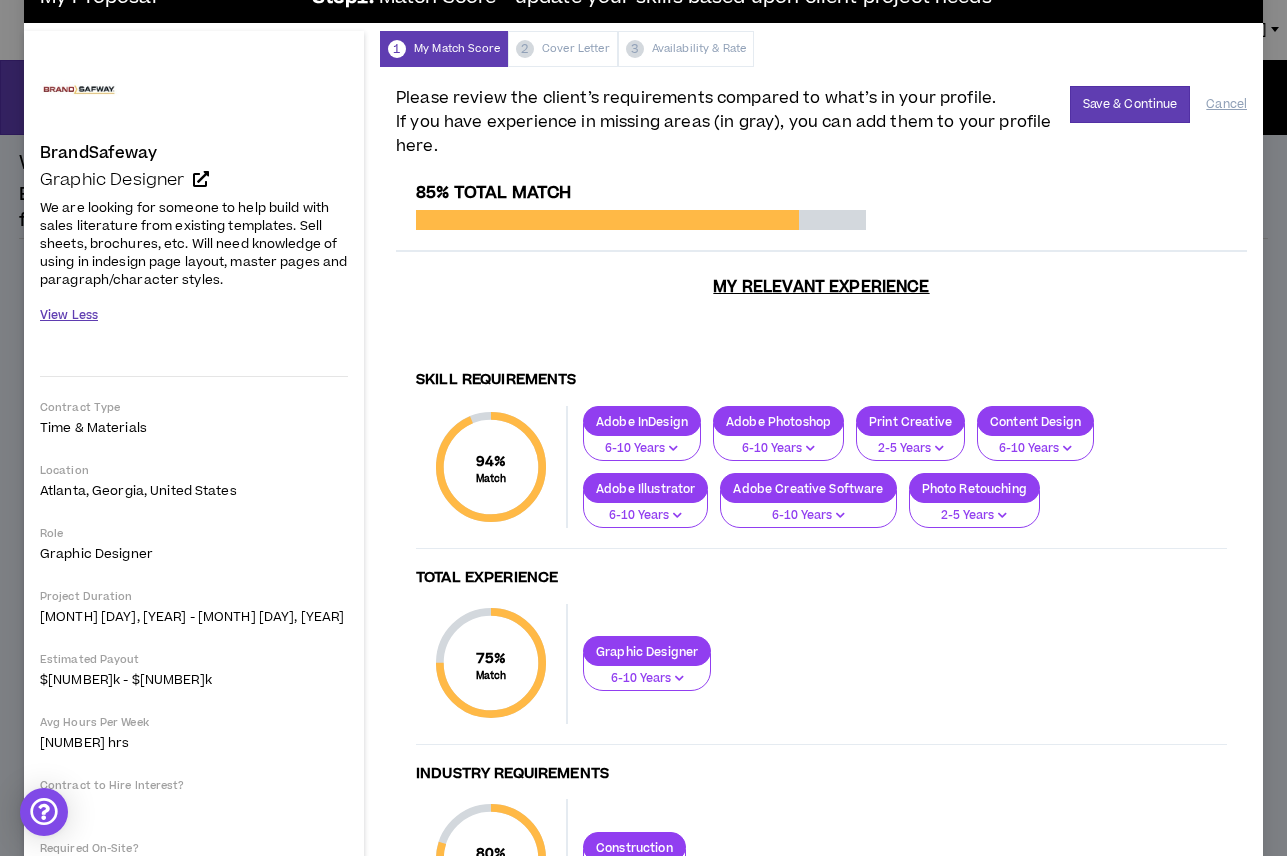 scroll, scrollTop: 0, scrollLeft: 0, axis: both 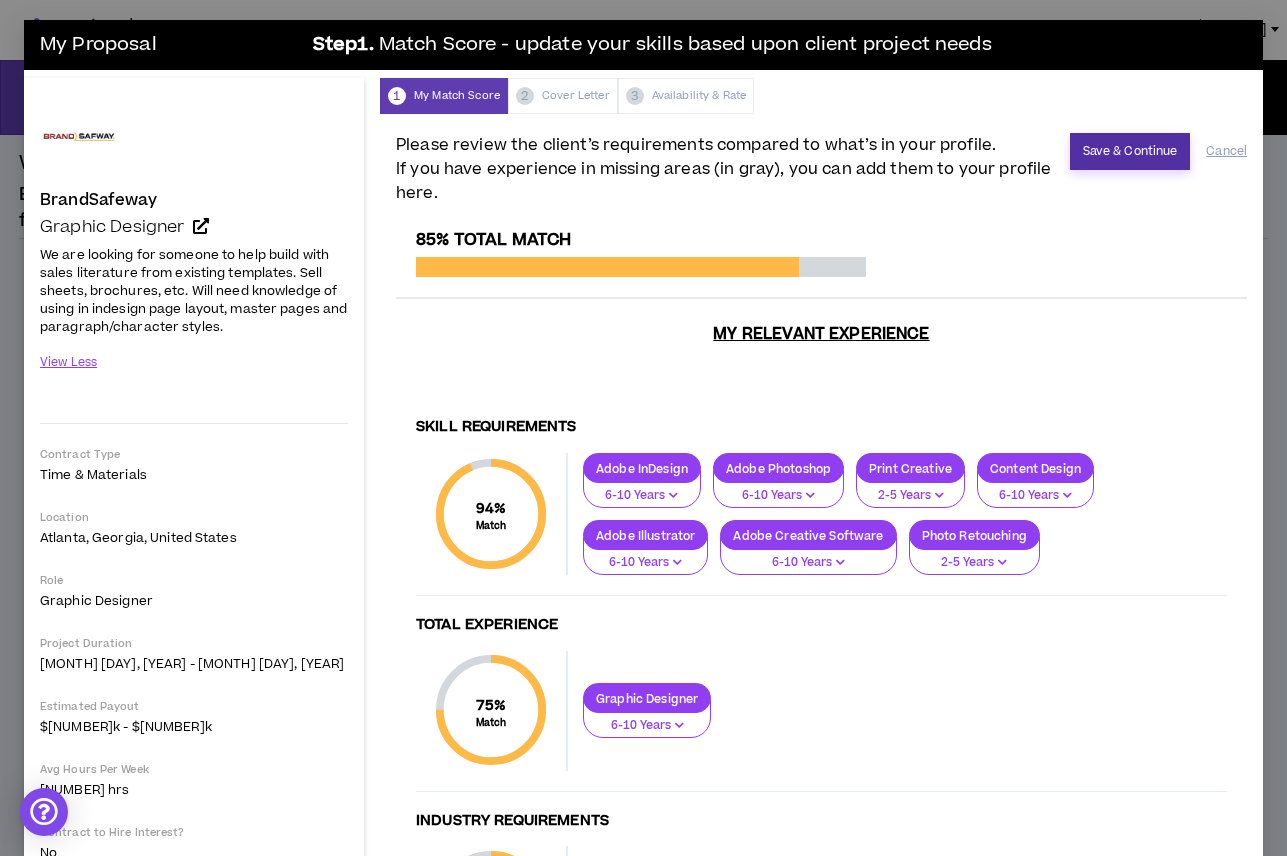 click on "Save & Continue" at bounding box center (1130, 151) 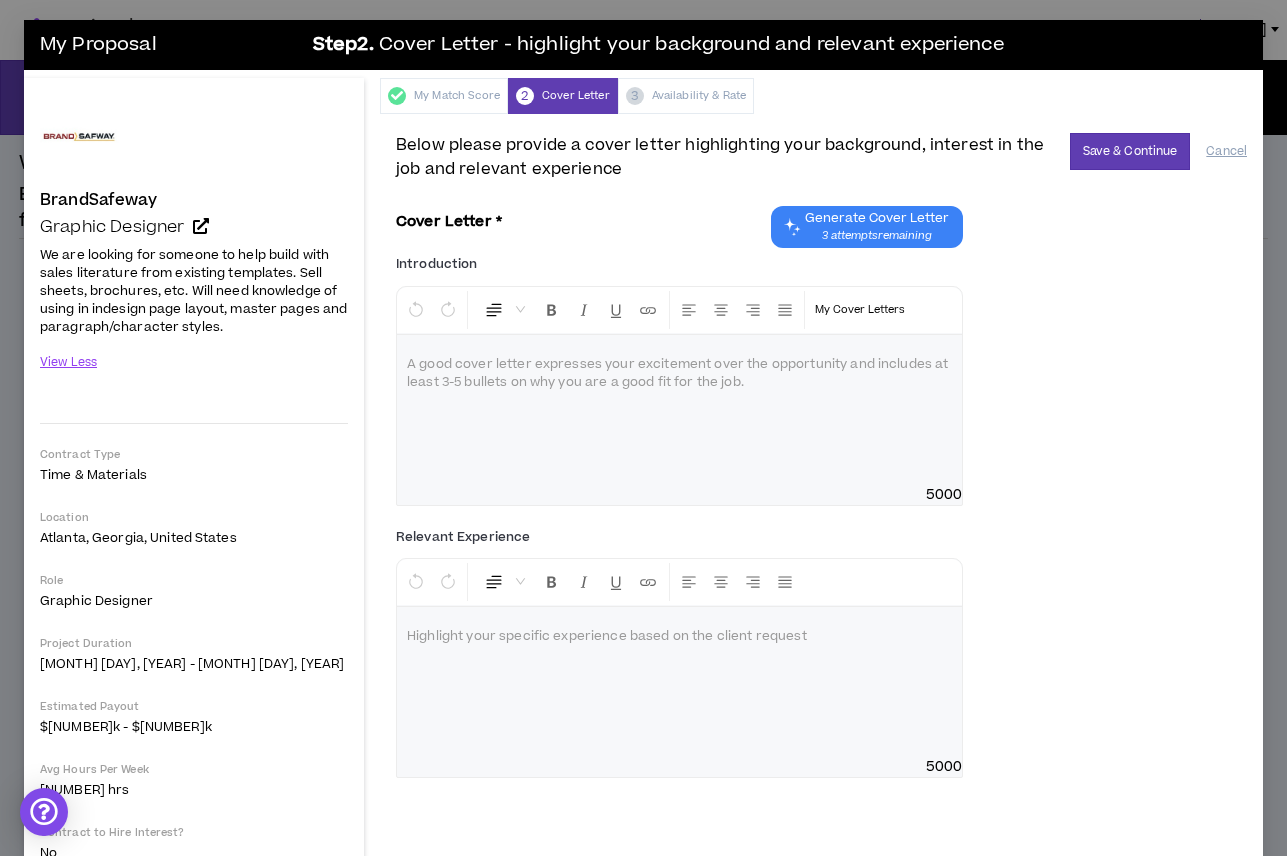 click at bounding box center [679, 365] 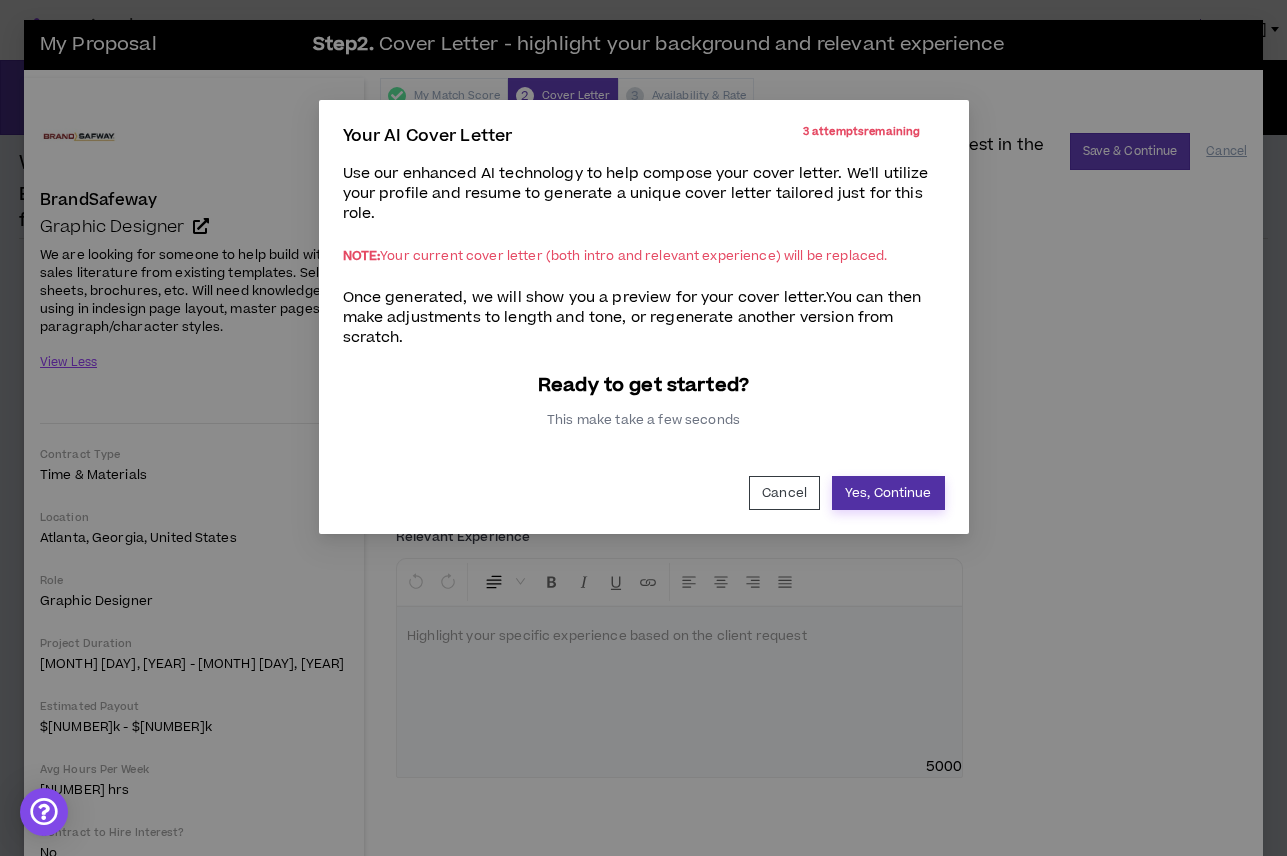 click on "Yes, Continue" at bounding box center (888, 493) 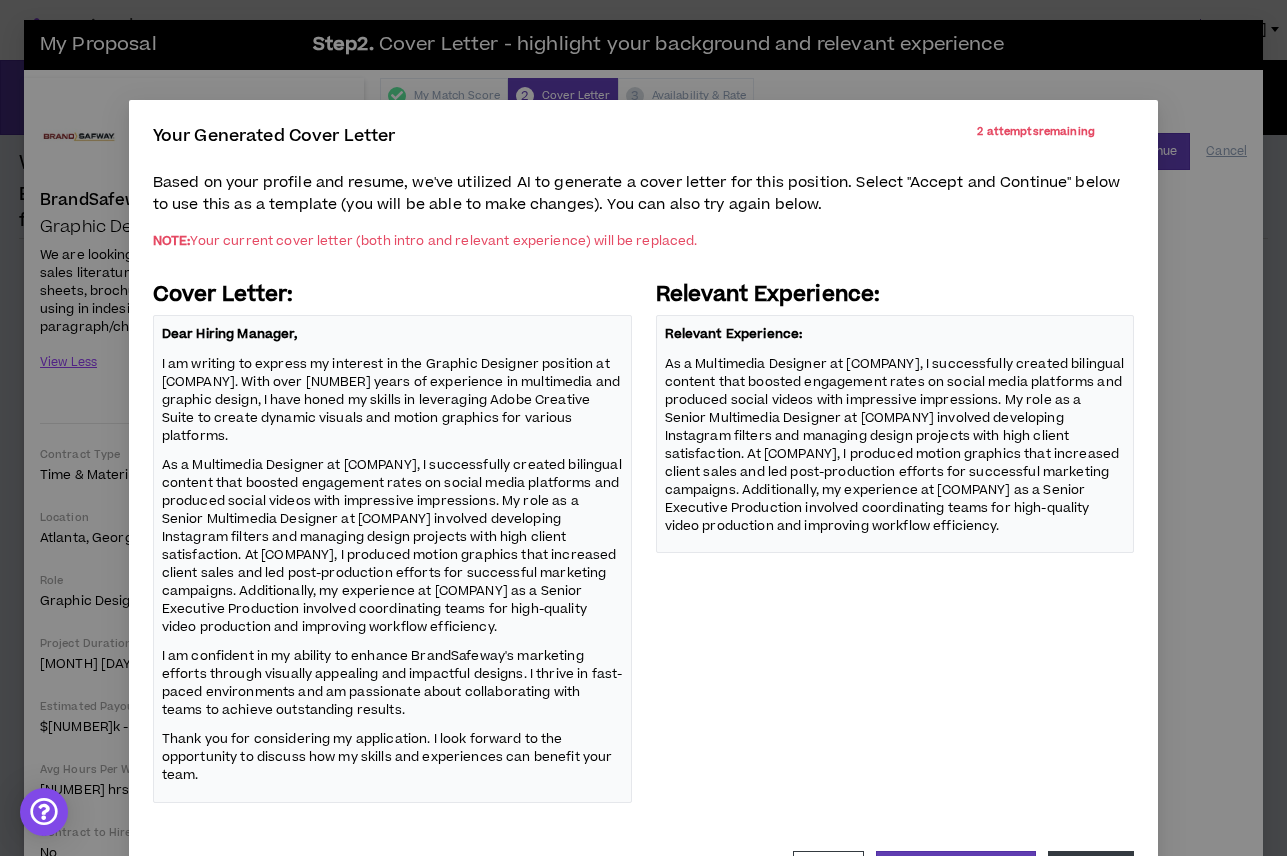 click on "I am writing to express my interest in the Graphic Designer position at [COMPANY]. With over [NUMBER] years of experience in multimedia and graphic design, I have honed my skills in leveraging Adobe Creative Suite to create dynamic visuals and motion graphics for various platforms." at bounding box center [392, 399] 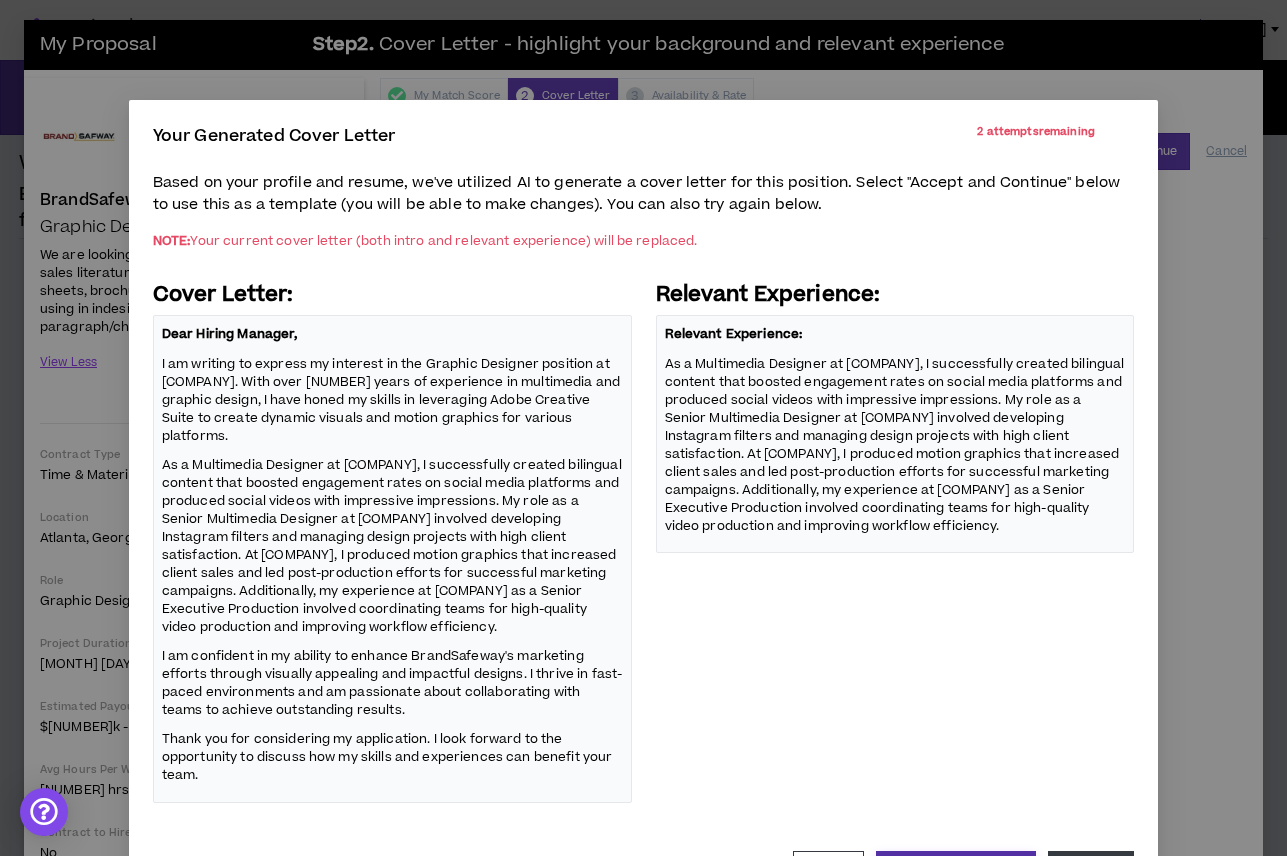click on "Accept and continue" at bounding box center (956, 868) 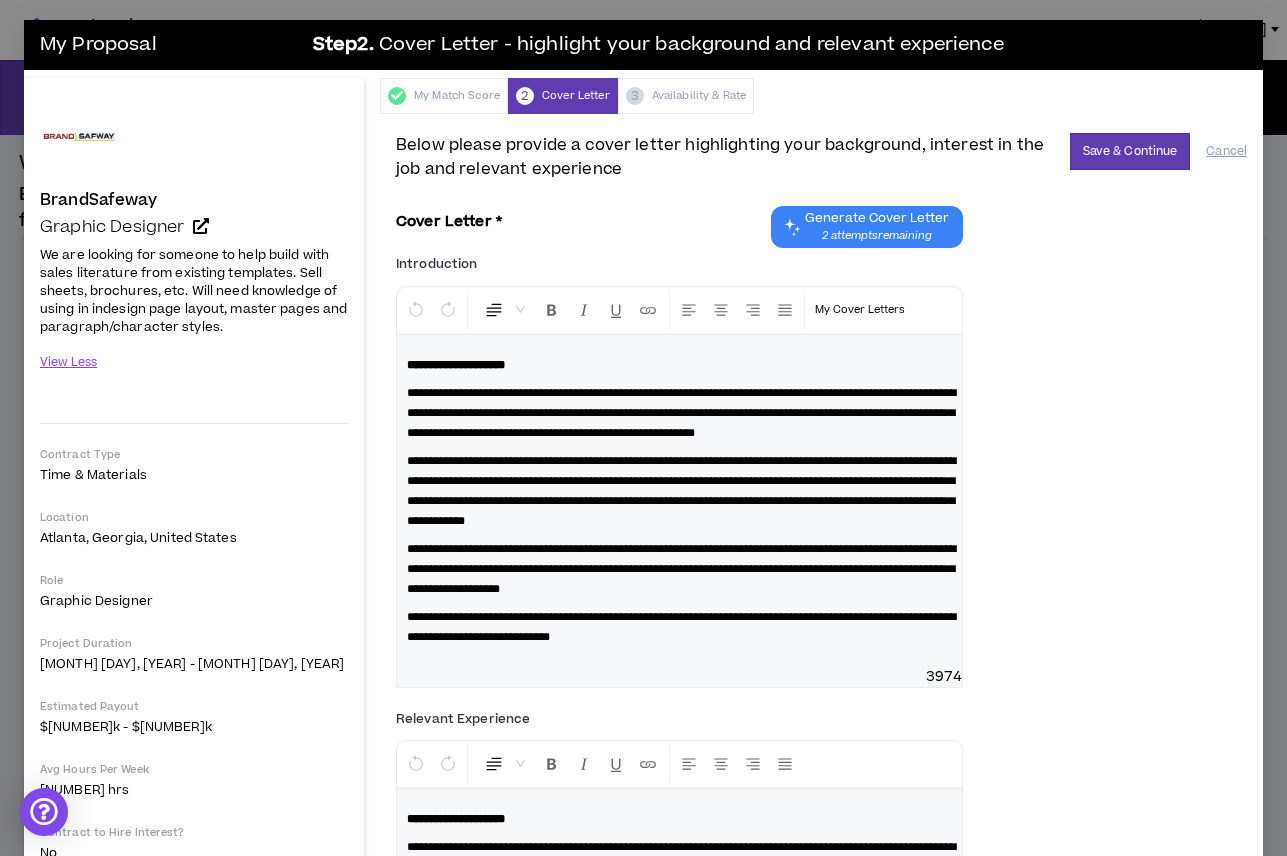 scroll, scrollTop: 199, scrollLeft: 0, axis: vertical 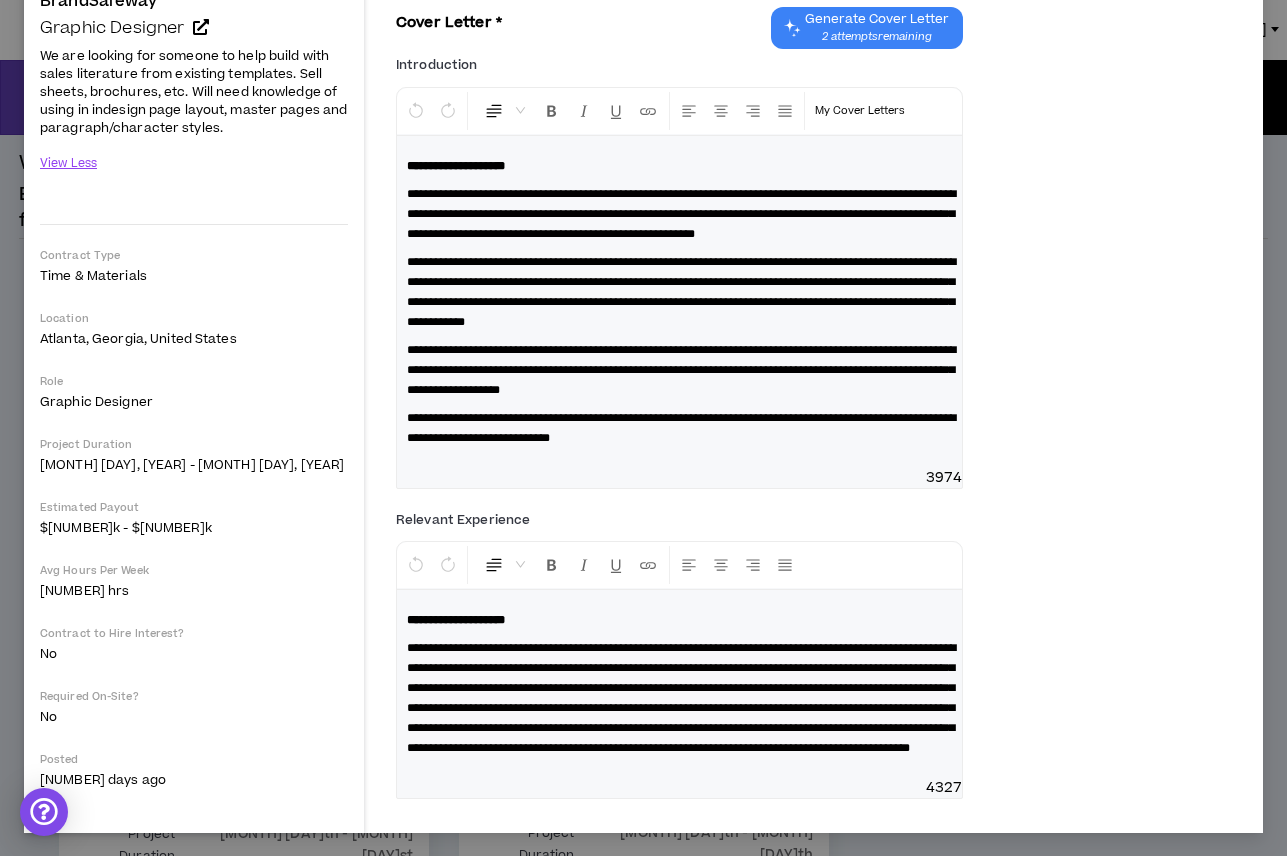 click on "**********" at bounding box center (681, 428) 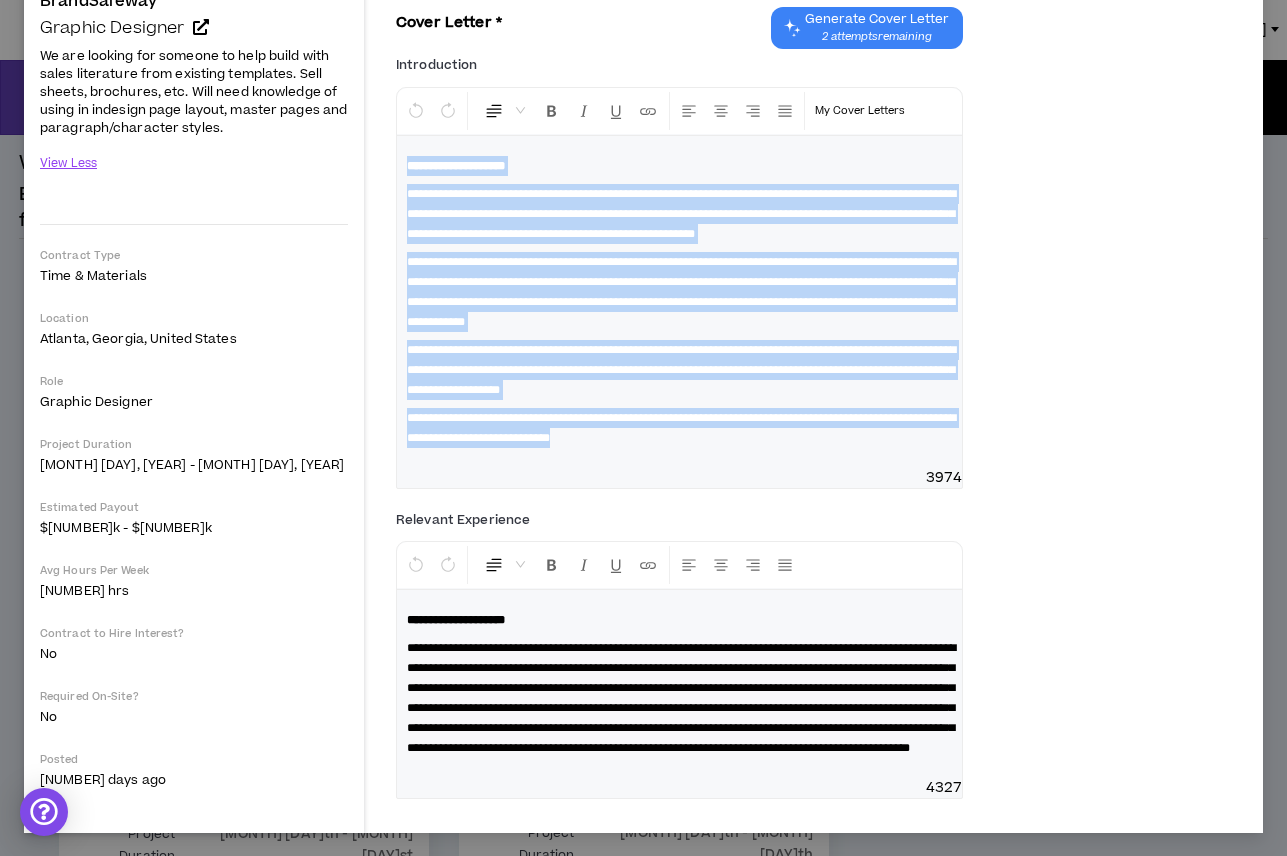 drag, startPoint x: 811, startPoint y: 477, endPoint x: 385, endPoint y: 162, distance: 529.81226 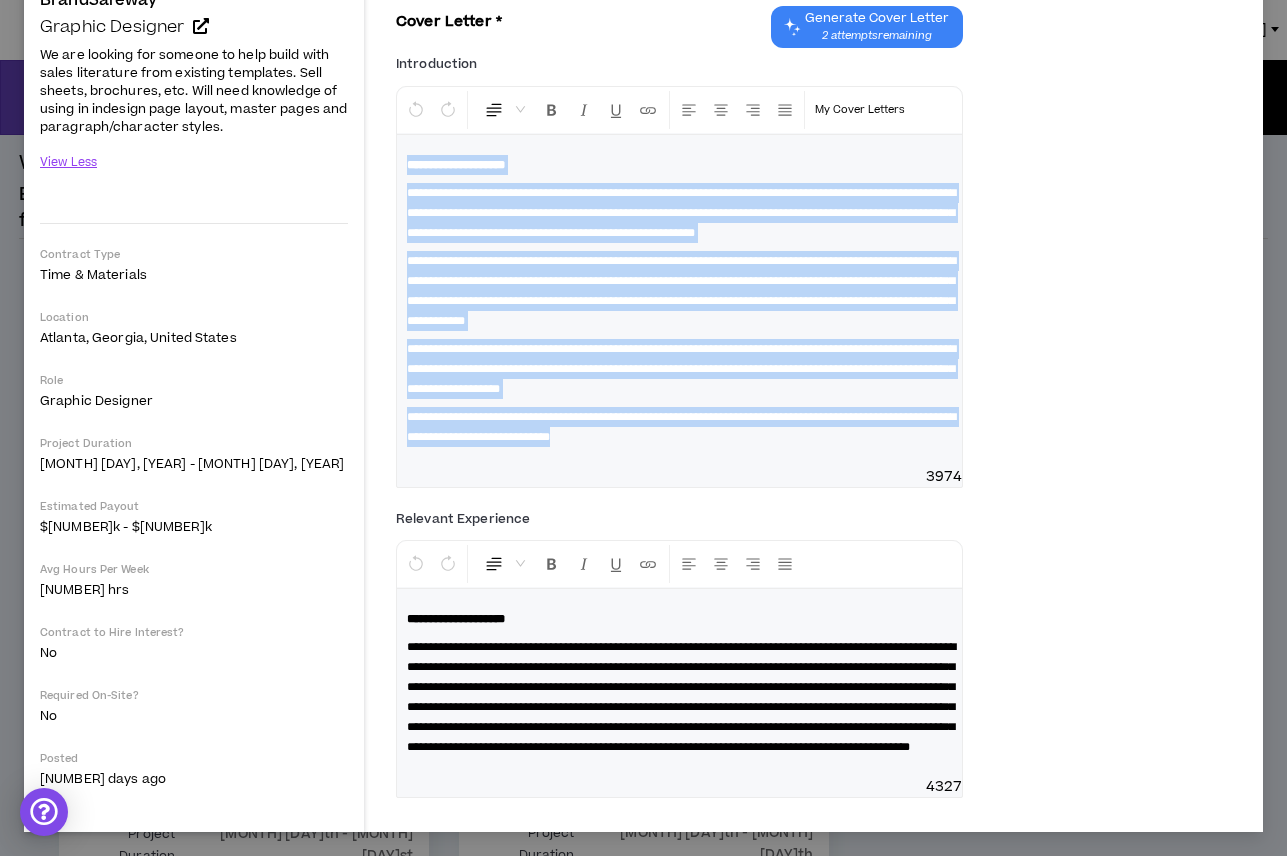 scroll, scrollTop: 300, scrollLeft: 0, axis: vertical 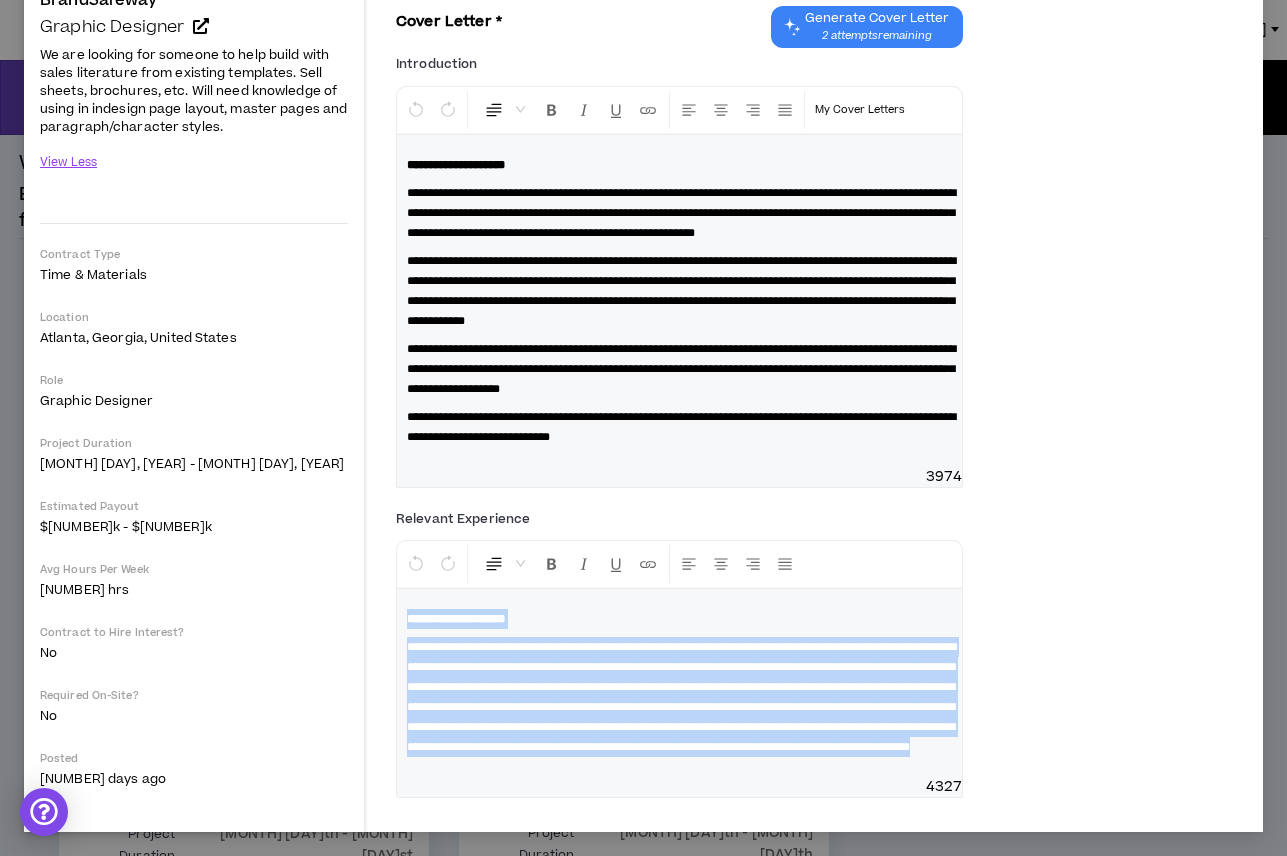 drag, startPoint x: 483, startPoint y: 751, endPoint x: 379, endPoint y: 556, distance: 221 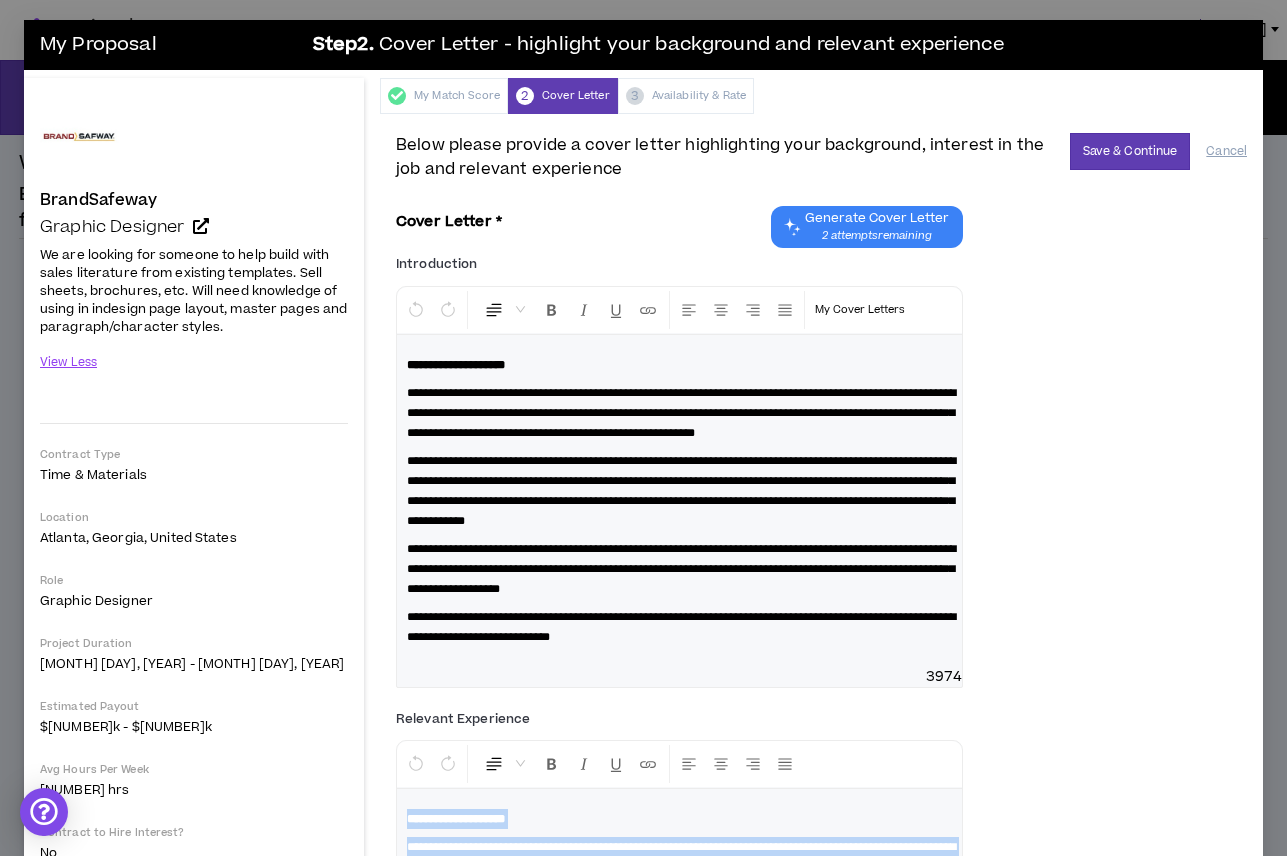 scroll, scrollTop: 14, scrollLeft: 0, axis: vertical 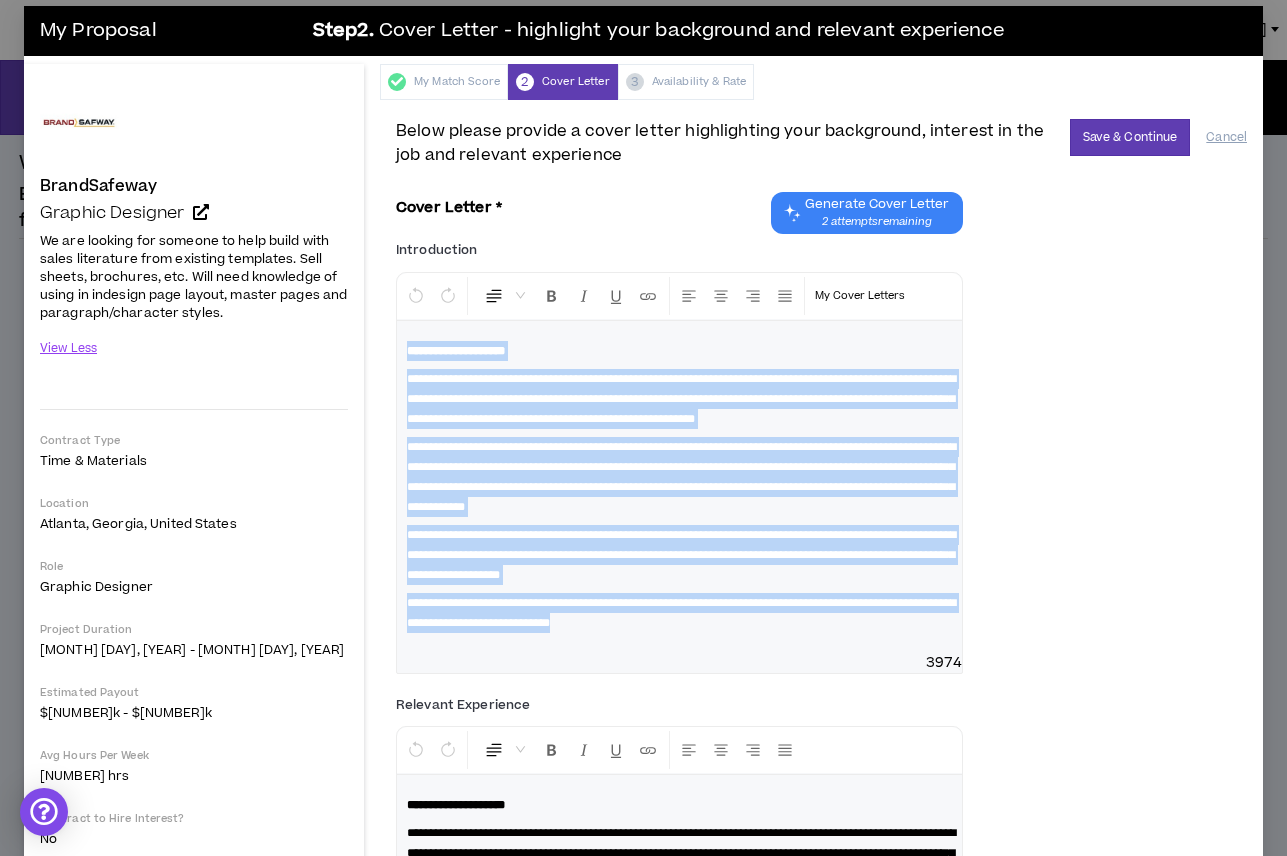 drag, startPoint x: 830, startPoint y: 673, endPoint x: 397, endPoint y: 349, distance: 540.80035 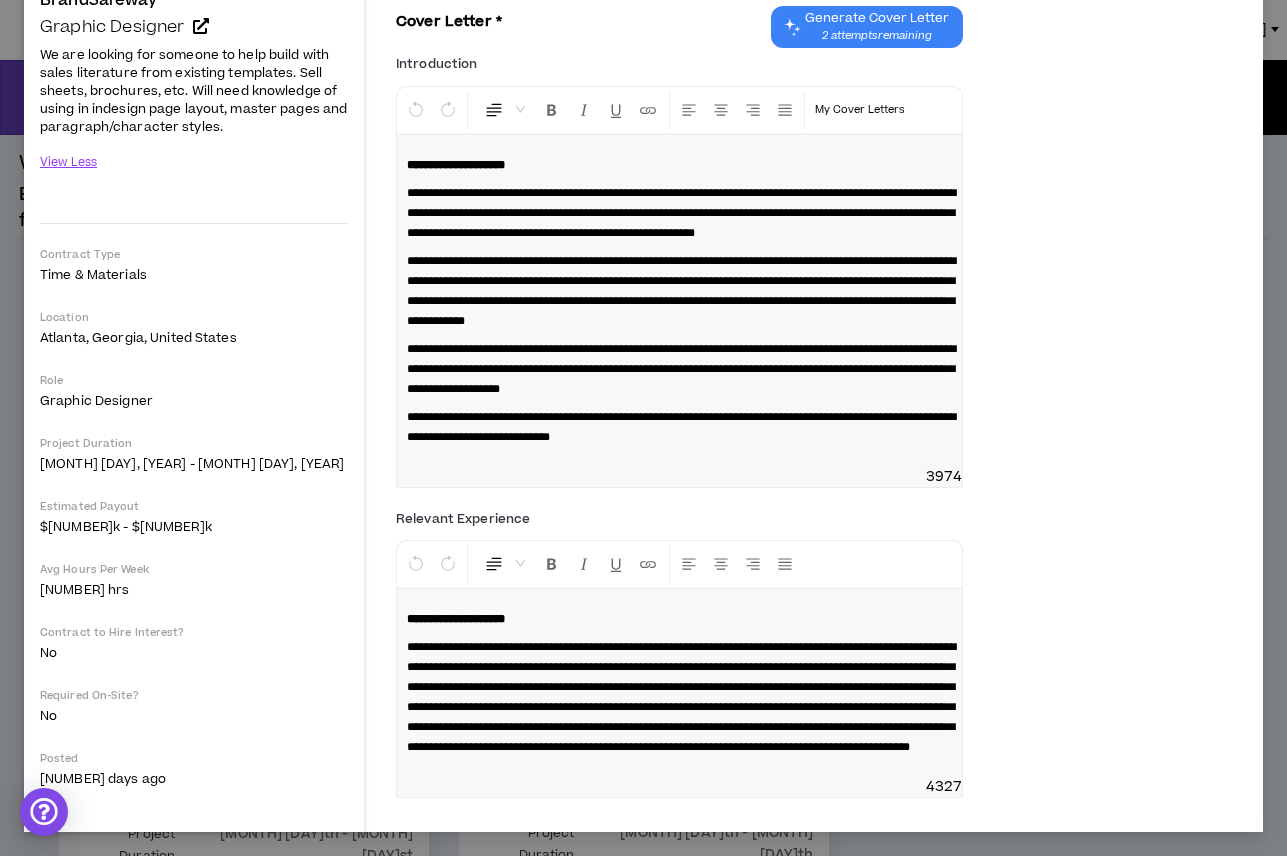 click on "**********" at bounding box center (681, 697) 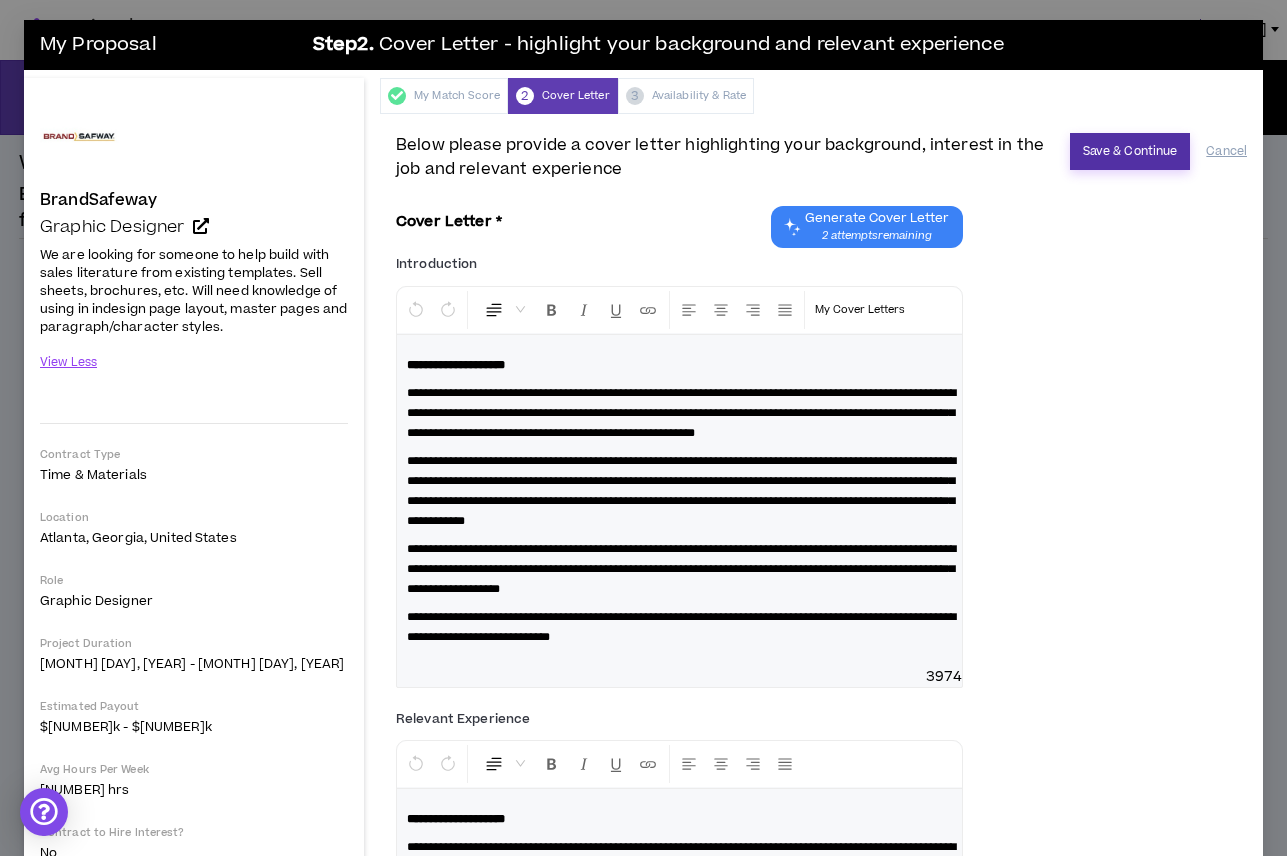 click on "Save & Continue" at bounding box center [1130, 151] 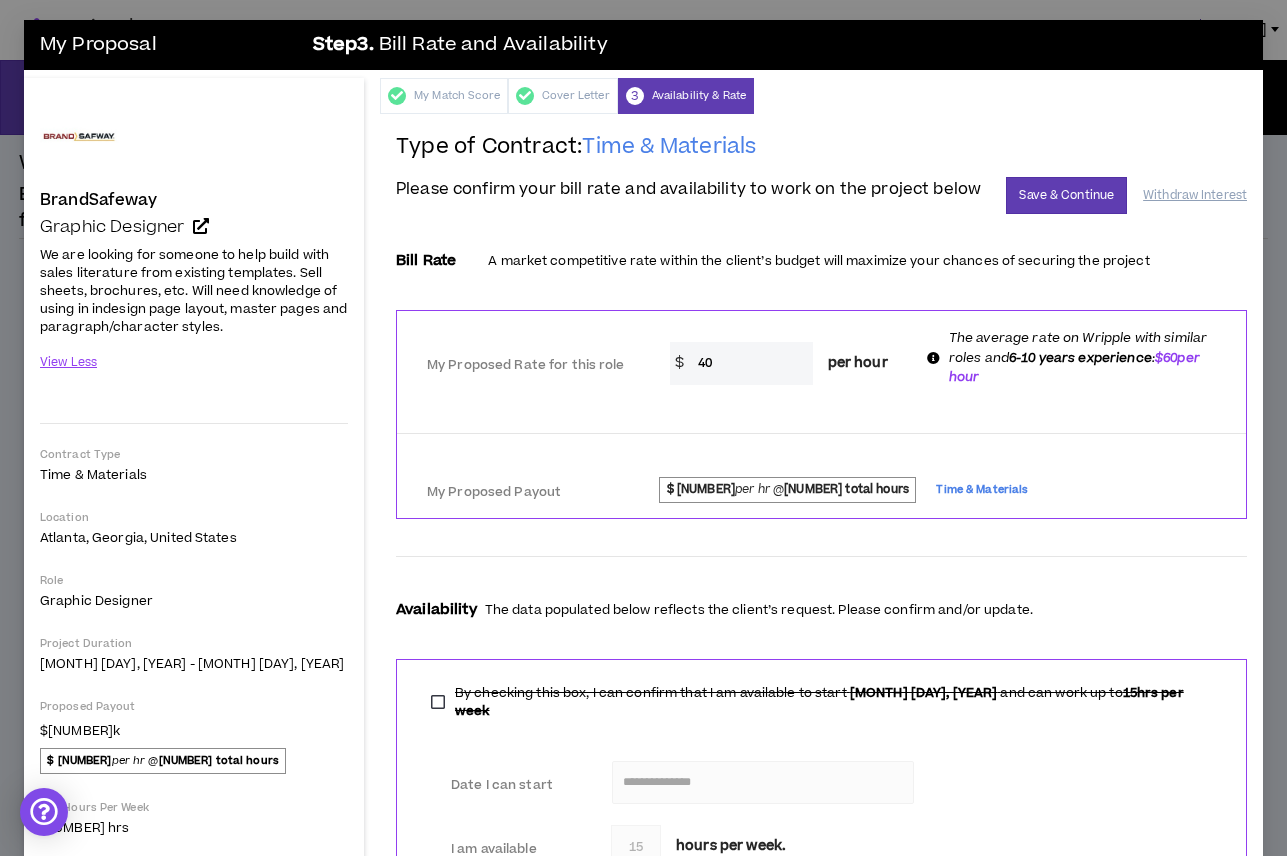 scroll, scrollTop: 8, scrollLeft: 0, axis: vertical 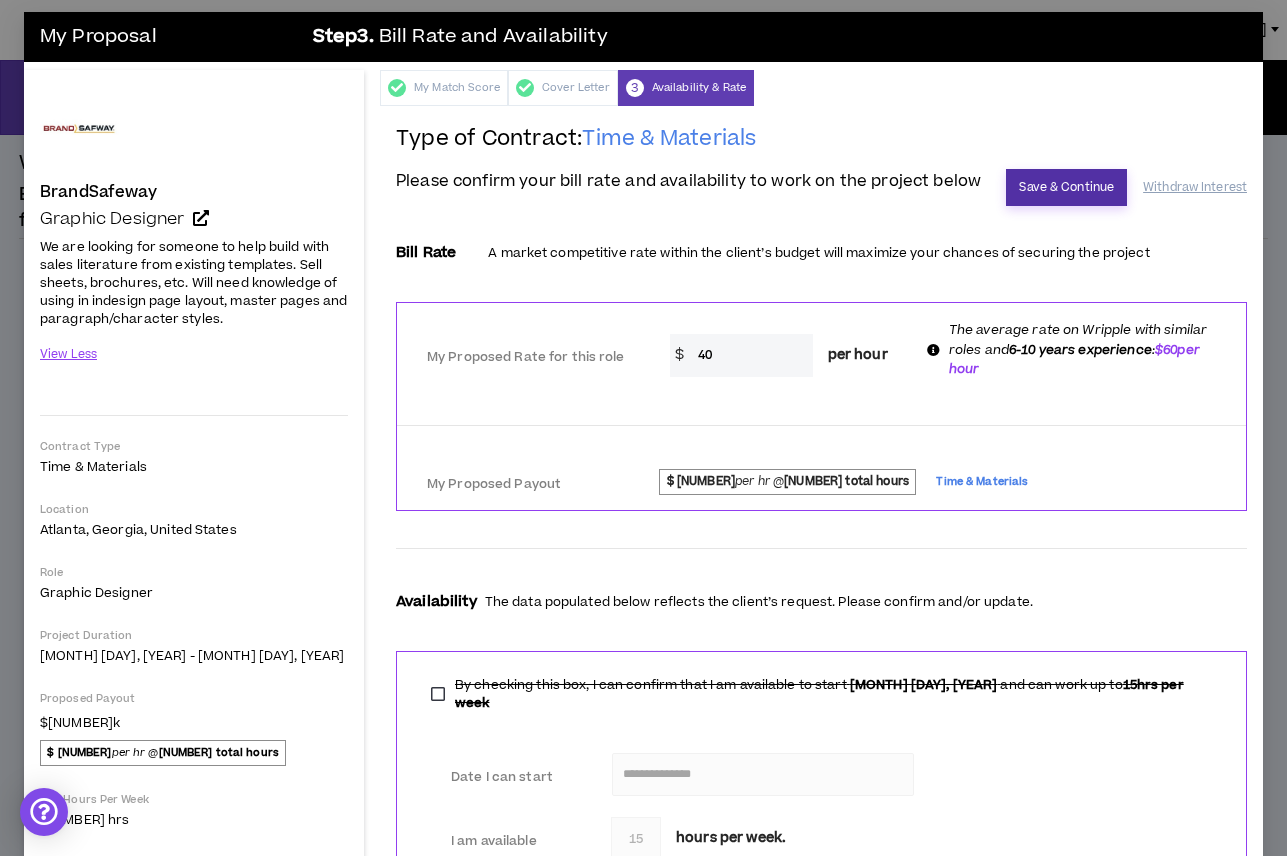 drag, startPoint x: 1038, startPoint y: 191, endPoint x: 985, endPoint y: 23, distance: 176.16185 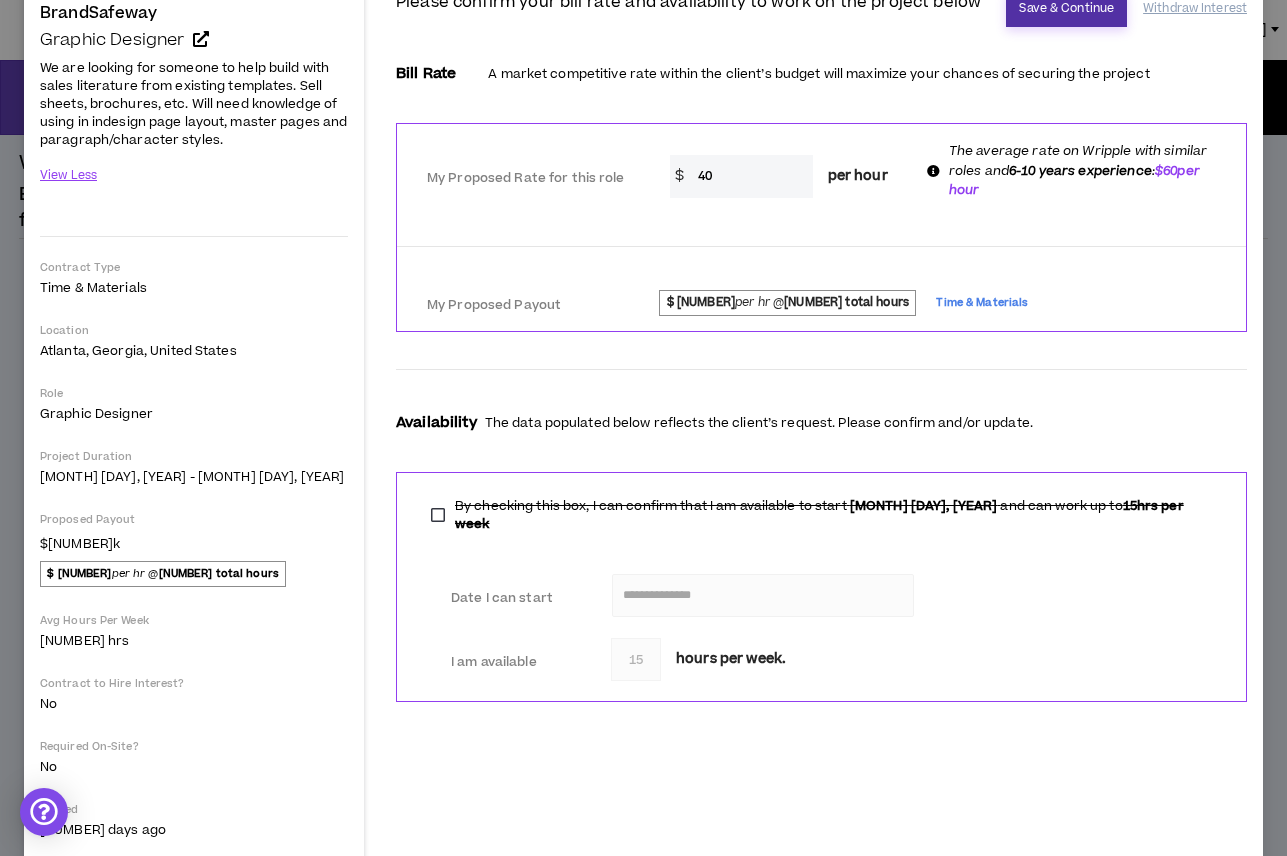 scroll, scrollTop: 193, scrollLeft: 0, axis: vertical 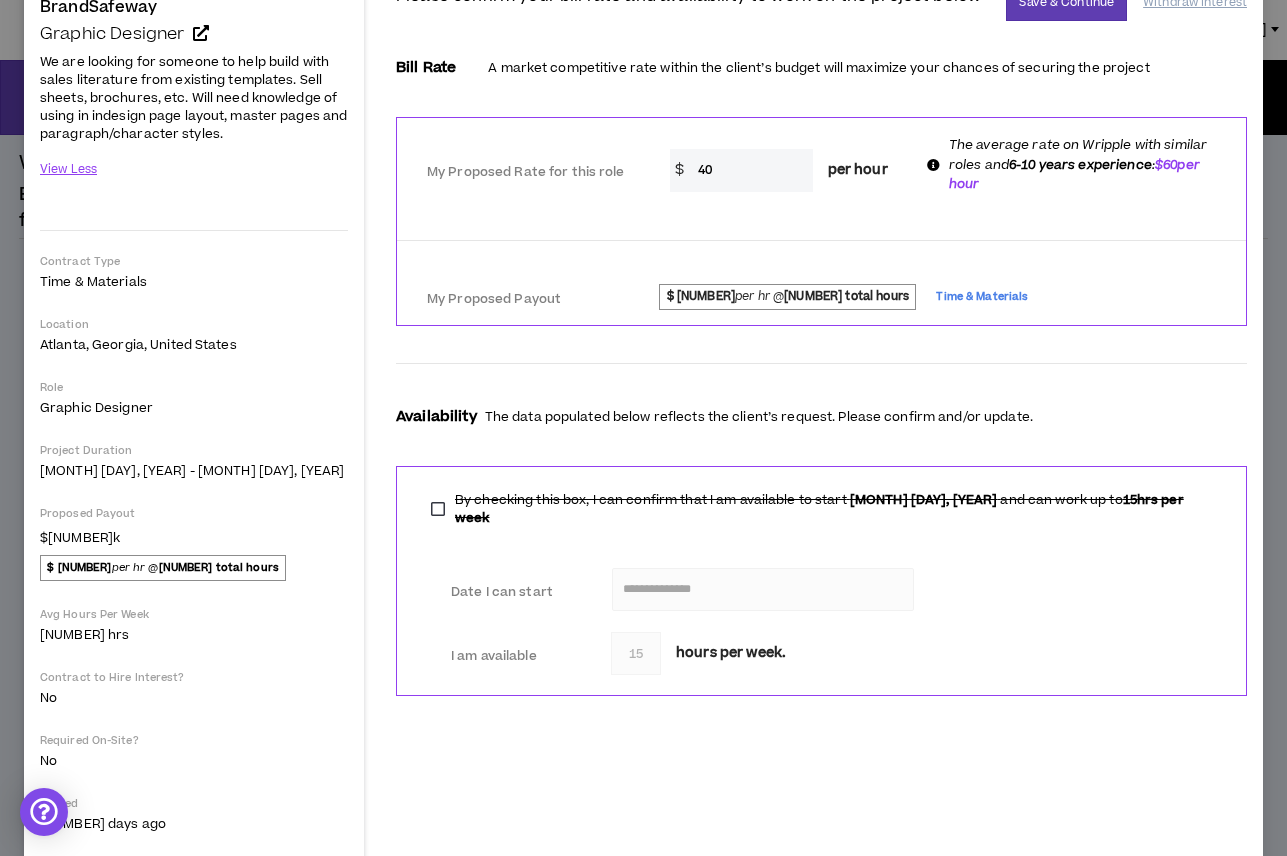 click on "40" at bounding box center [750, 170] 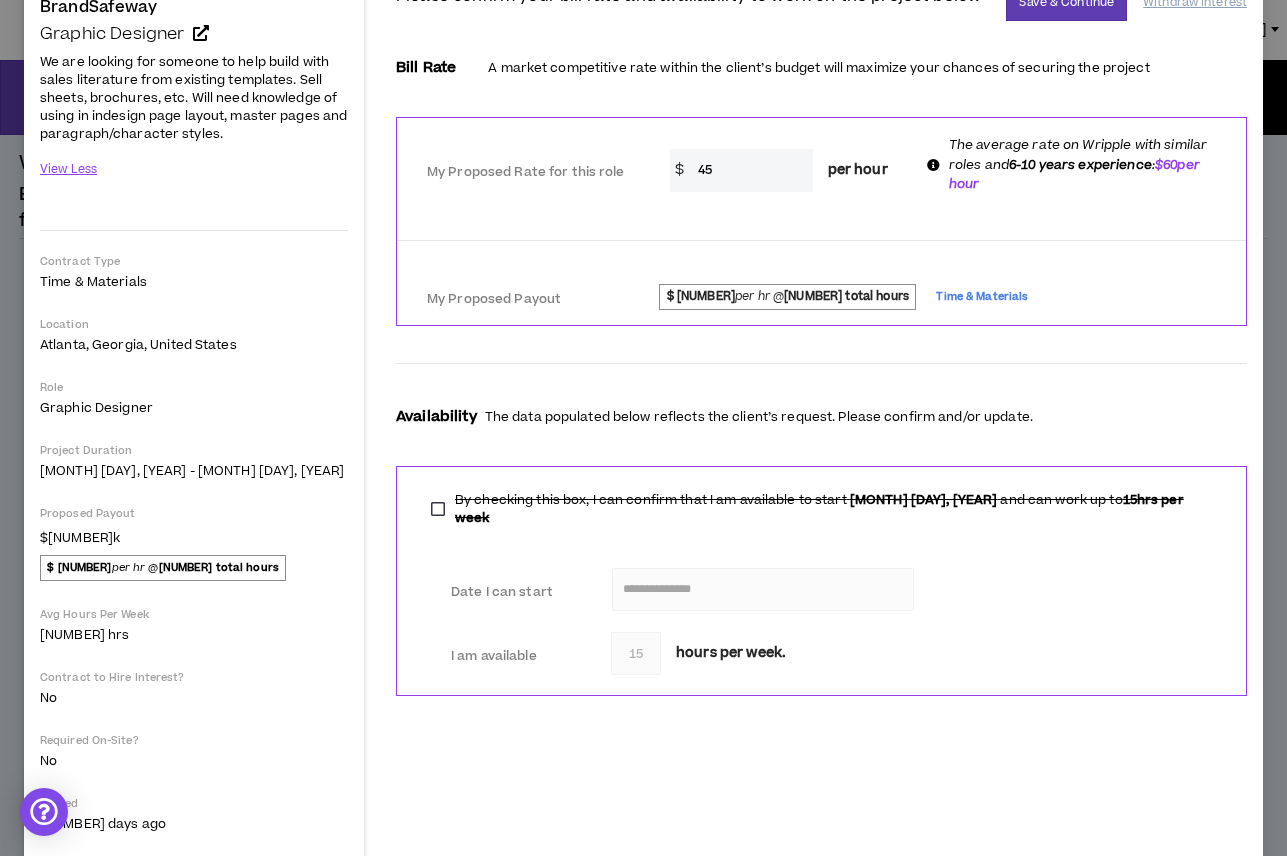 type on "45" 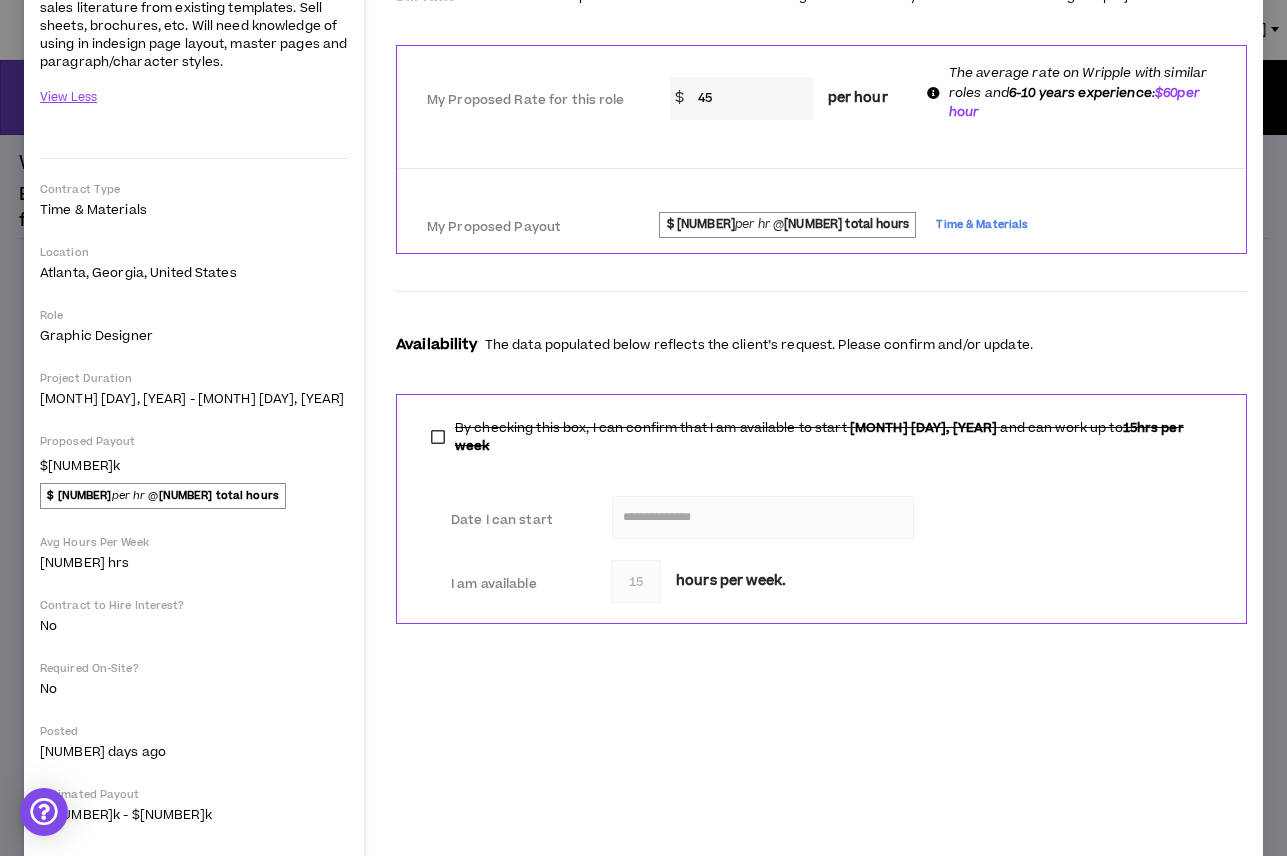 scroll, scrollTop: 93, scrollLeft: 0, axis: vertical 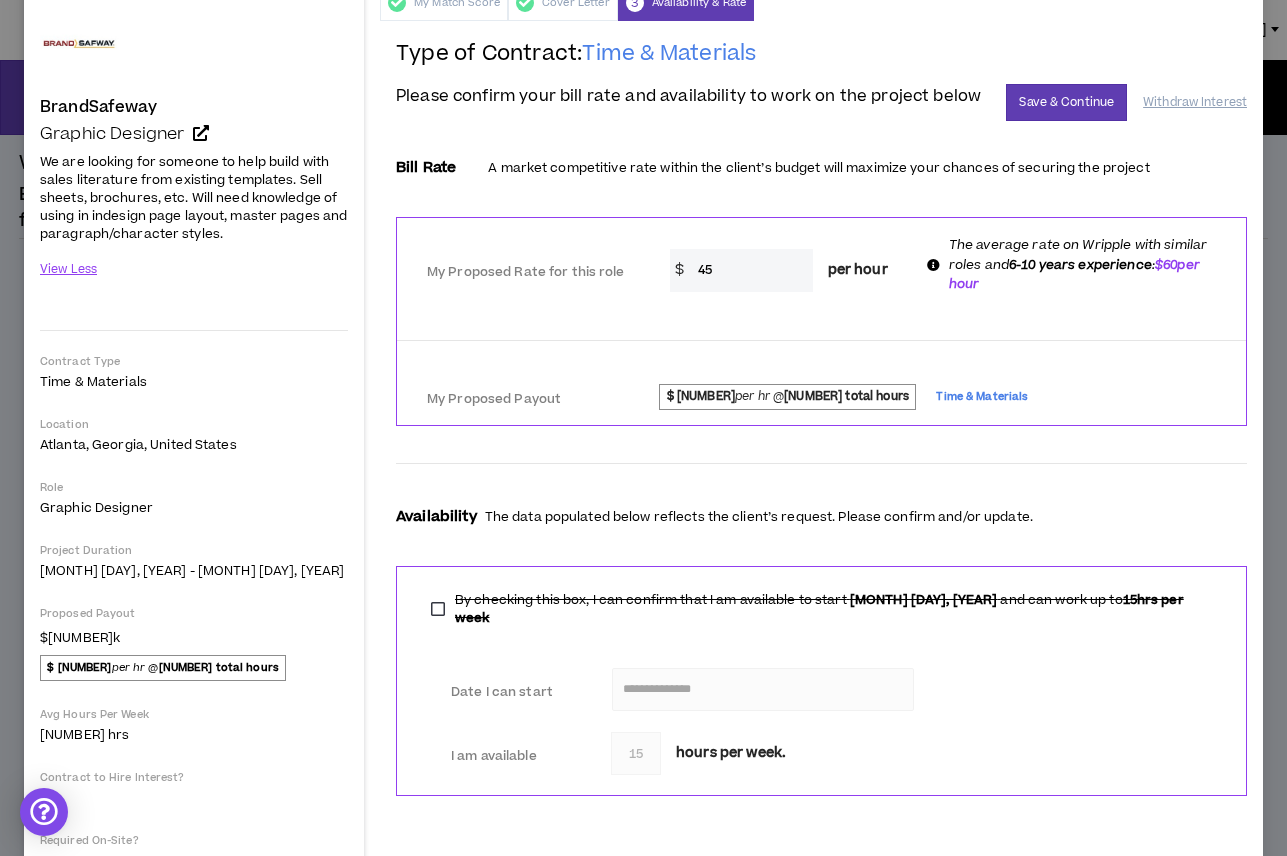click on "My Proposed Payout $ [NUMBER]  per hr @  [NUMBER] total hours Time & Materials" at bounding box center [821, 394] 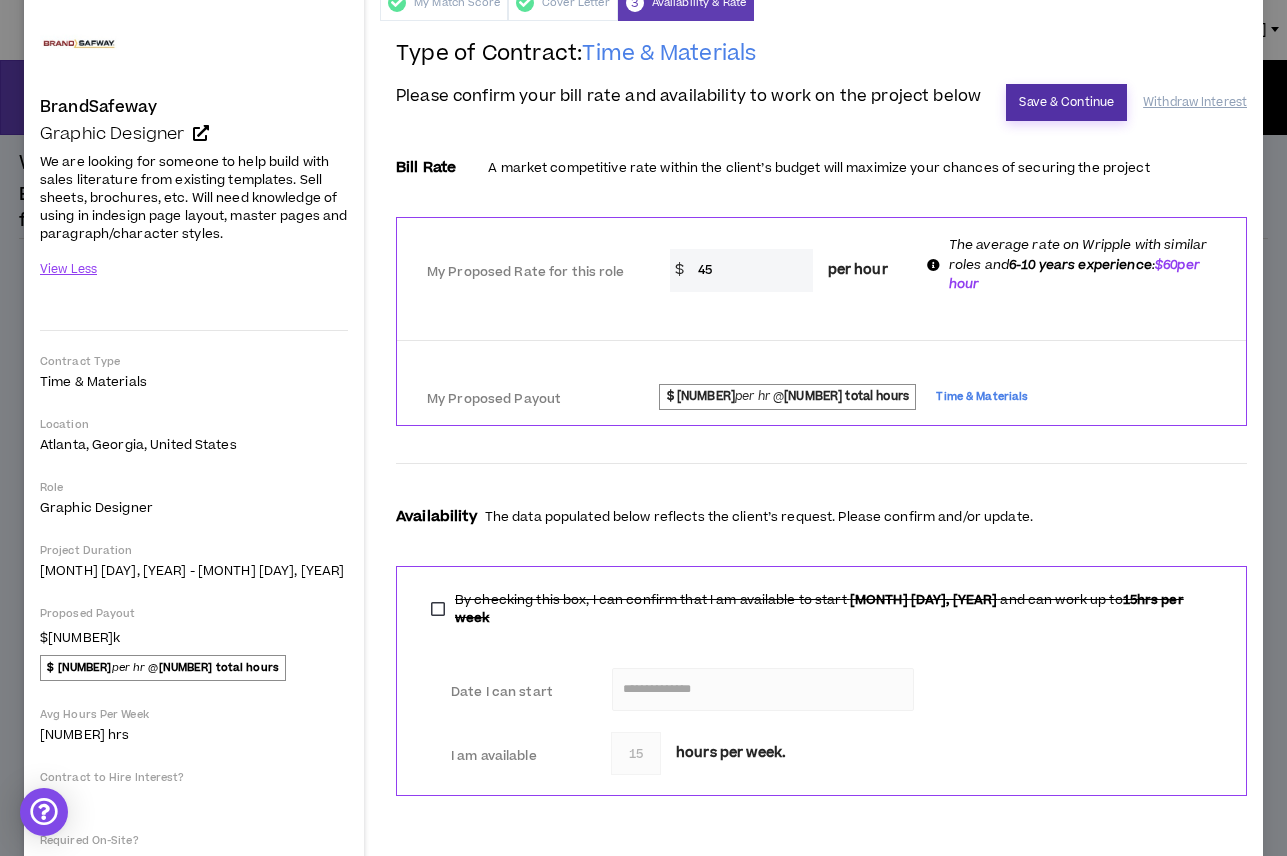 click on "Save & Continue" at bounding box center (1066, 102) 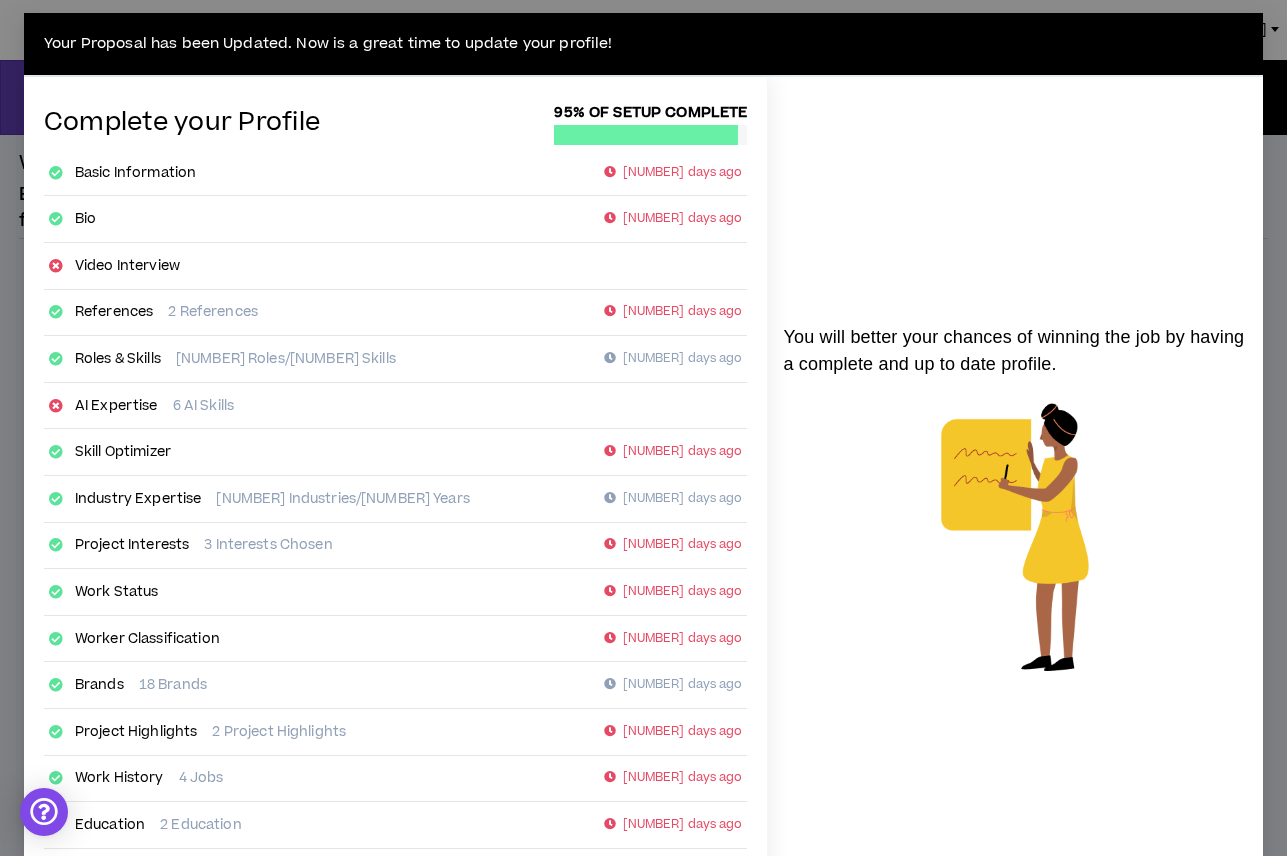 scroll, scrollTop: 196, scrollLeft: 0, axis: vertical 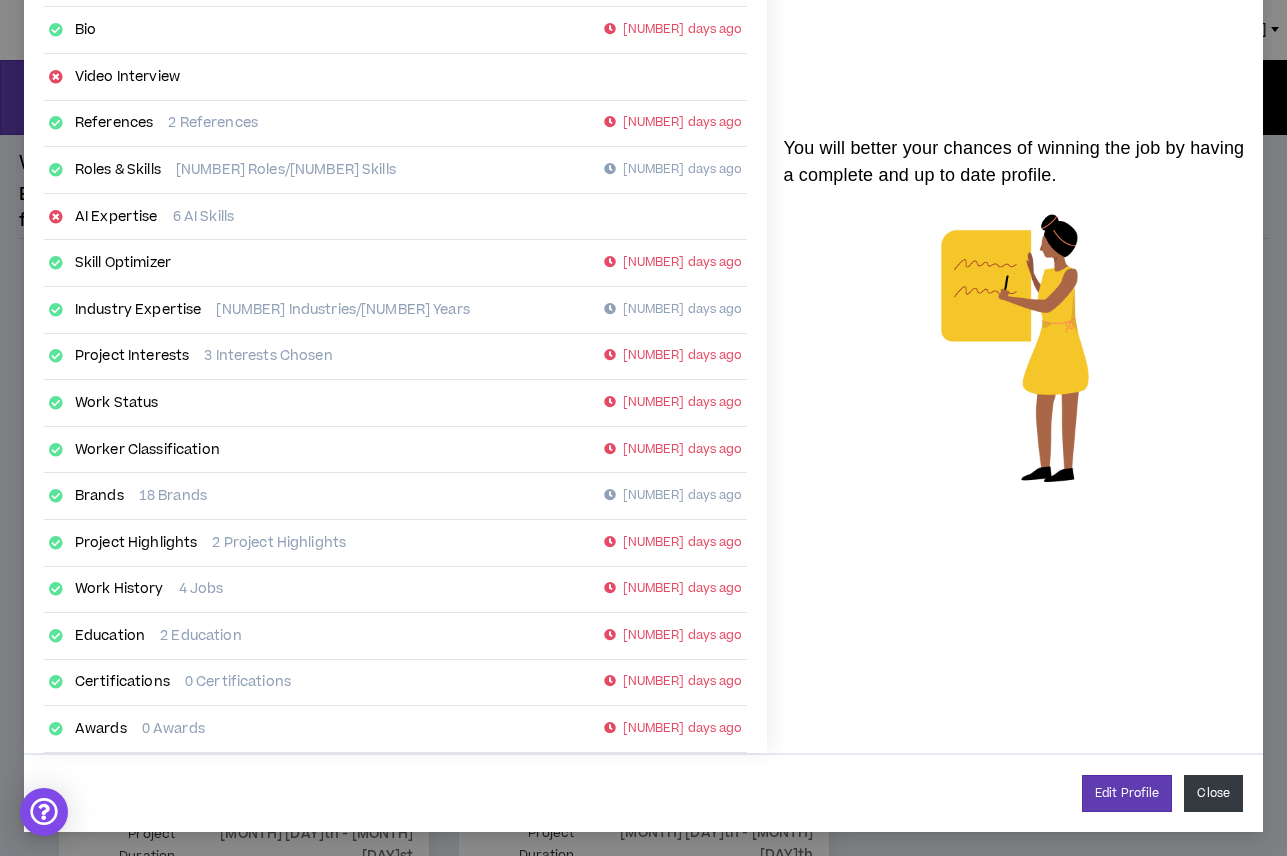 click on "Close" at bounding box center [1213, 793] 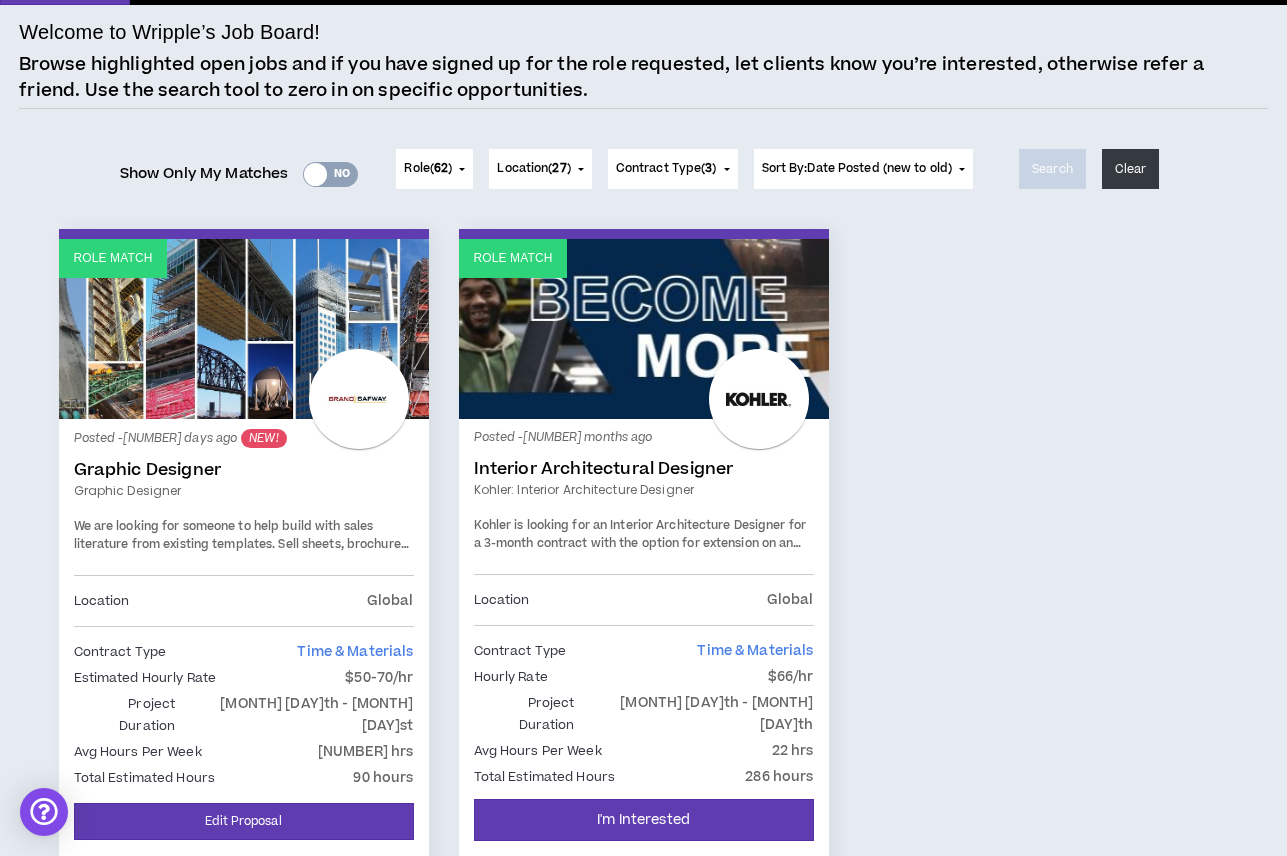 scroll, scrollTop: 0, scrollLeft: 0, axis: both 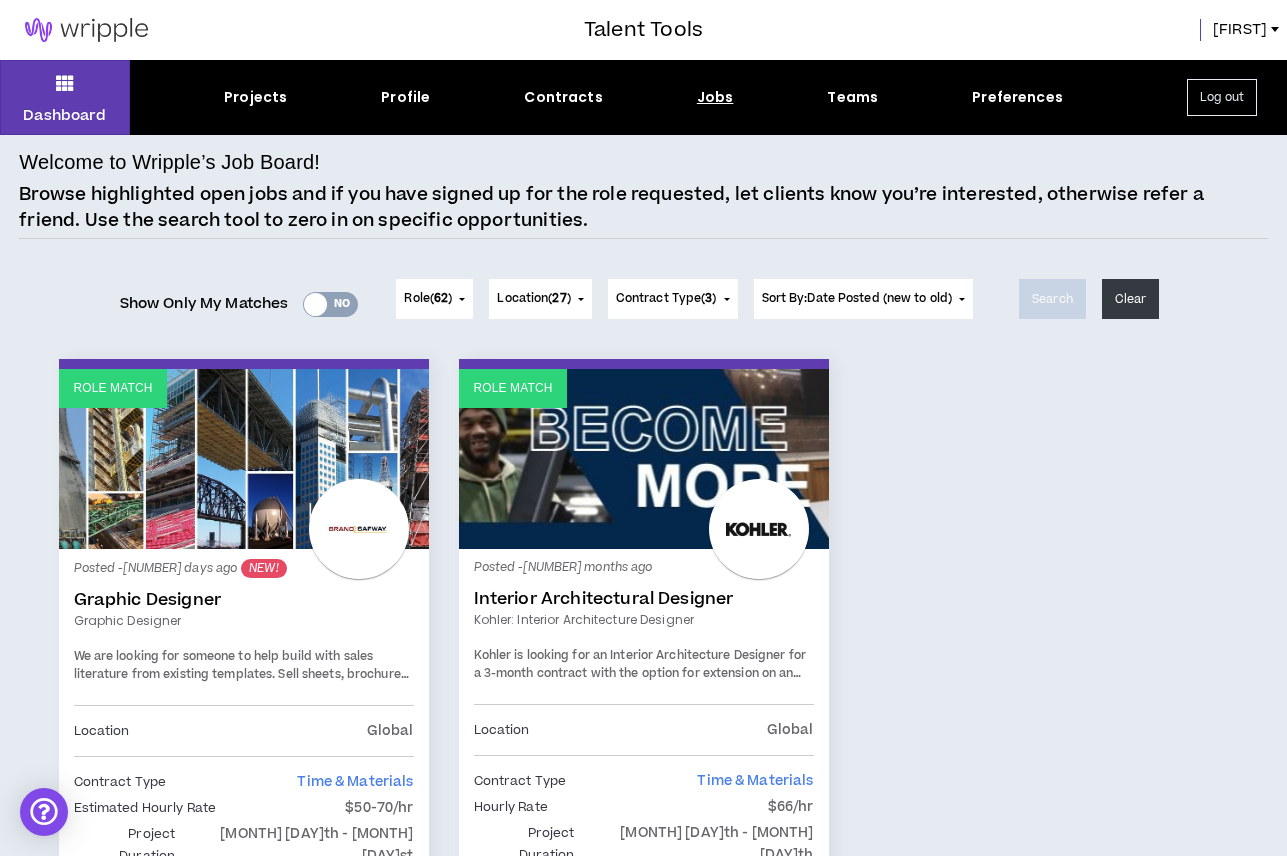 click on "62" at bounding box center [441, 298] 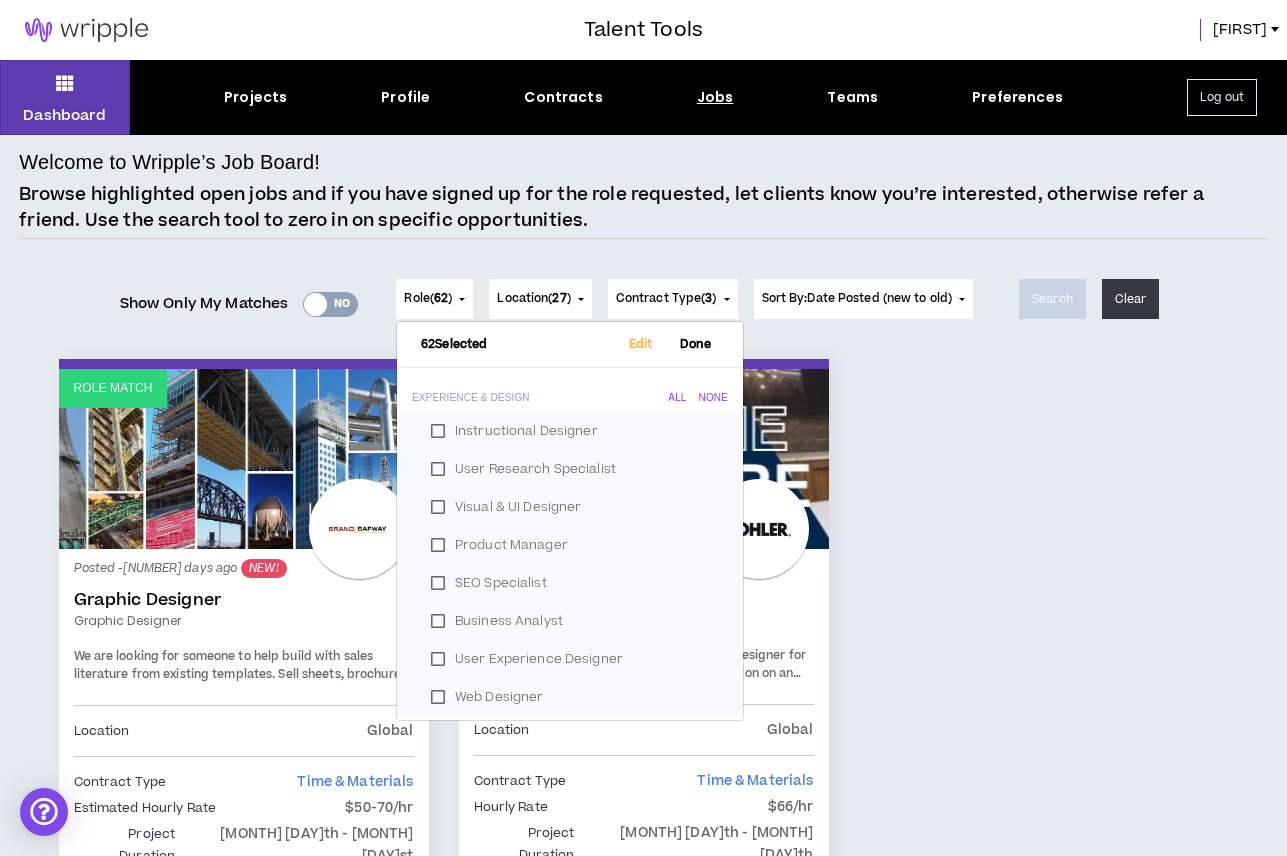 click on "Instructional Designer" at bounding box center [570, 431] 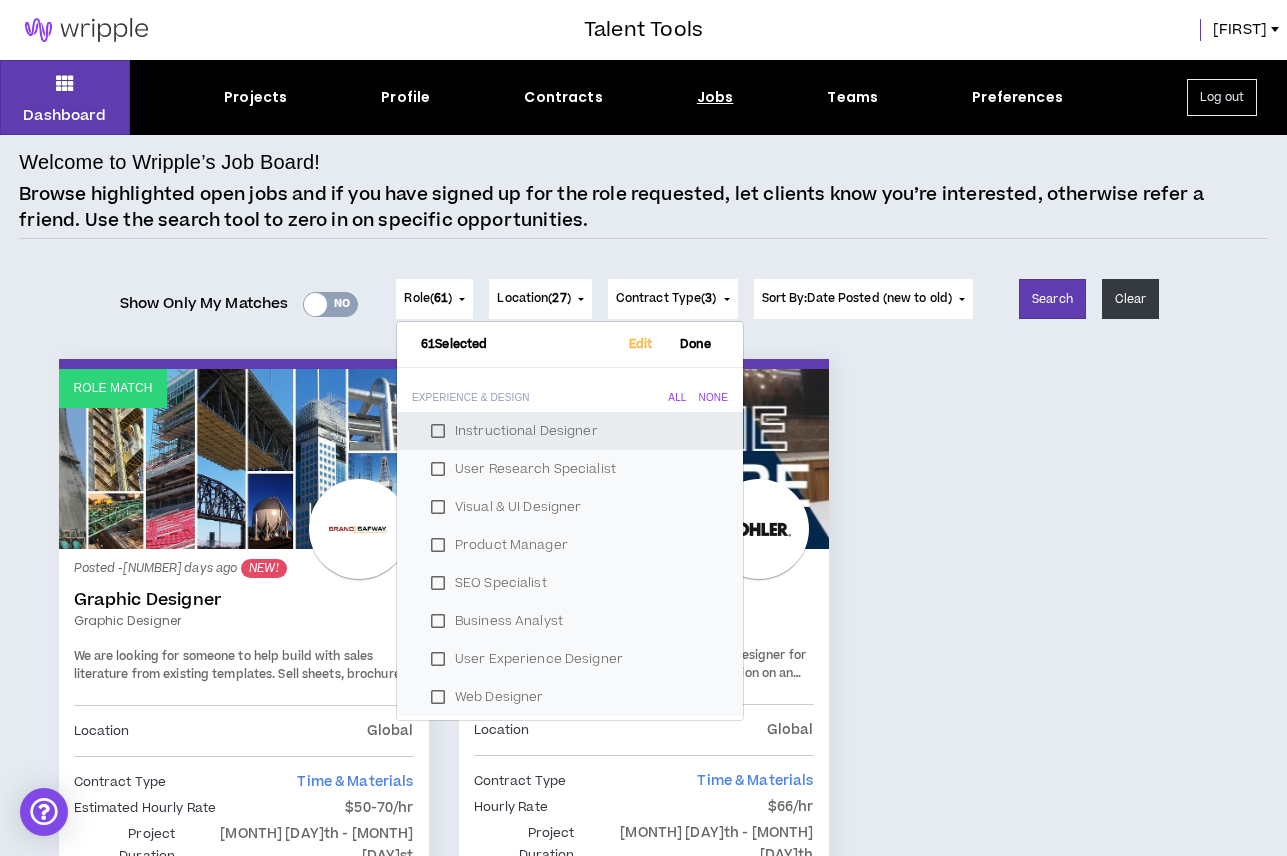 click on "Instructional Designer" at bounding box center [570, 431] 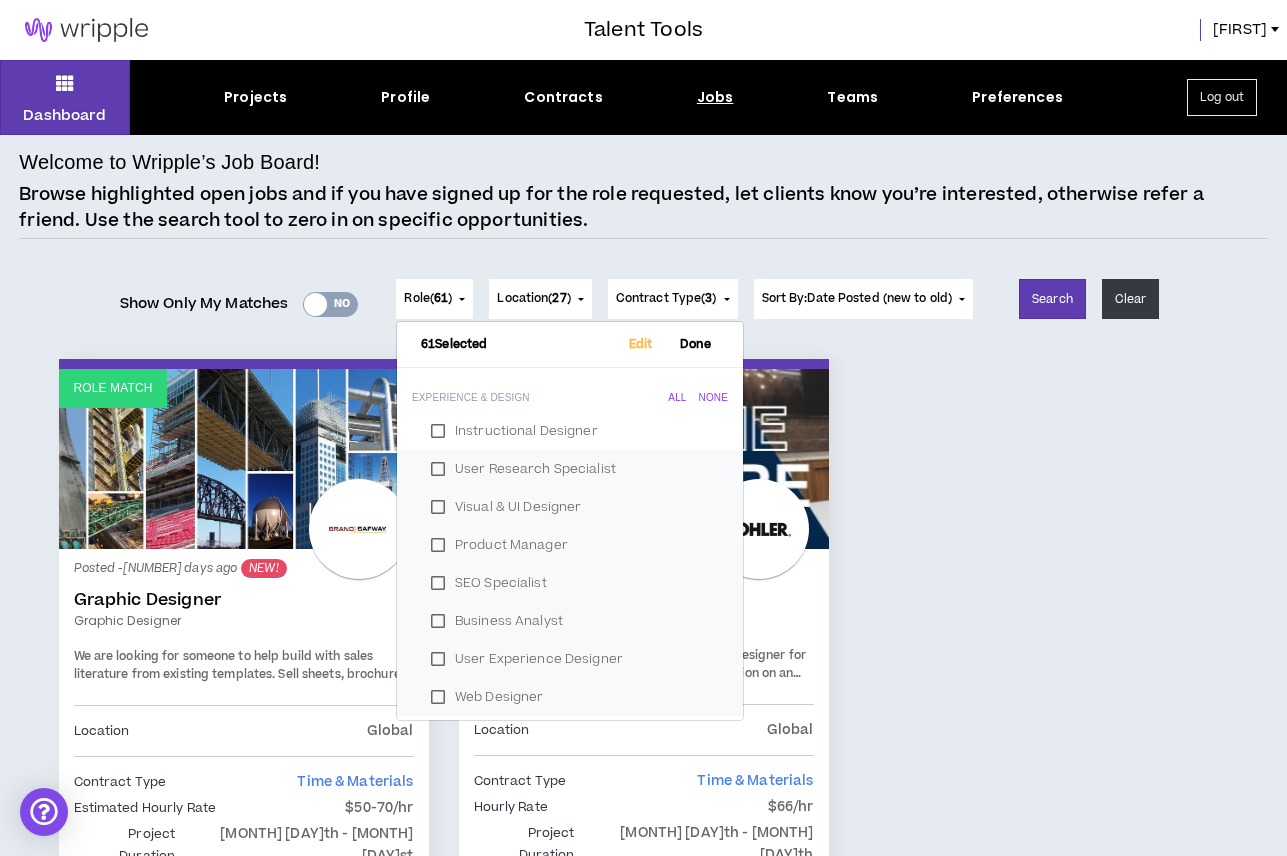 click on "User Research Specialist" at bounding box center (570, 469) 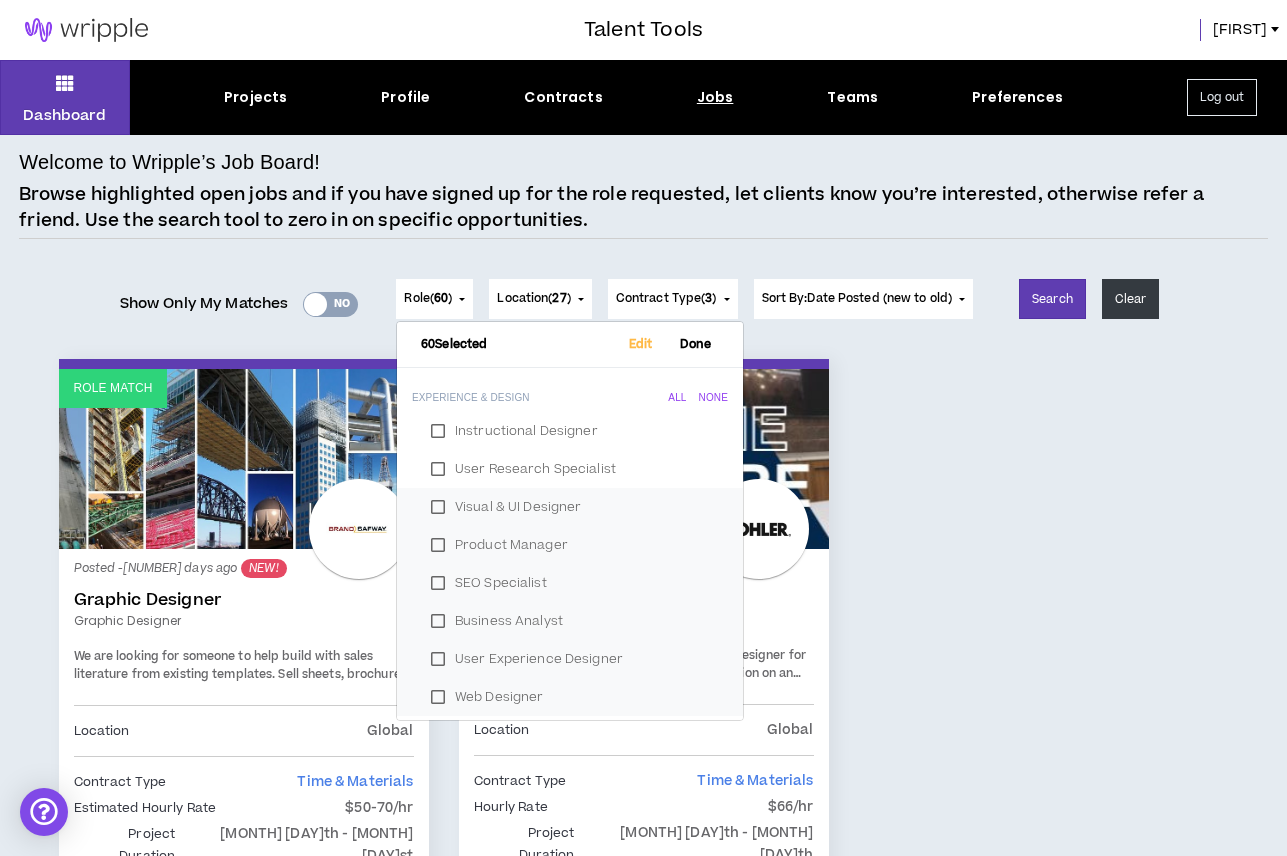 click on "Visual & UI Designer" at bounding box center [570, 507] 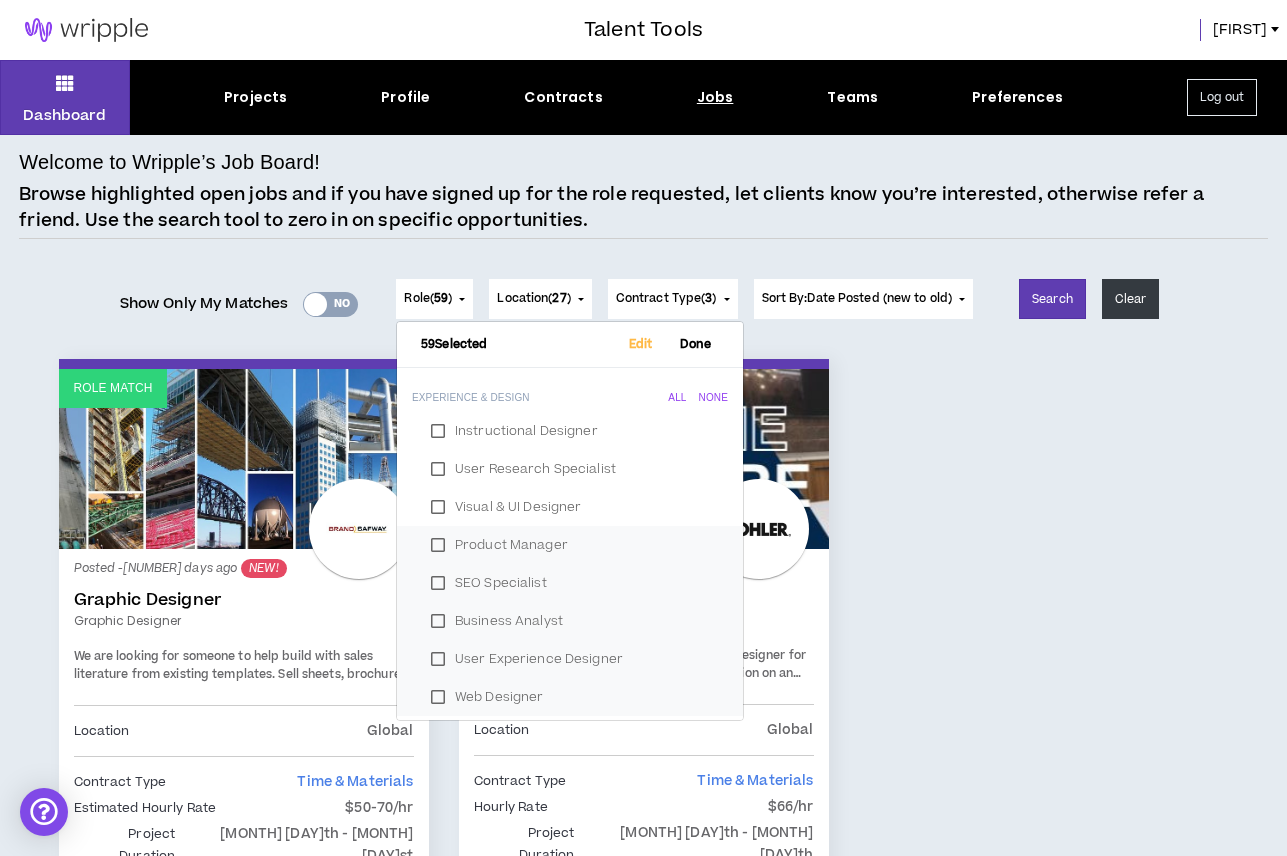 click on "Product Manager" at bounding box center (570, 545) 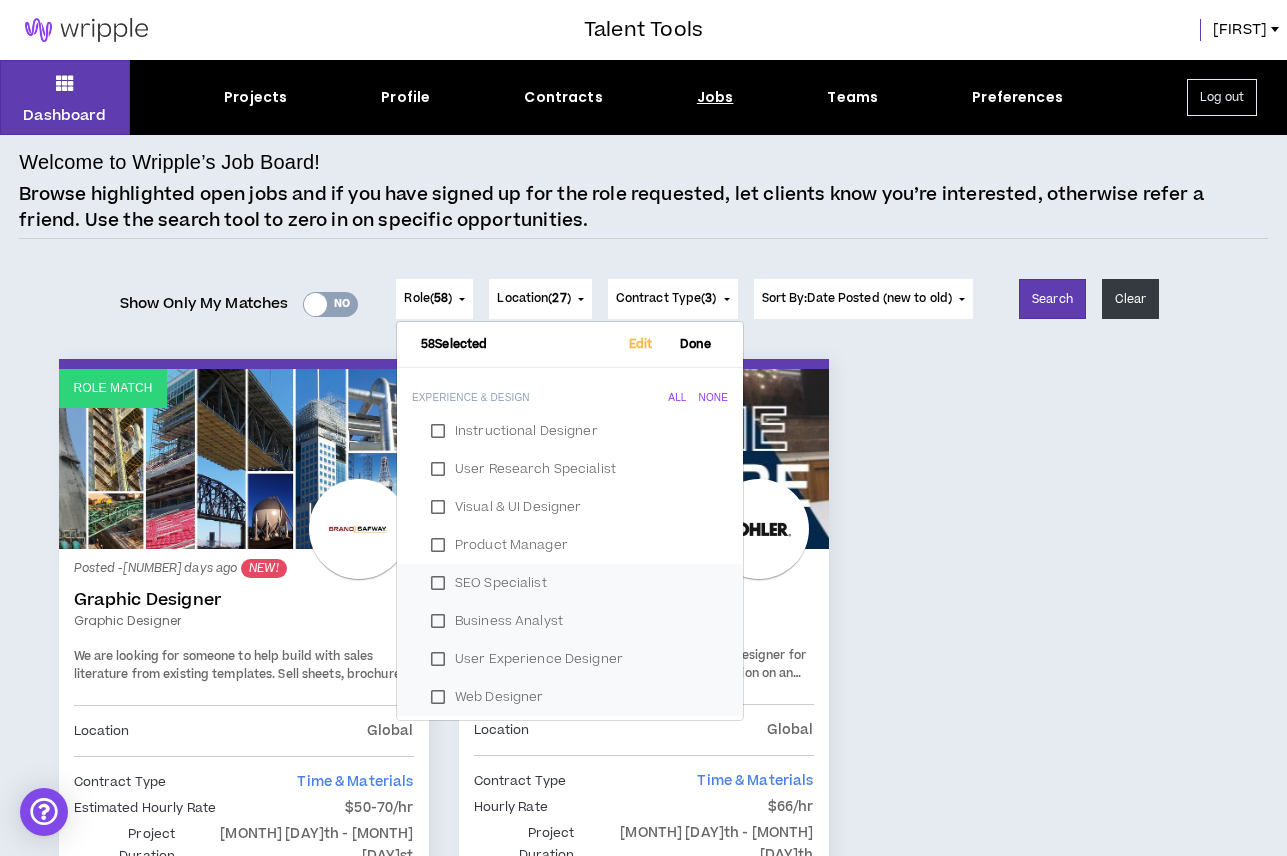click on "SEO Specialist" at bounding box center (570, 583) 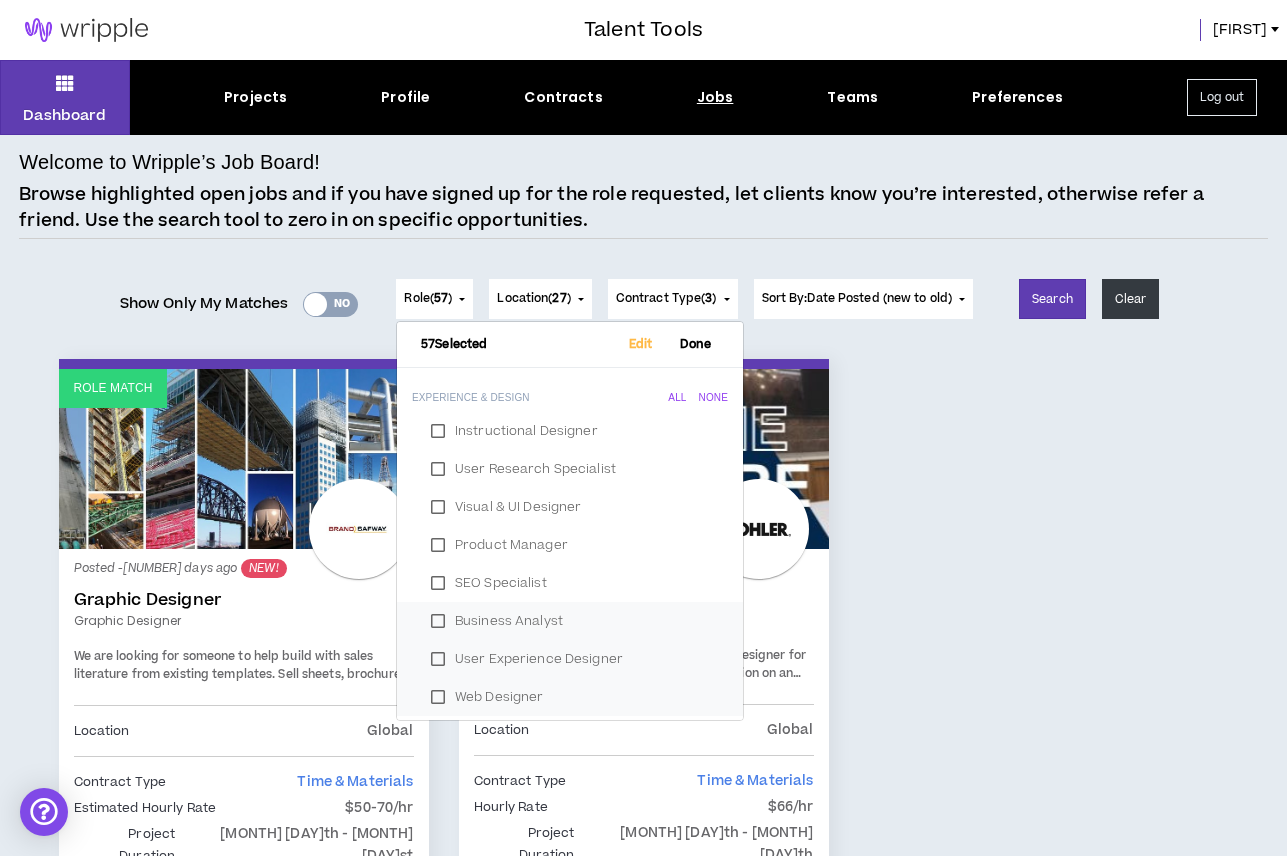 click on "Business Analyst" at bounding box center (570, 621) 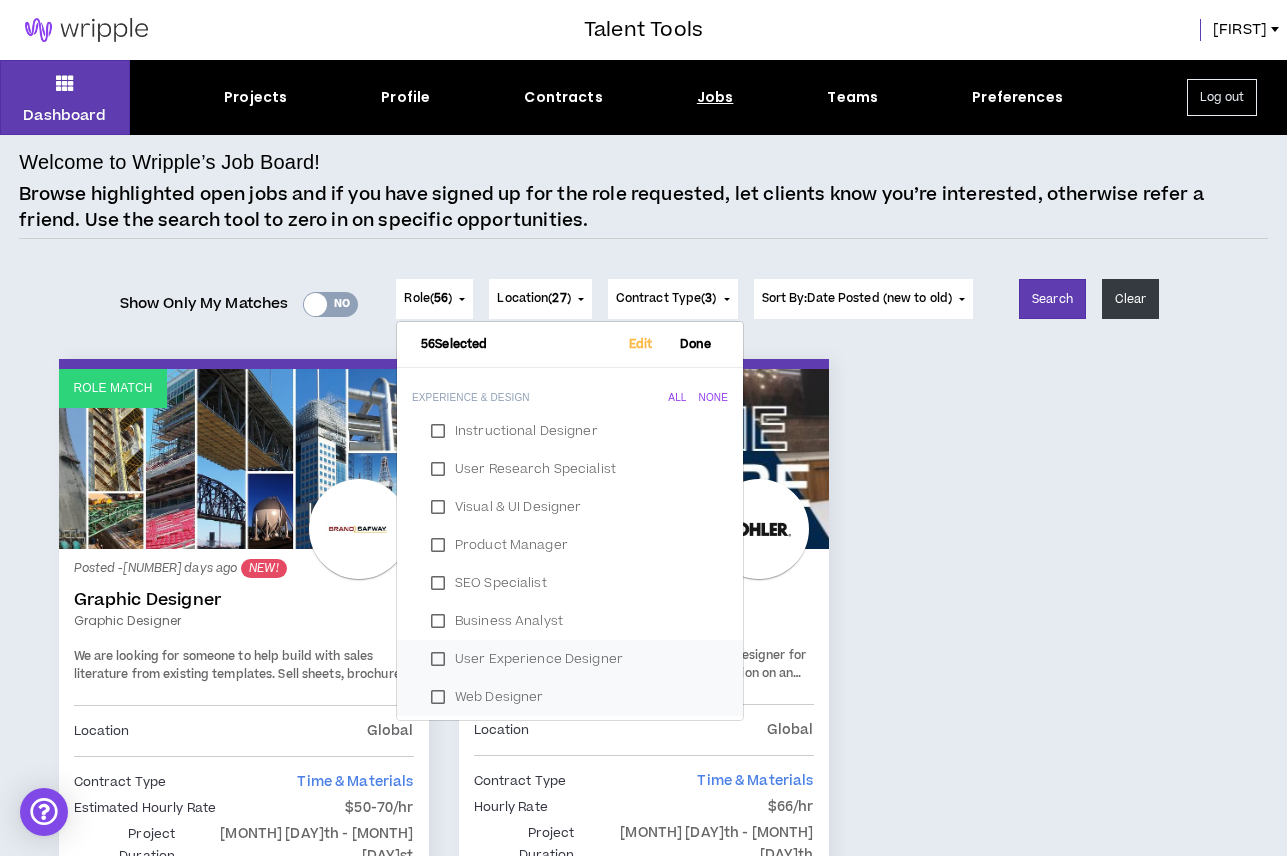 click on "User Experience Designer" at bounding box center (570, 659) 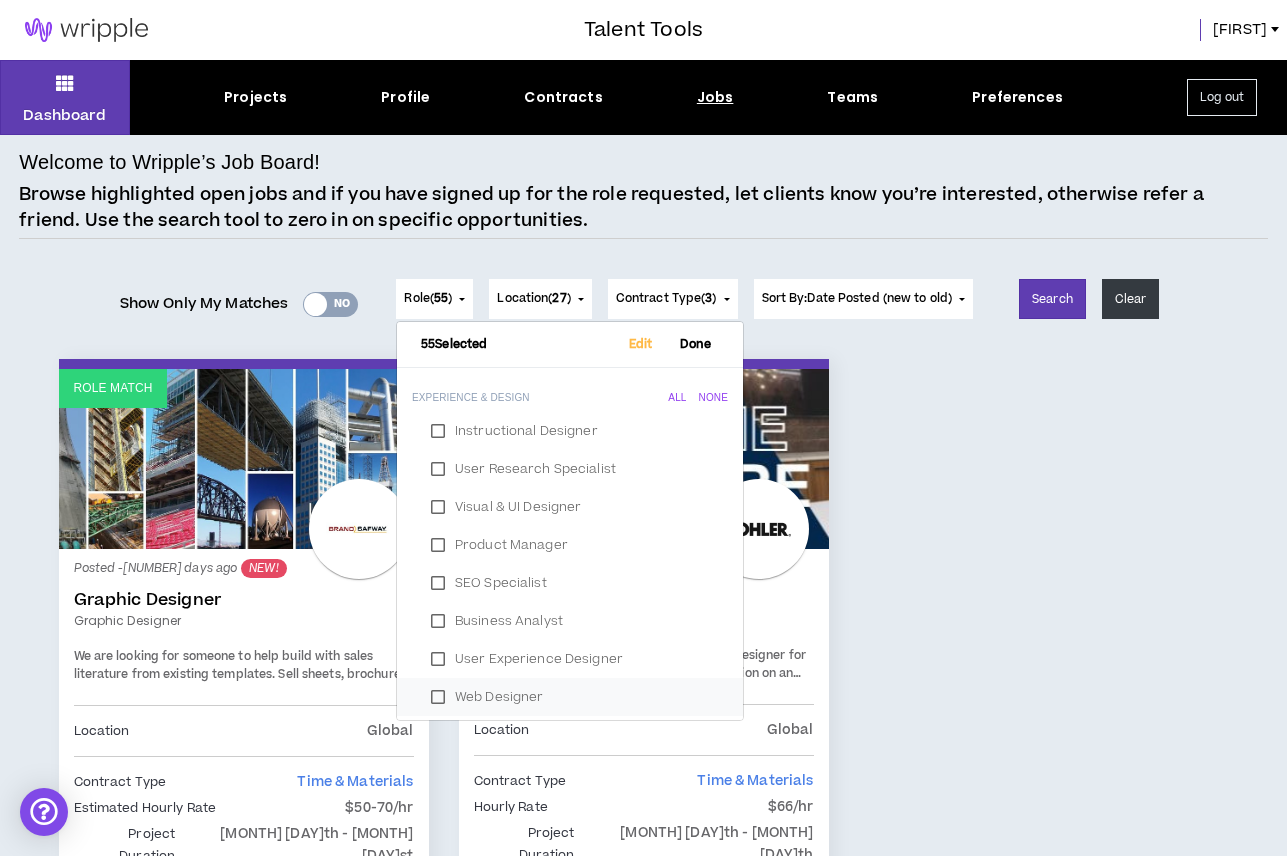 click on "Web Designer" at bounding box center [570, 697] 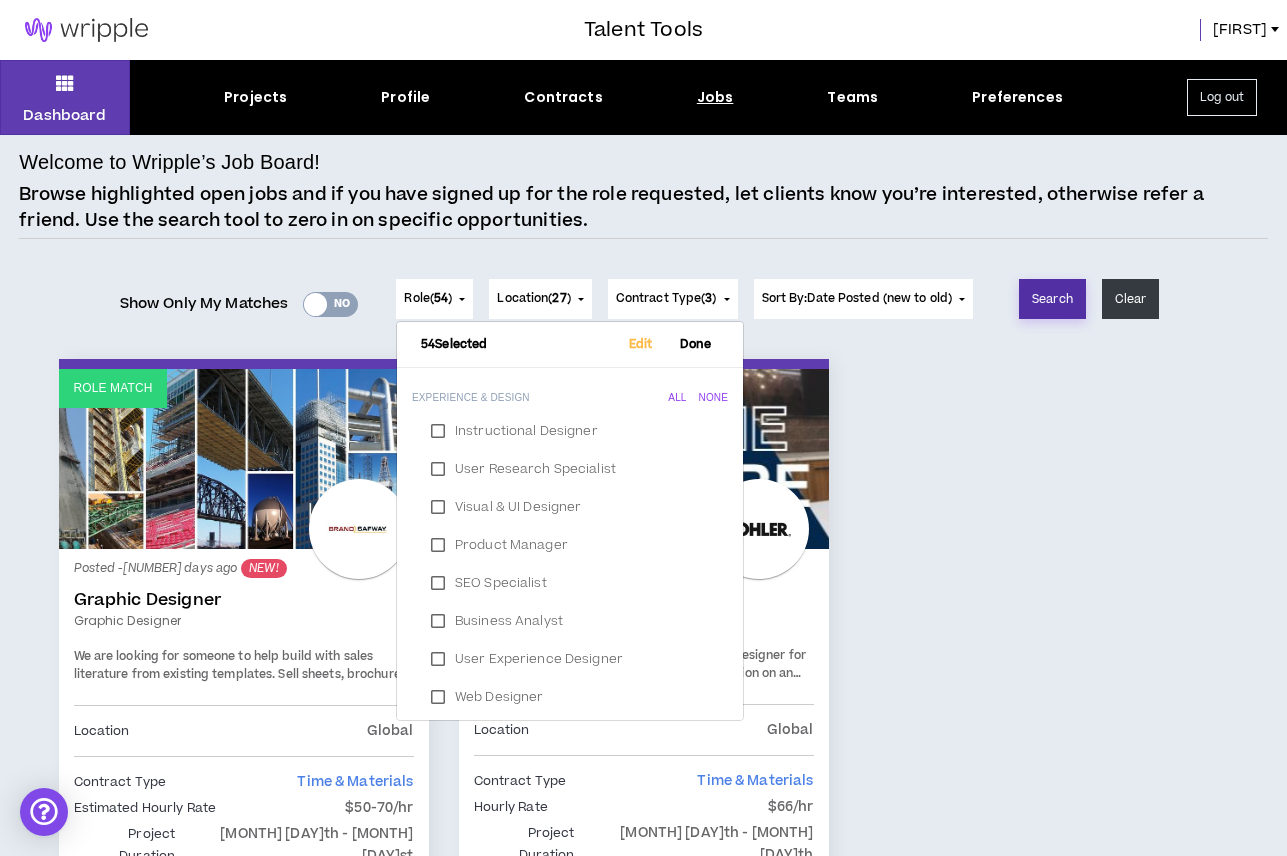 click on "Search" at bounding box center [1052, 299] 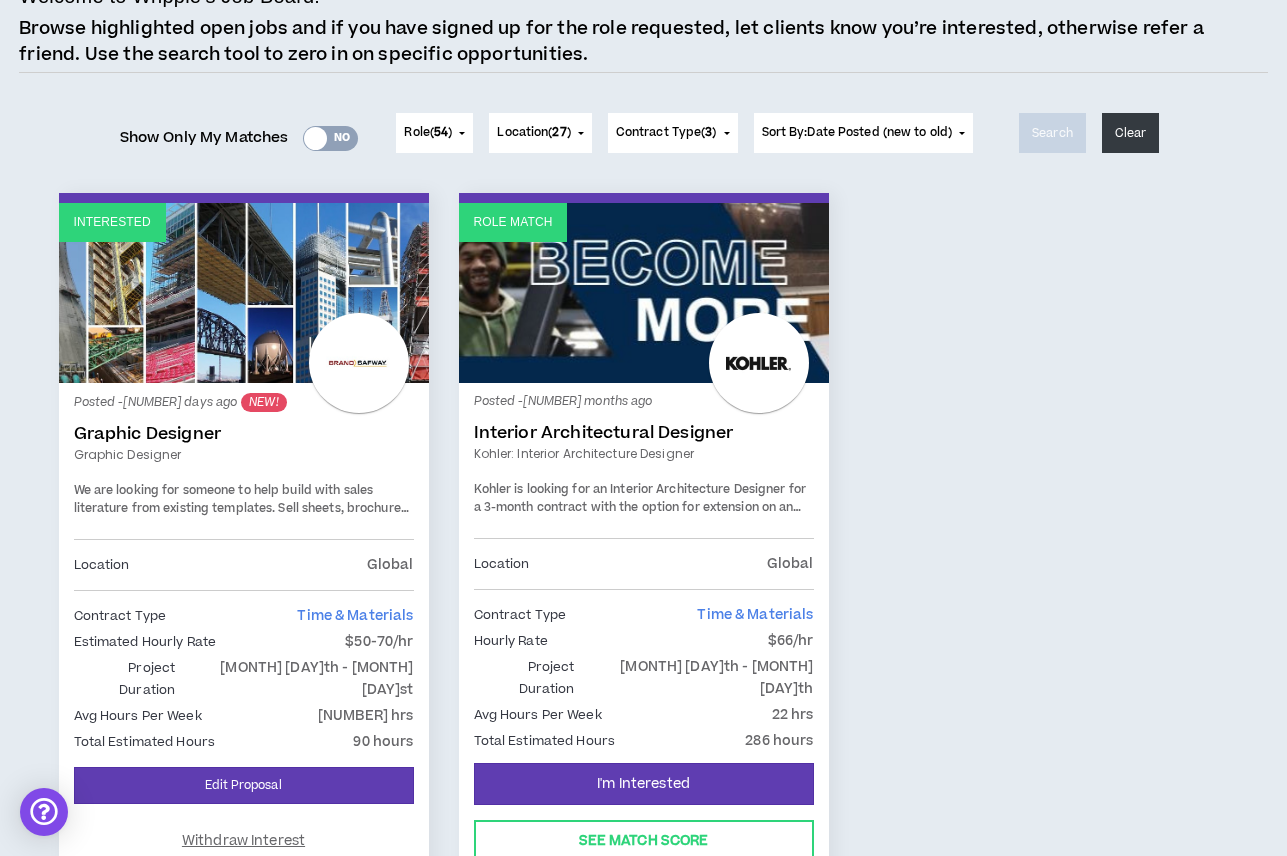 scroll, scrollTop: 205, scrollLeft: 0, axis: vertical 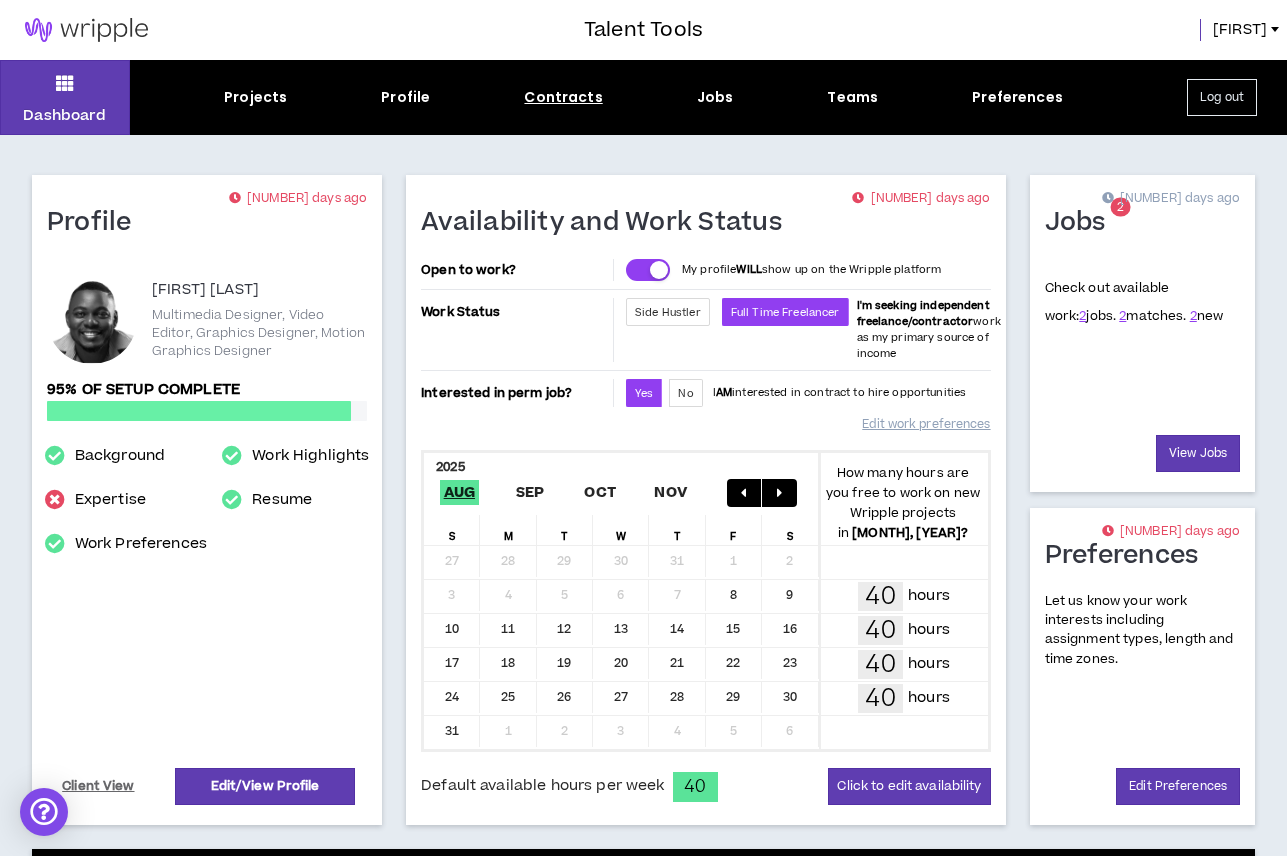click on "Contracts" at bounding box center [563, 97] 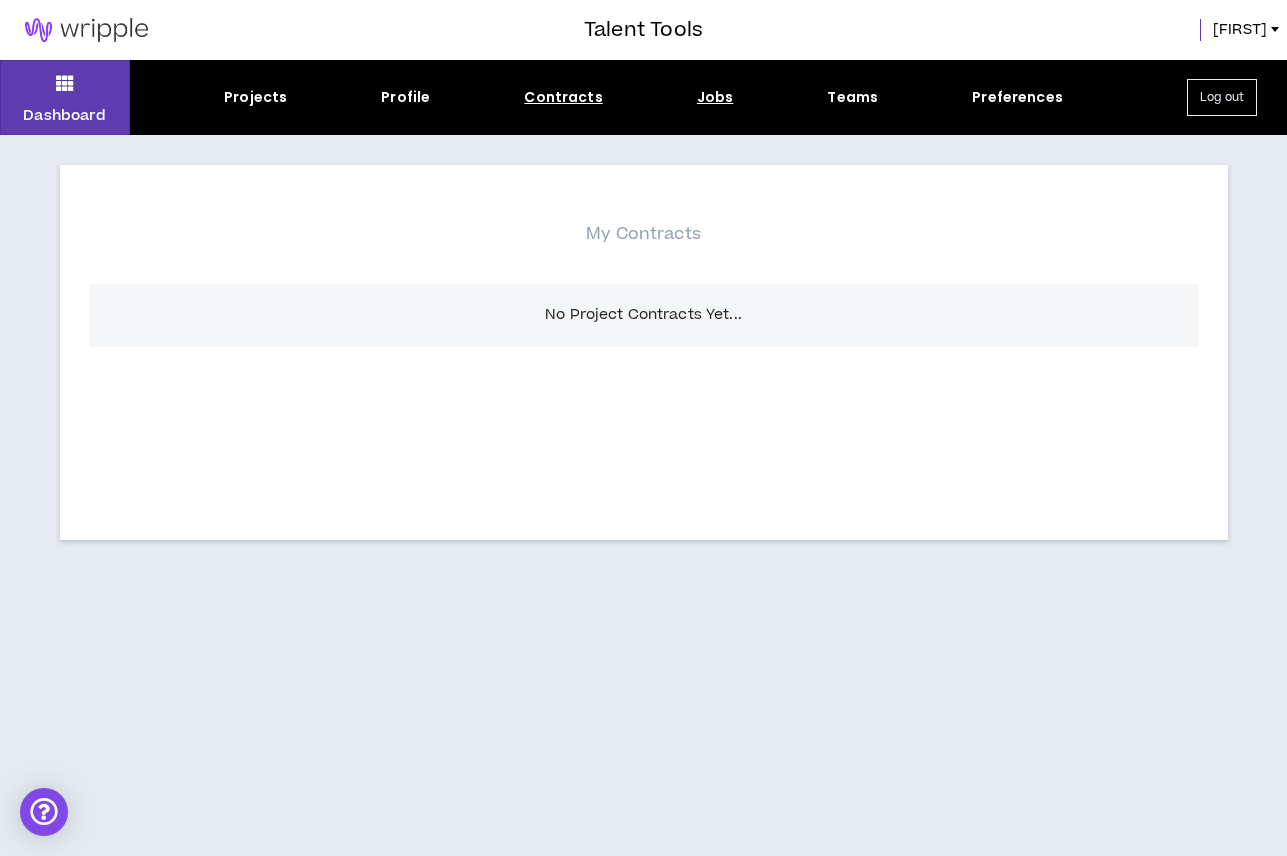 click on "Jobs" at bounding box center [715, 97] 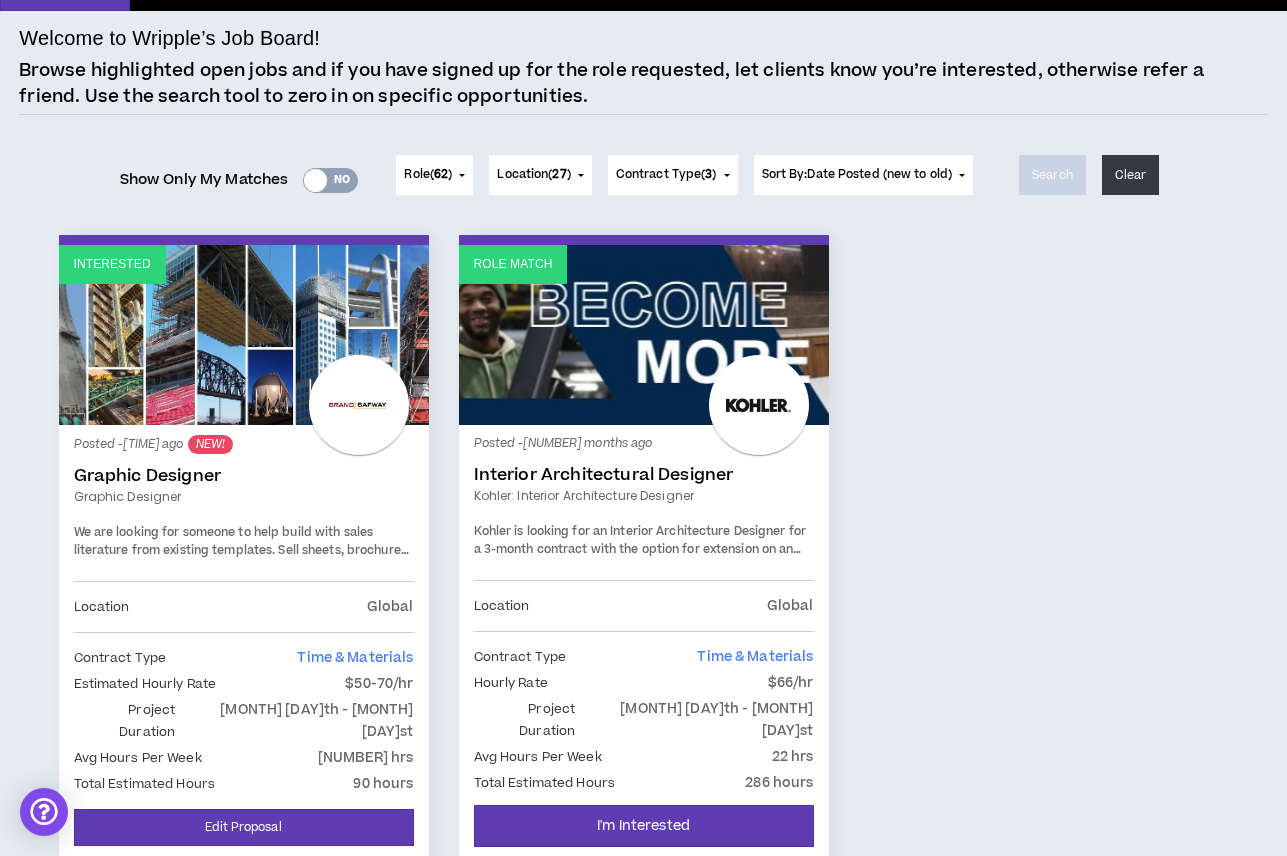 scroll, scrollTop: 279, scrollLeft: 0, axis: vertical 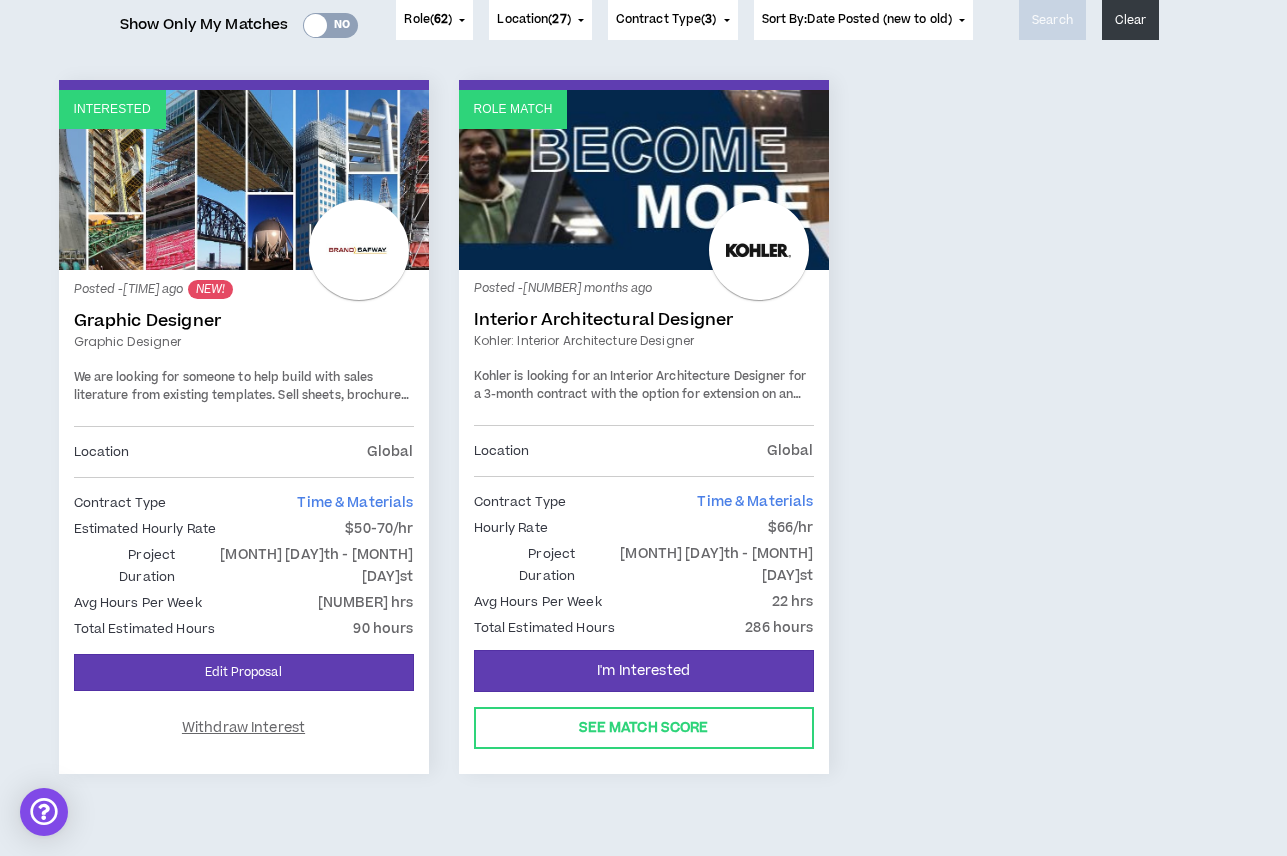 click on "[MONTH] [DAY]th - [MONTH] [DAY]st" at bounding box center [294, 566] 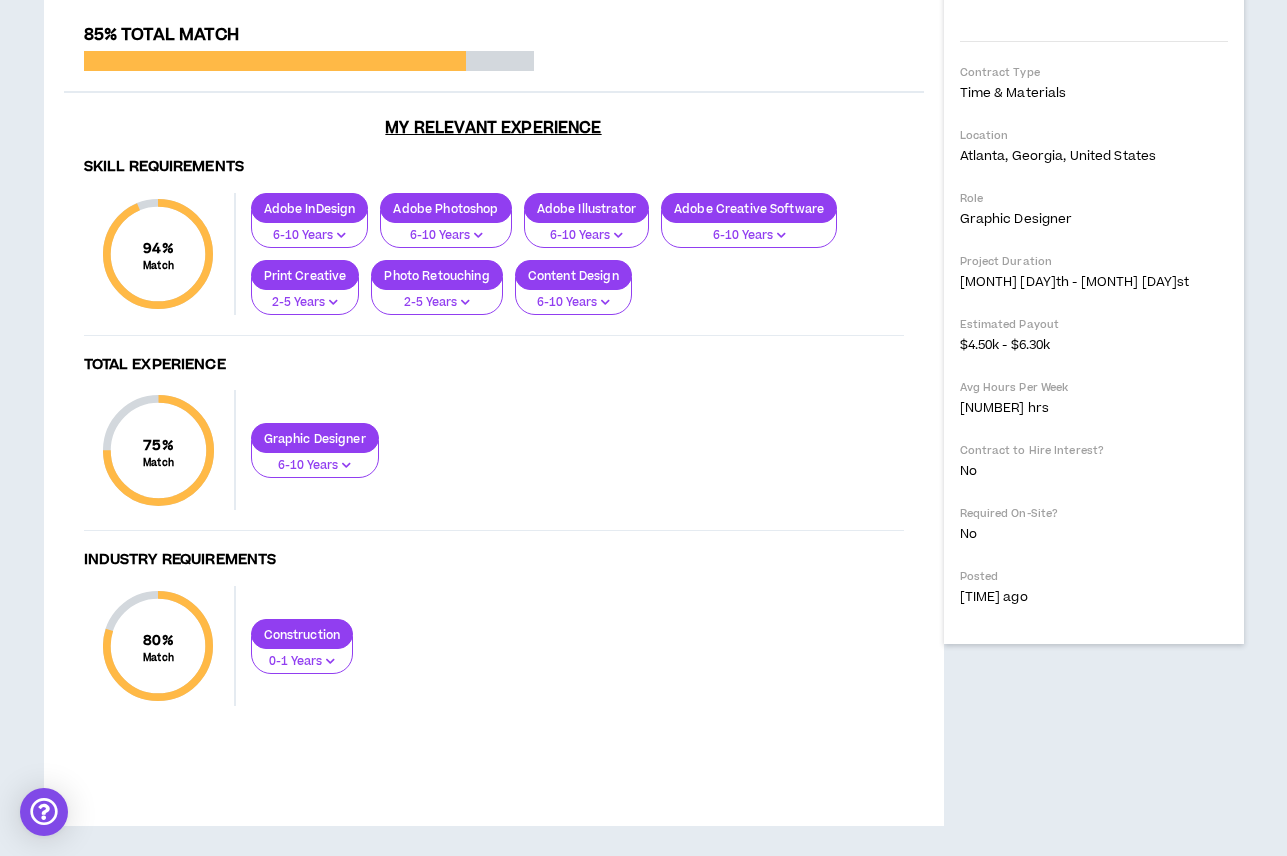 scroll, scrollTop: 583, scrollLeft: 0, axis: vertical 